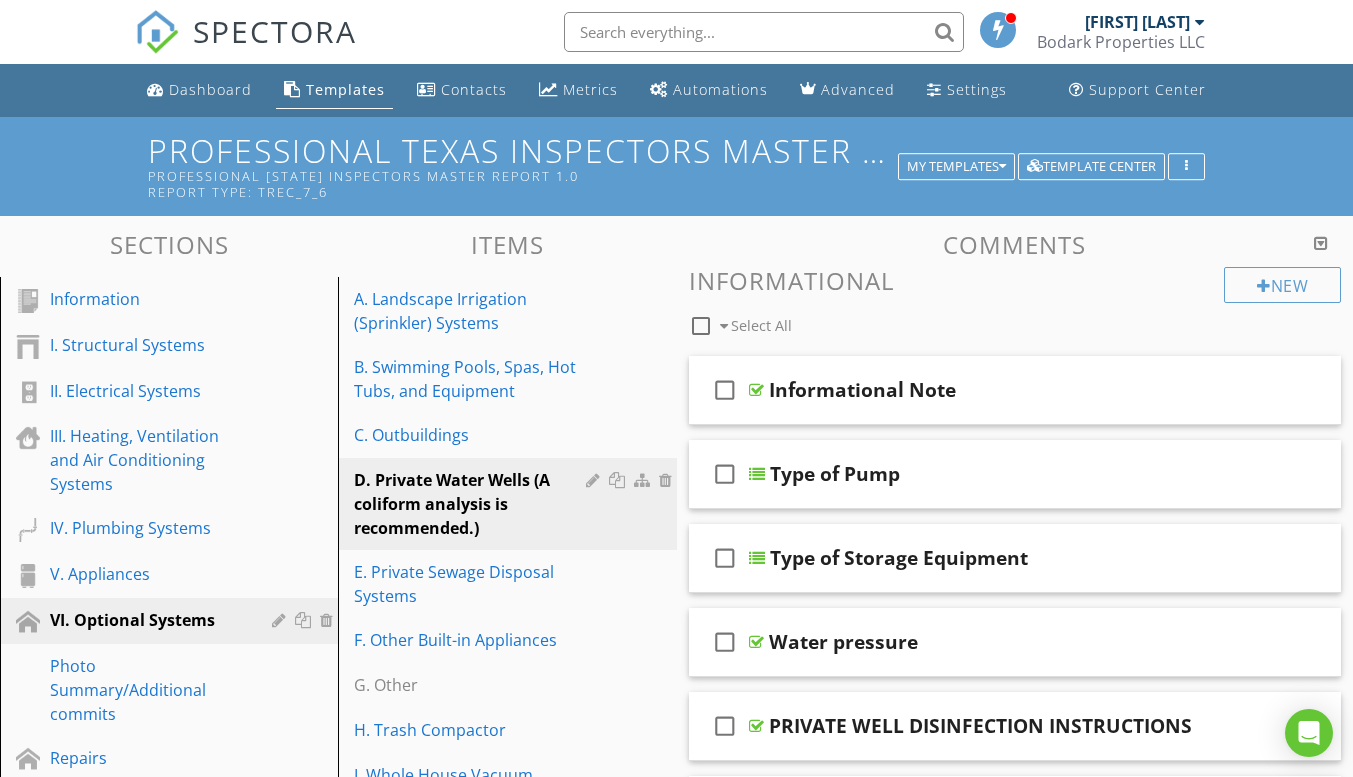 scroll, scrollTop: 600, scrollLeft: 0, axis: vertical 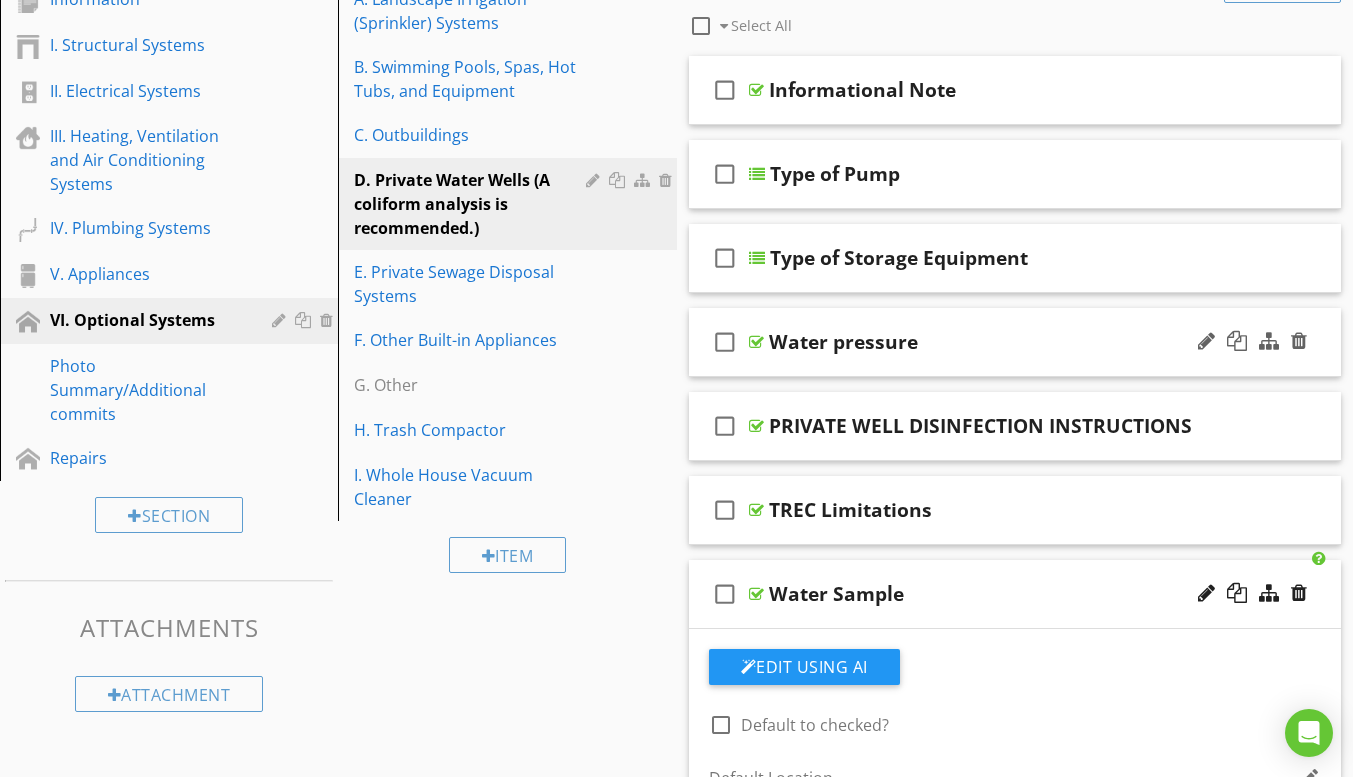 click on "Water pressure" at bounding box center (843, 342) 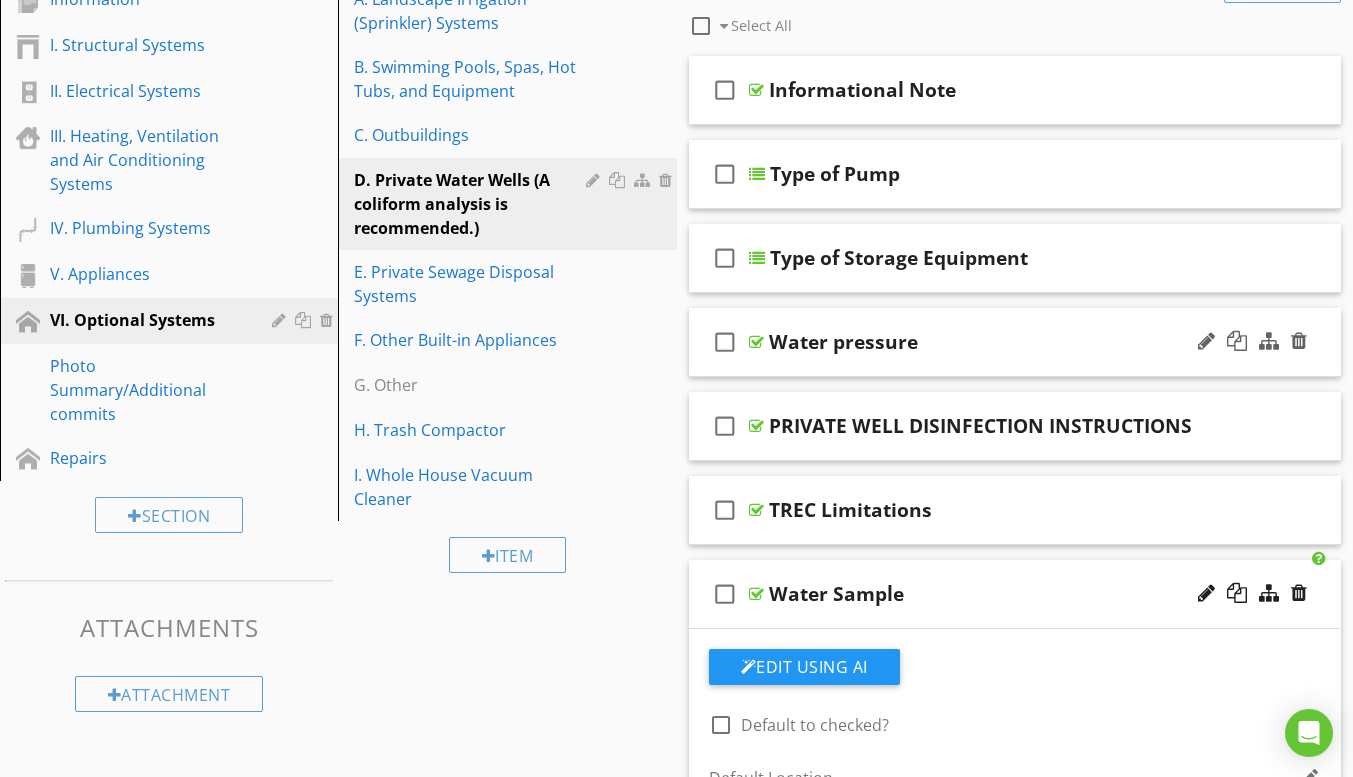 click on "check_box_outline_blank
Water pressure" at bounding box center (1015, 342) 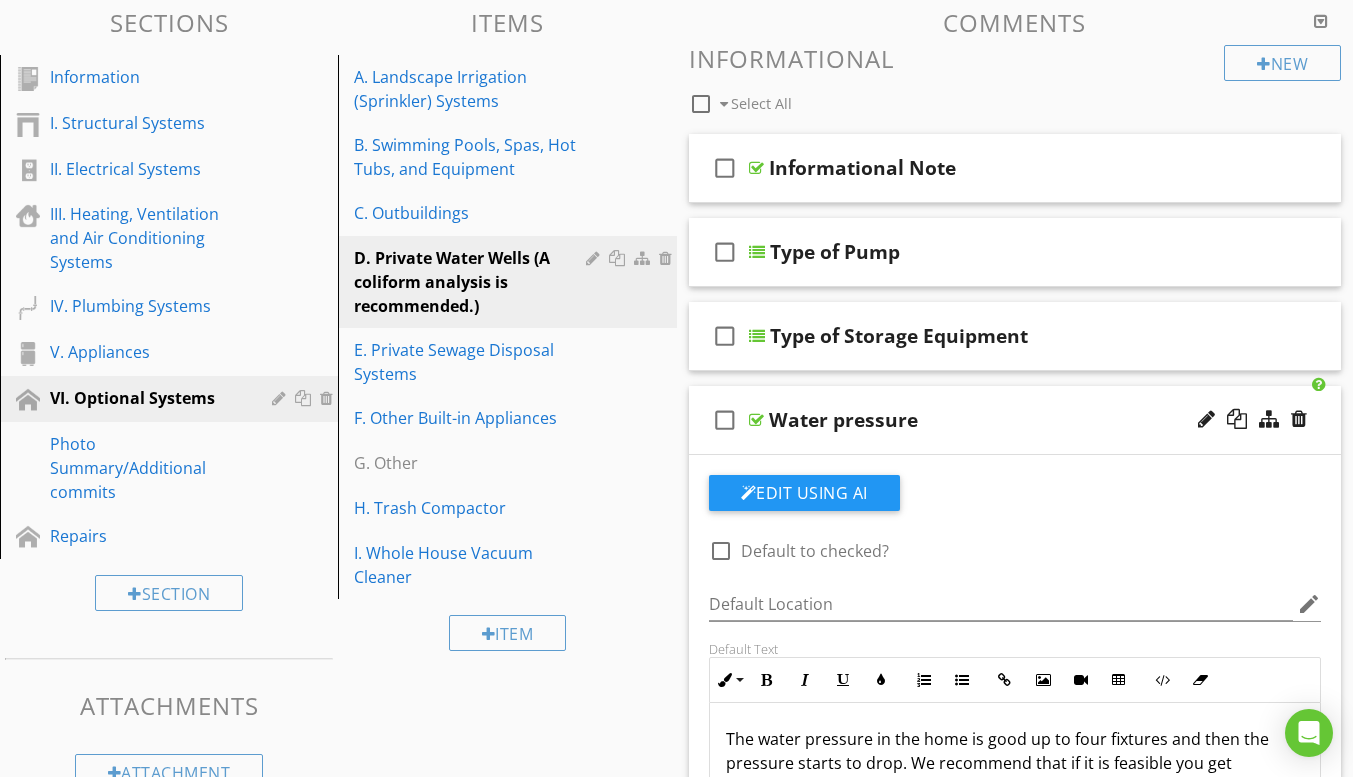 scroll, scrollTop: 200, scrollLeft: 0, axis: vertical 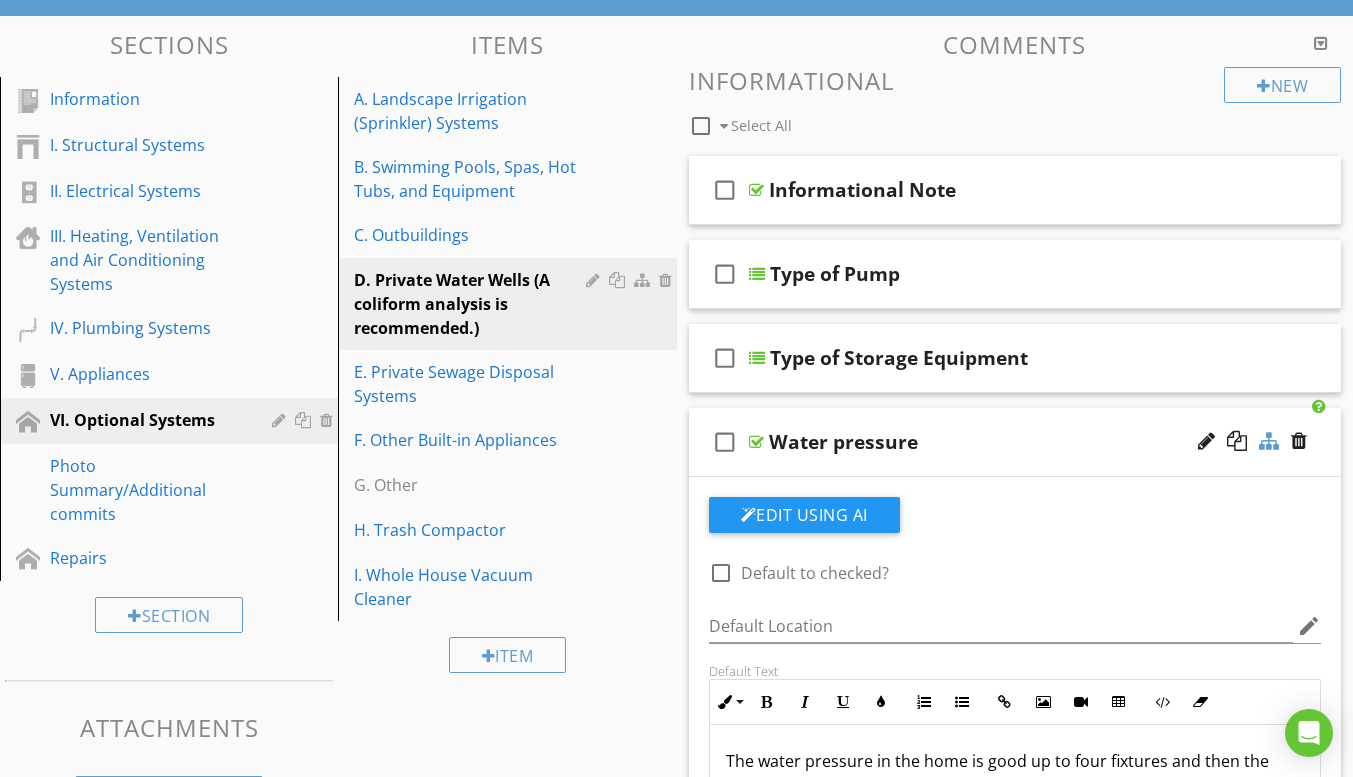 click at bounding box center (1269, 441) 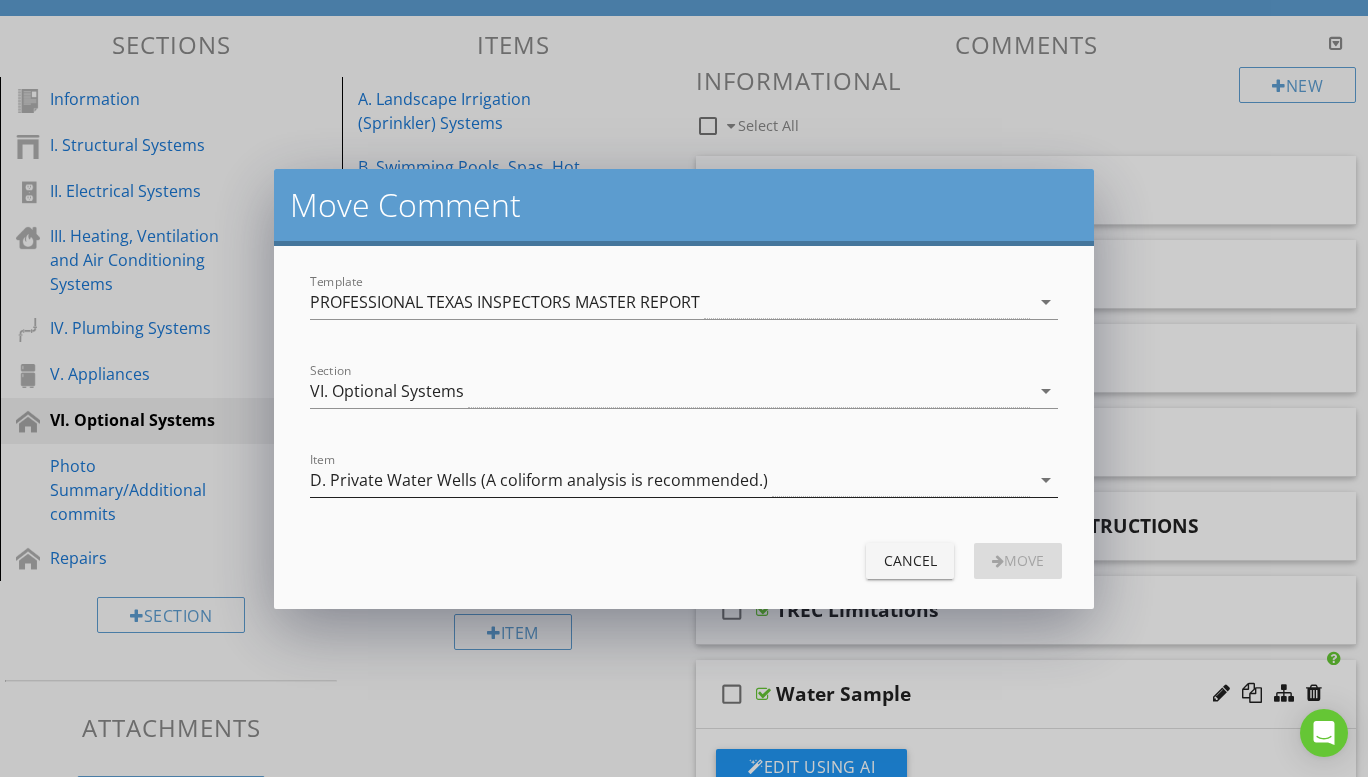 click on "arrow_drop_down" at bounding box center (1046, 480) 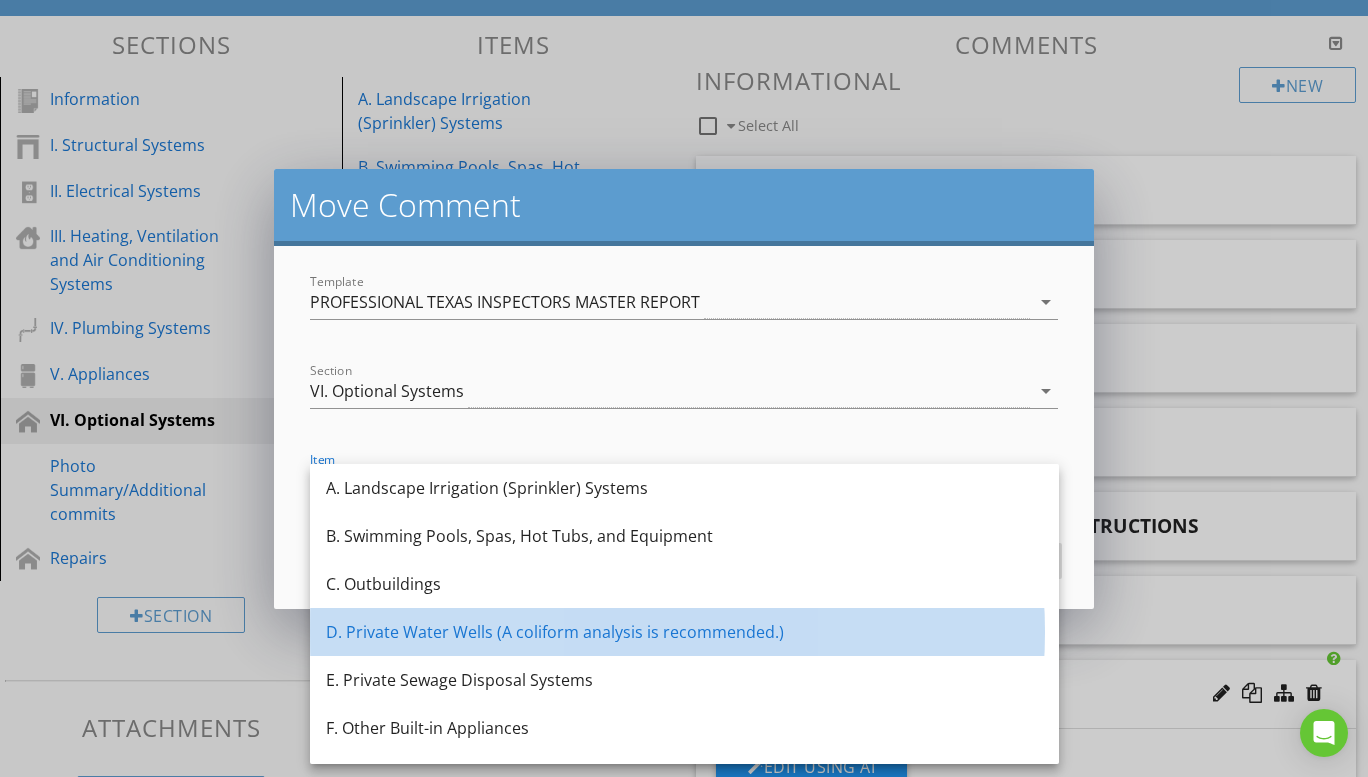 click on "D. Private Water Wells (A coliform analysis is recommended.)" at bounding box center [684, 632] 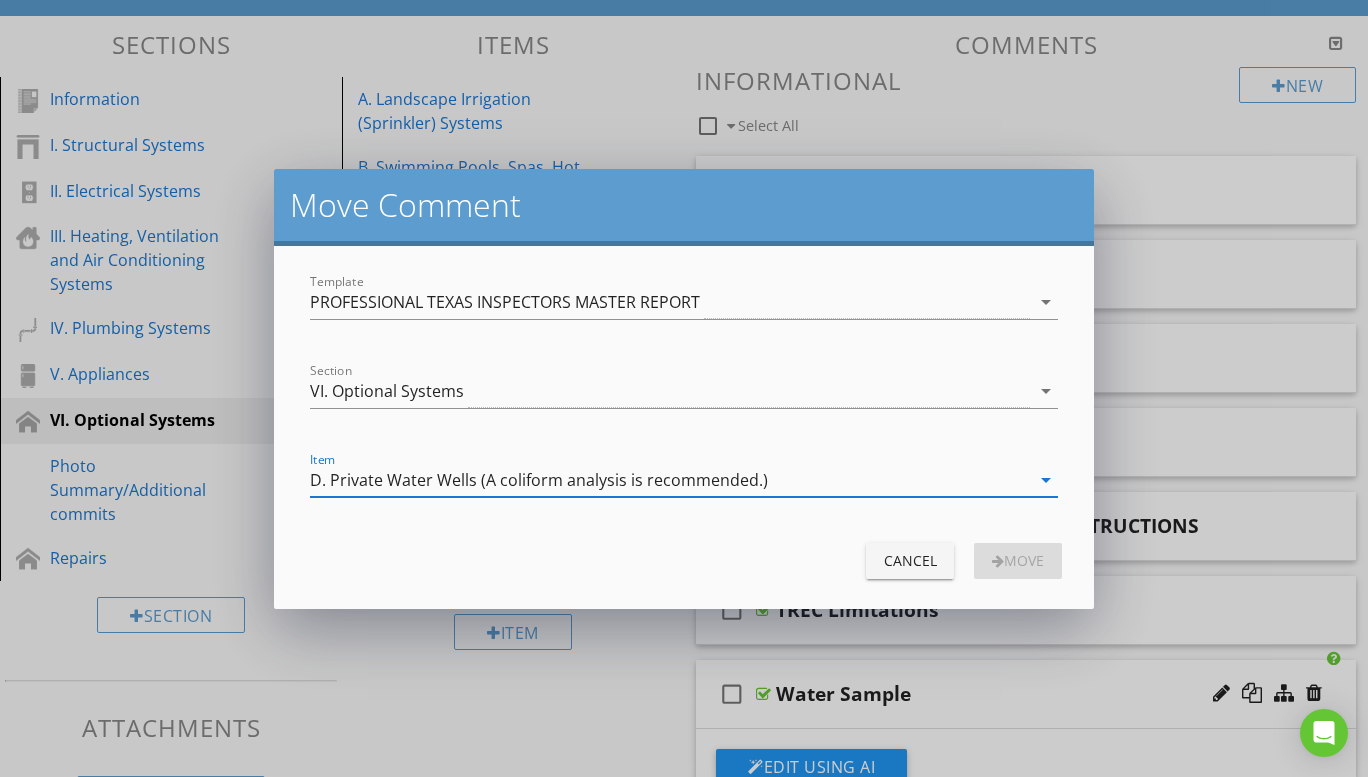 click on "Cancel" at bounding box center (910, 560) 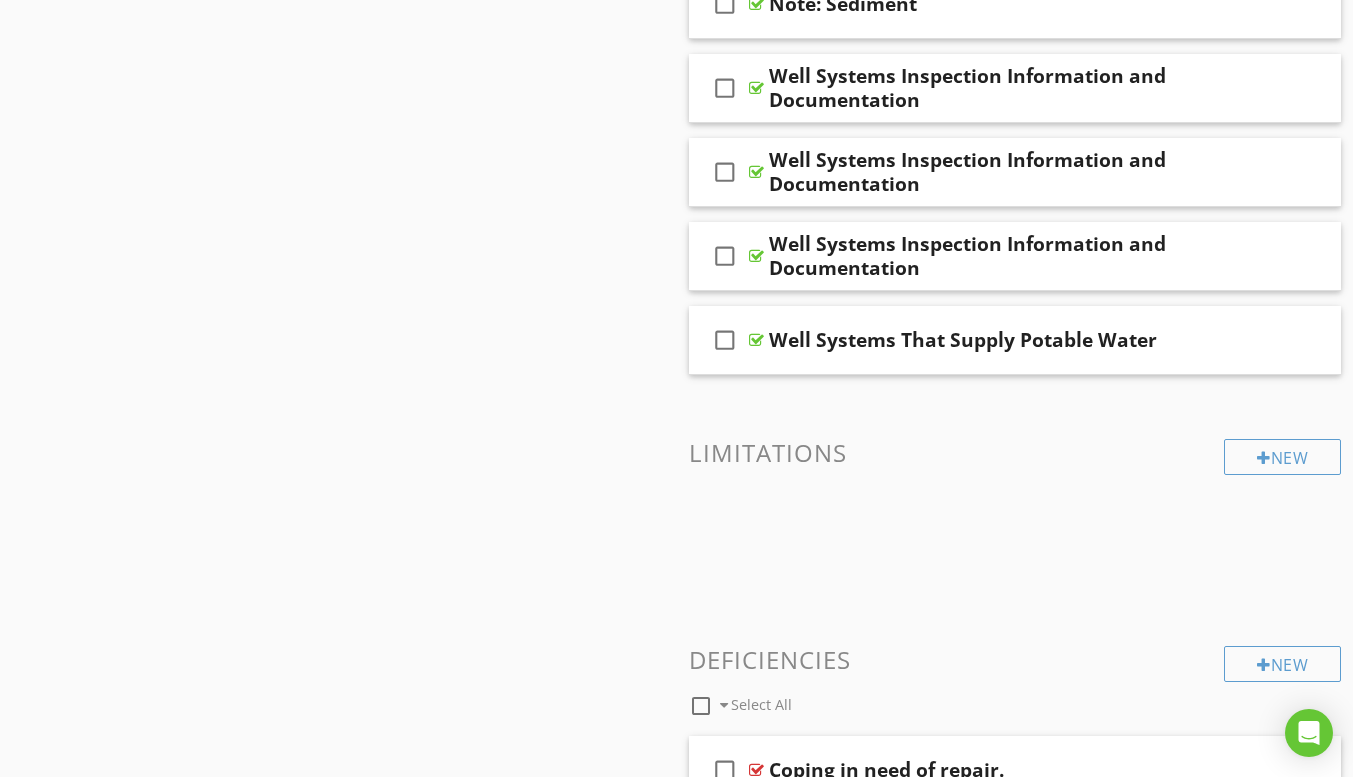 scroll, scrollTop: 1800, scrollLeft: 0, axis: vertical 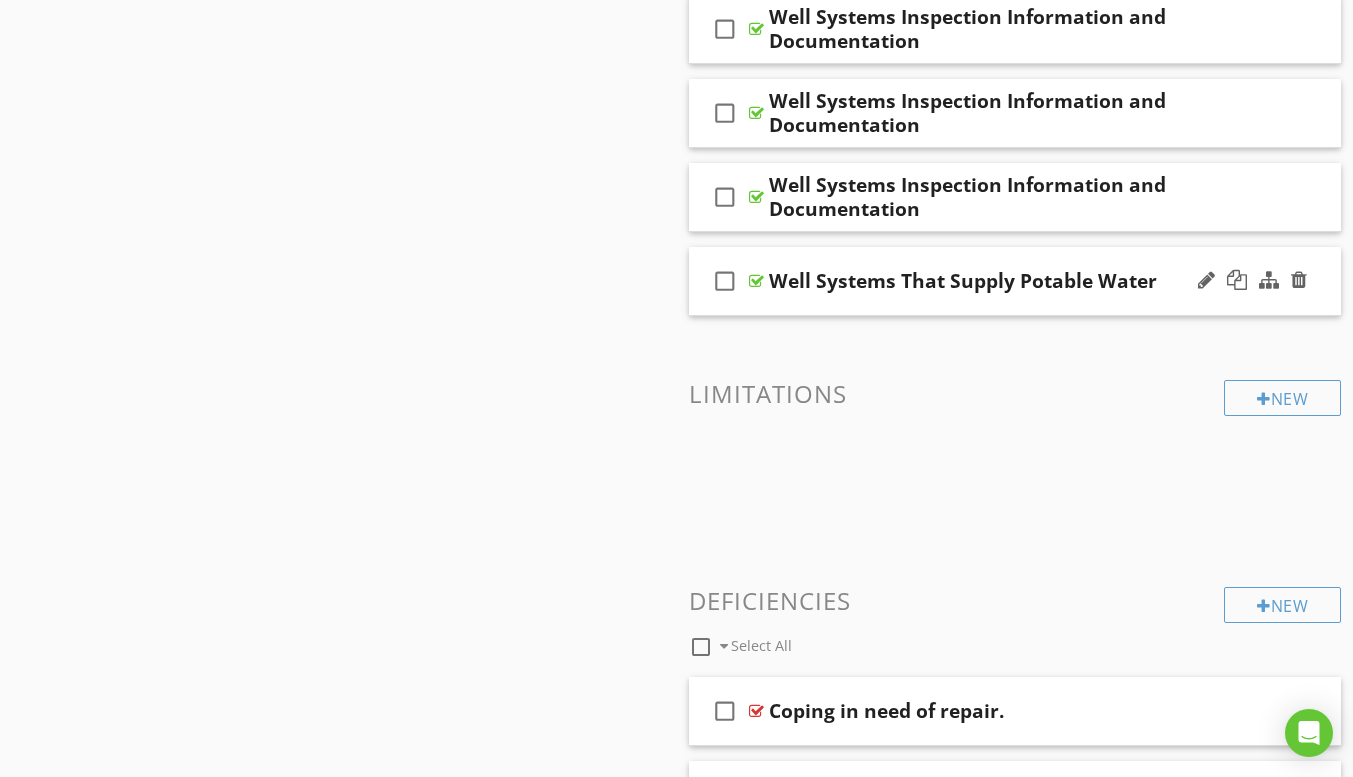 click on "check_box_outline_blank
Well Systems That Supply Potable Water" at bounding box center [1015, 281] 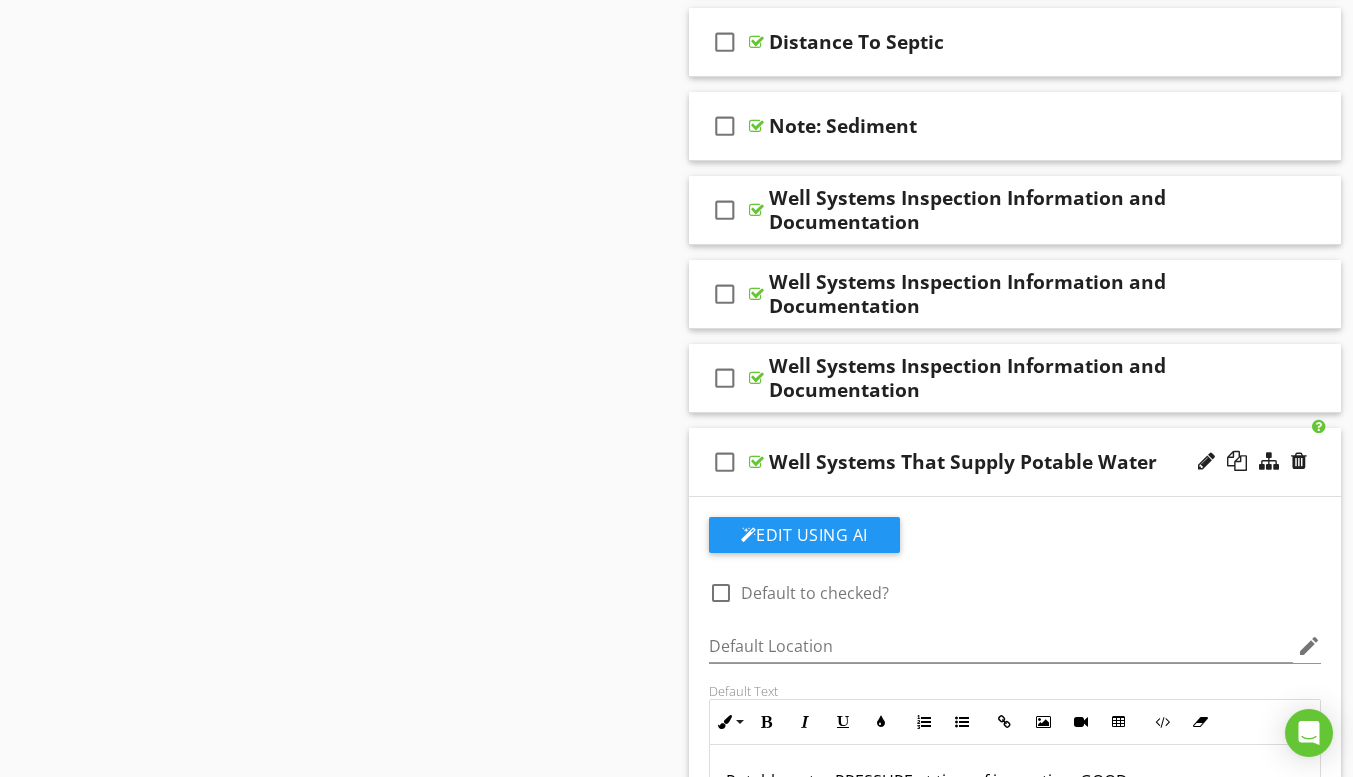 scroll, scrollTop: 1600, scrollLeft: 0, axis: vertical 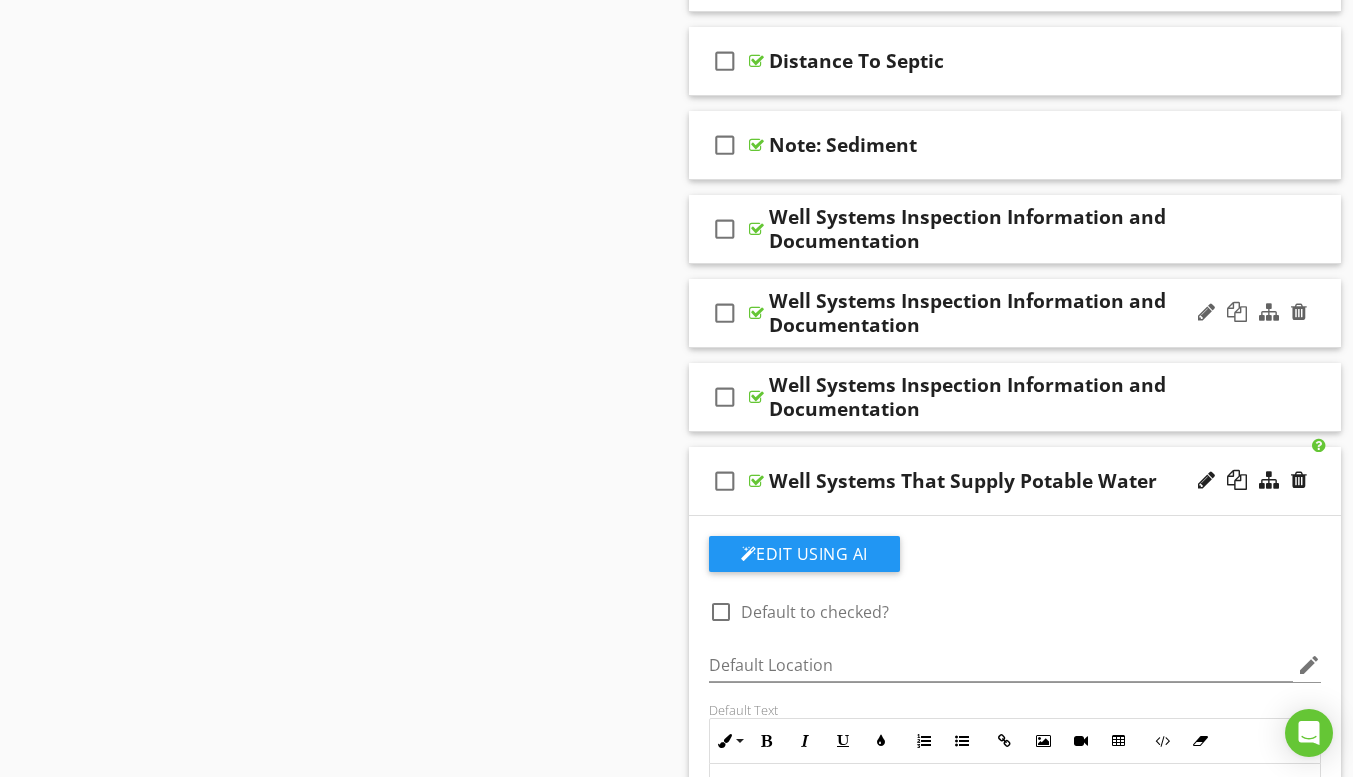click on "check_box_outline_blank
Well Systems Inspection Information and Documentation" at bounding box center (1015, 313) 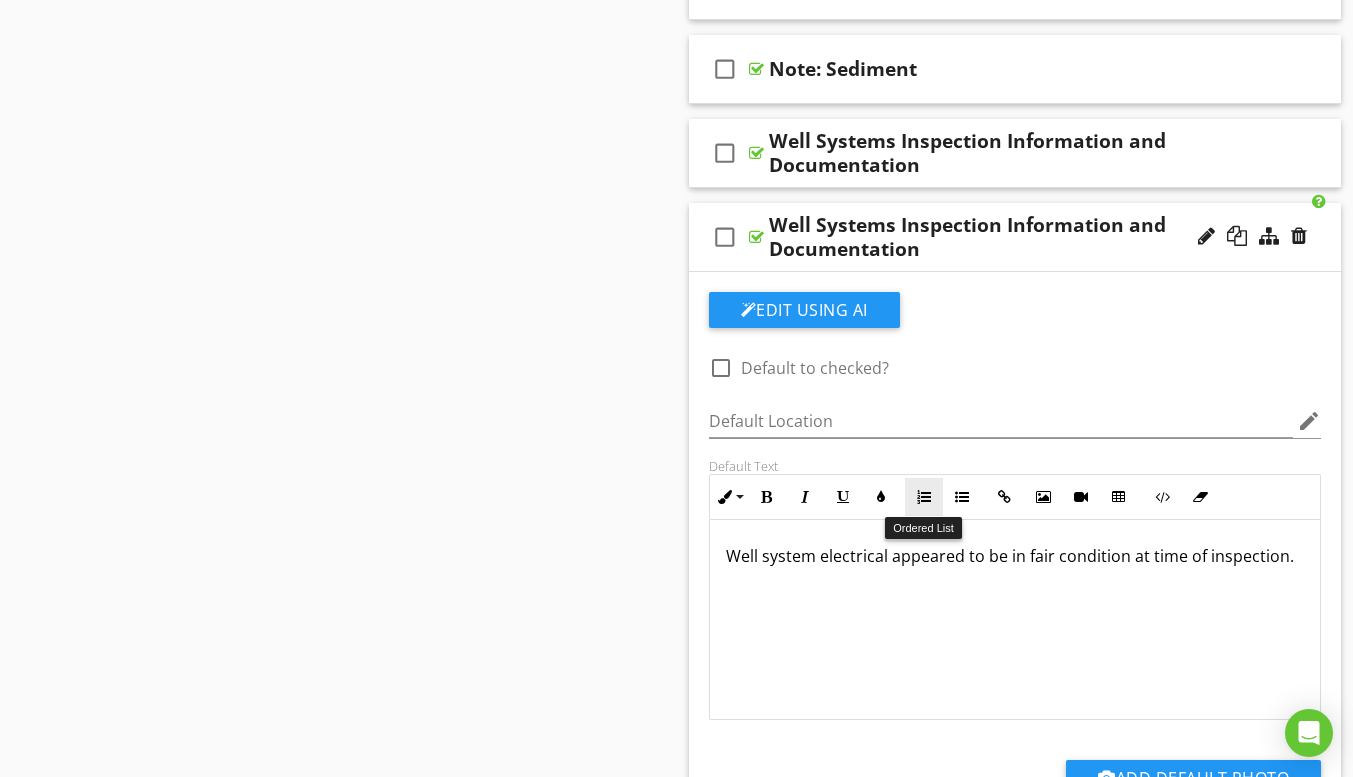 scroll, scrollTop: 1700, scrollLeft: 0, axis: vertical 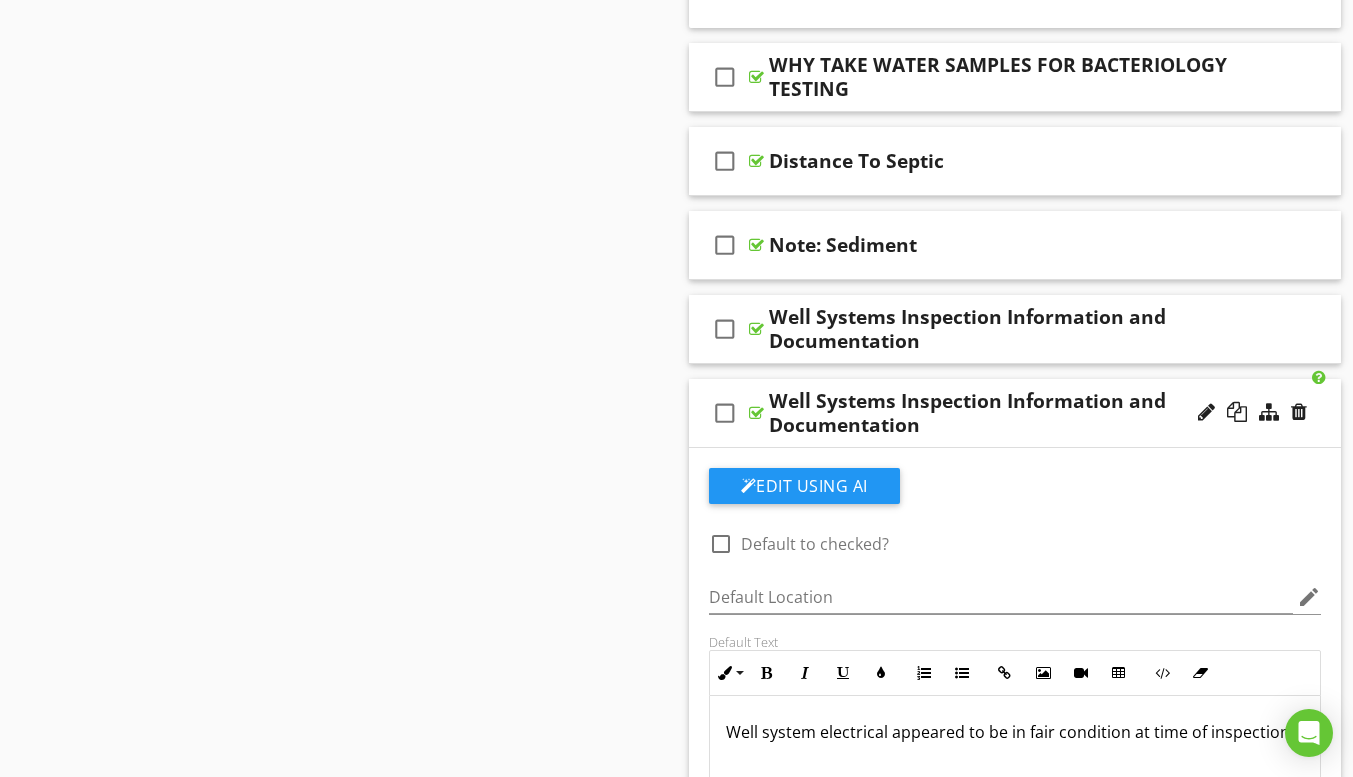 click on "Sections
Information           I. Structural Systems           II. Electrical Systems           III. Heating, Ventilation and Air Conditioning Systems           IV. Plumbing Systems           V. Appliances           VI. Optional Systems           Photo Summary/Additional commits           Repairs
Section
Attachments
Attachment
Items
A. Landscape Irrigation (Sprinkler) Systems           B. Swimming Pools, Spas, Hot Tubs, and Equipment           C. Outbuildings           D. Private Water Wells (A coliform analysis is recommended.)           E. Private Sewage Disposal Systems           F. Other Built-in Appliances           G. Other           H. Trash Compactor           I. Whole House Vacuum Cleaner
Item
Comments
New
Informational   check_box_outline_blank     Select All" at bounding box center (676, 1478) 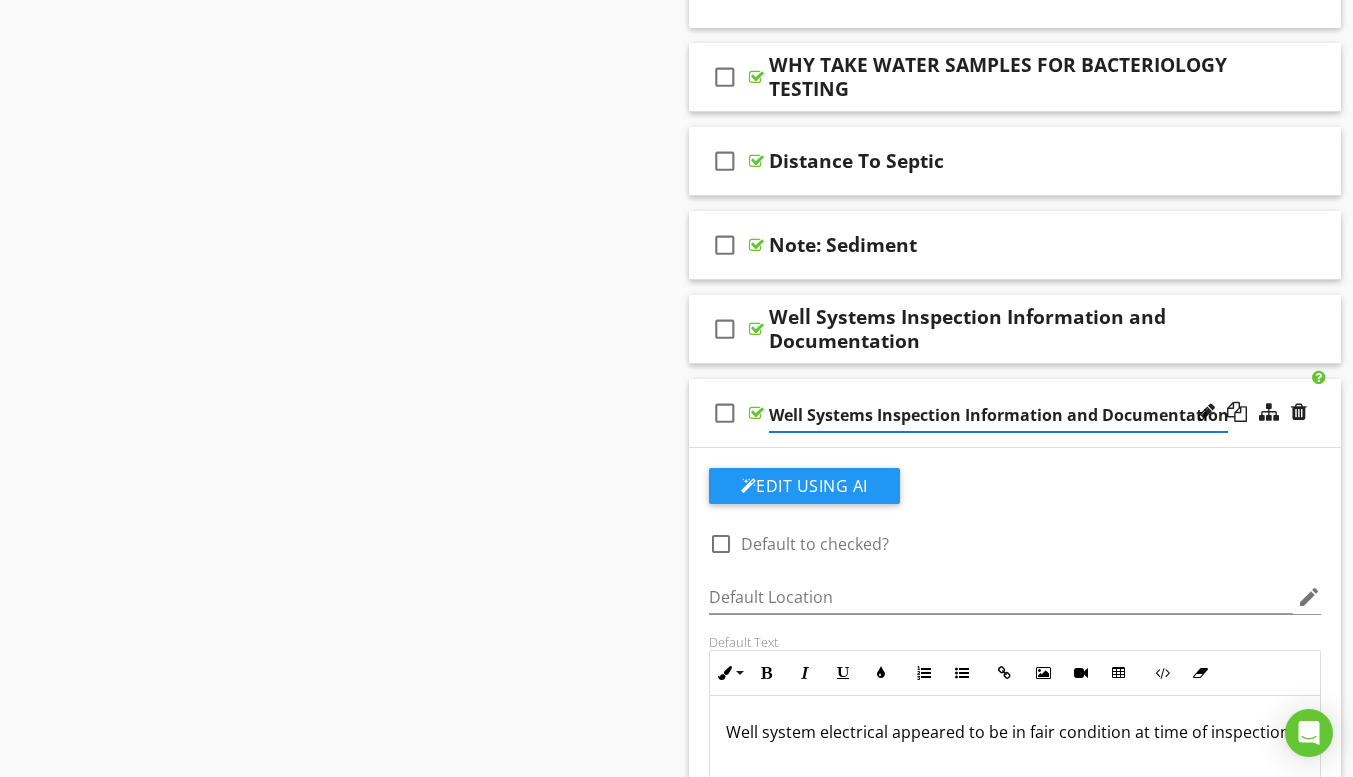 click on "check_box_outline_blank         Well Systems Inspection Information and Documentation" at bounding box center [1015, 413] 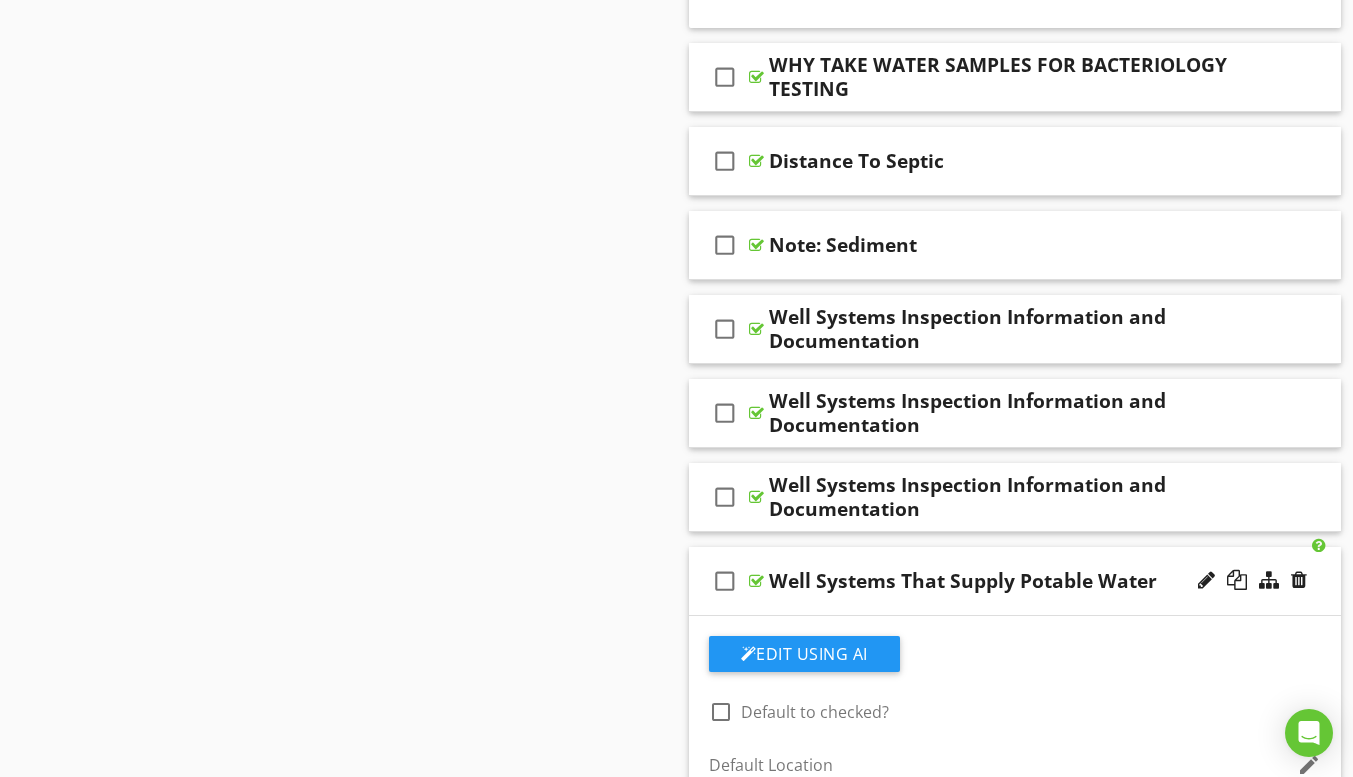 click on "check_box_outline_blank
Well Systems That Supply Potable Water" at bounding box center (1015, 581) 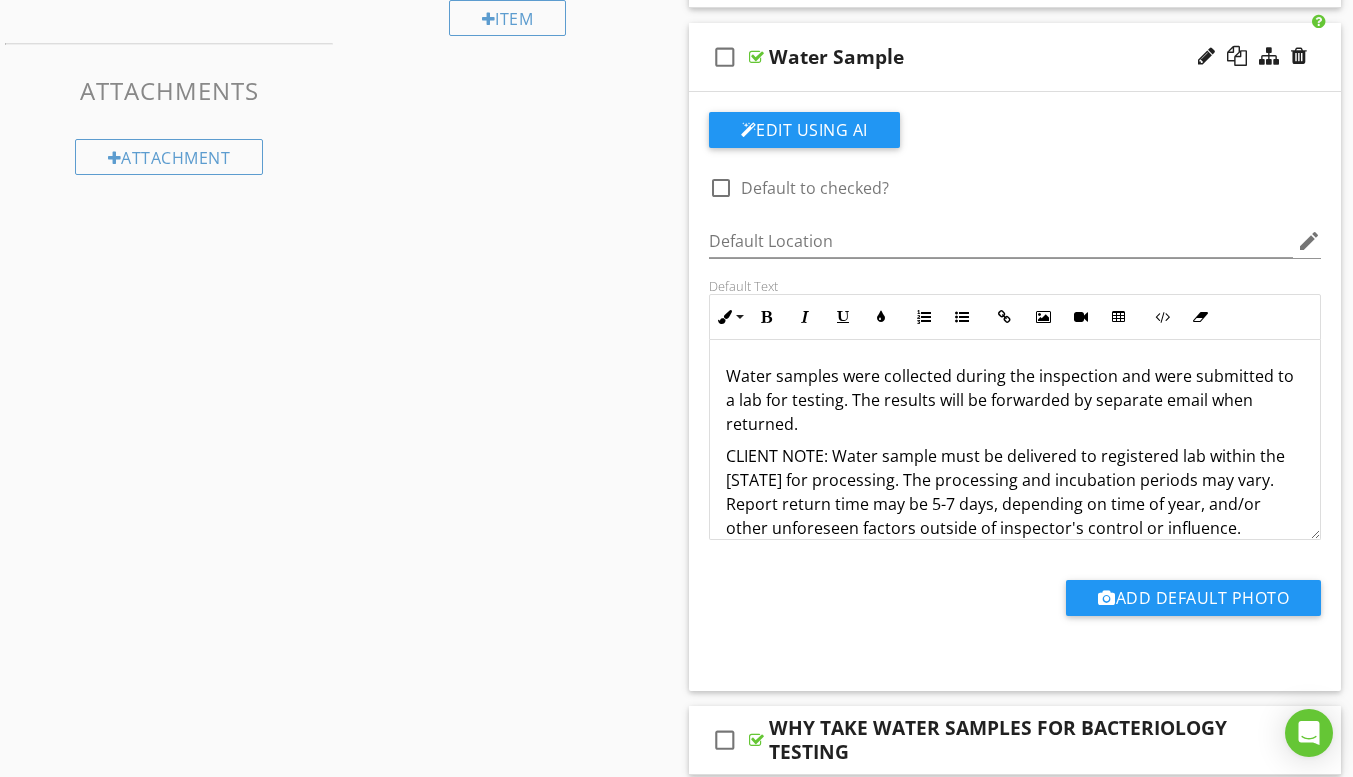 scroll, scrollTop: 800, scrollLeft: 0, axis: vertical 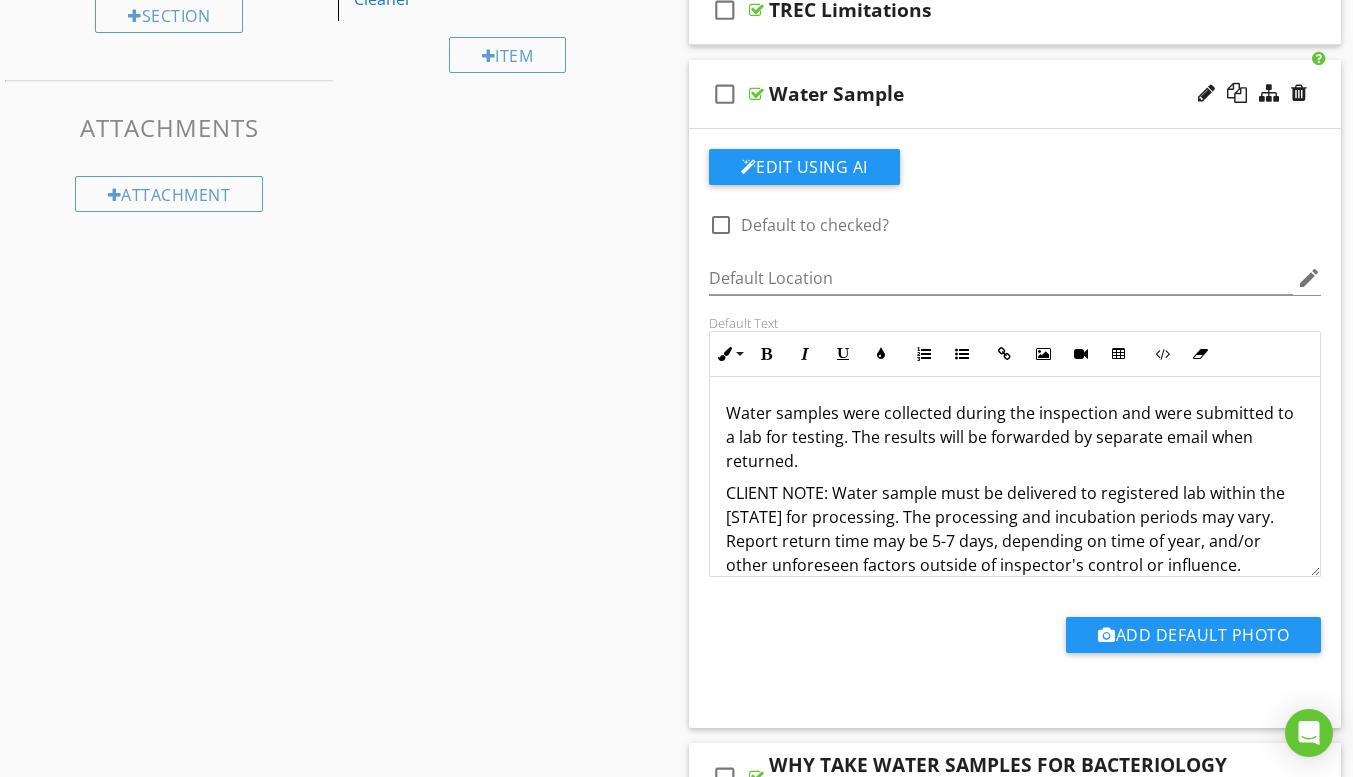 click on "check_box_outline_blank
Water Sample" at bounding box center (1015, 94) 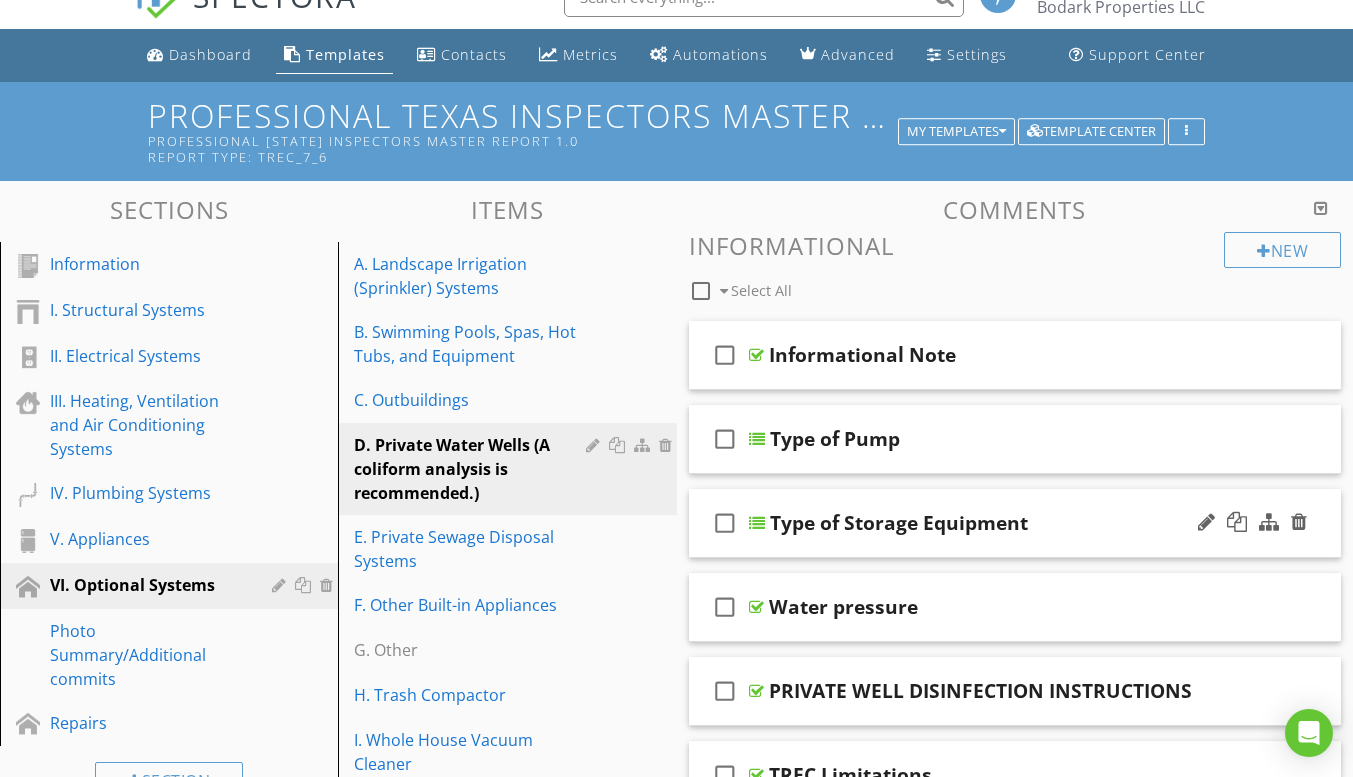 scroll, scrollTop: 0, scrollLeft: 0, axis: both 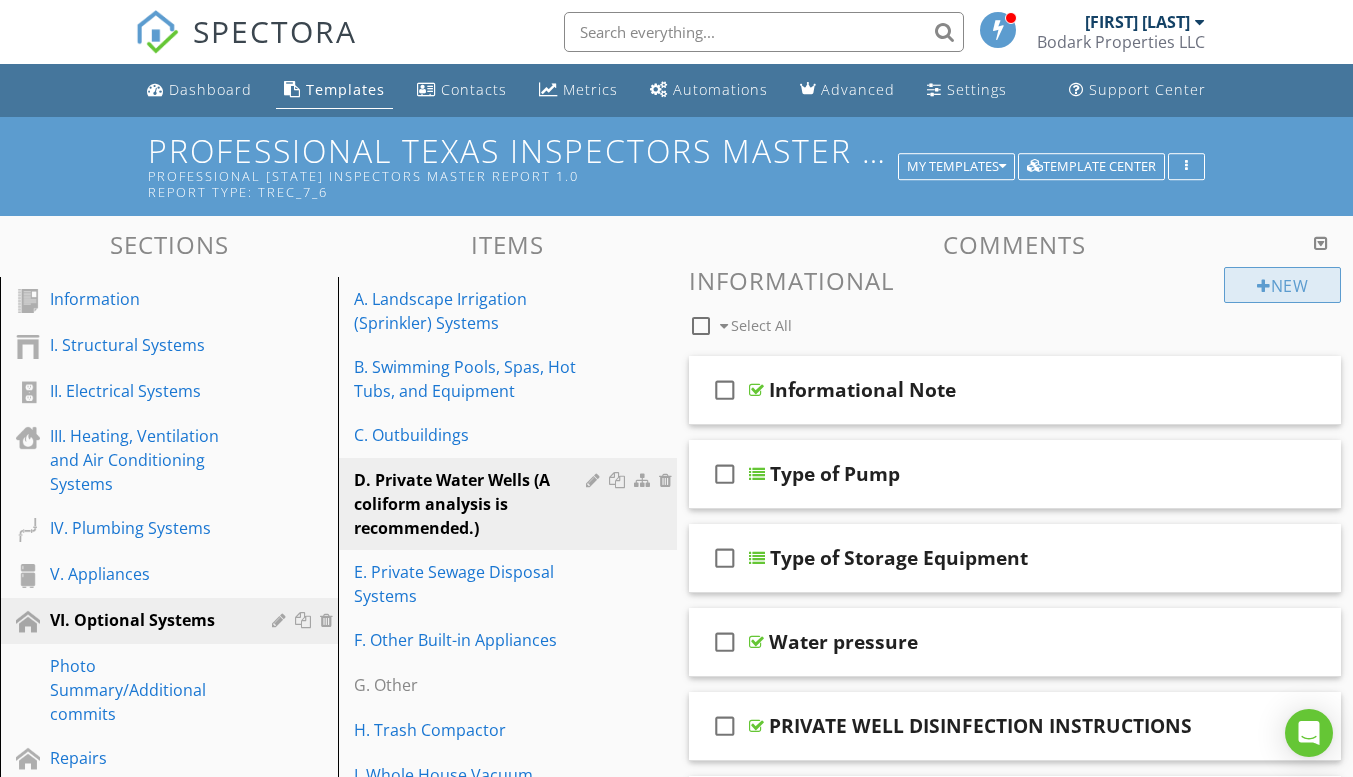click on "New" at bounding box center [1282, 285] 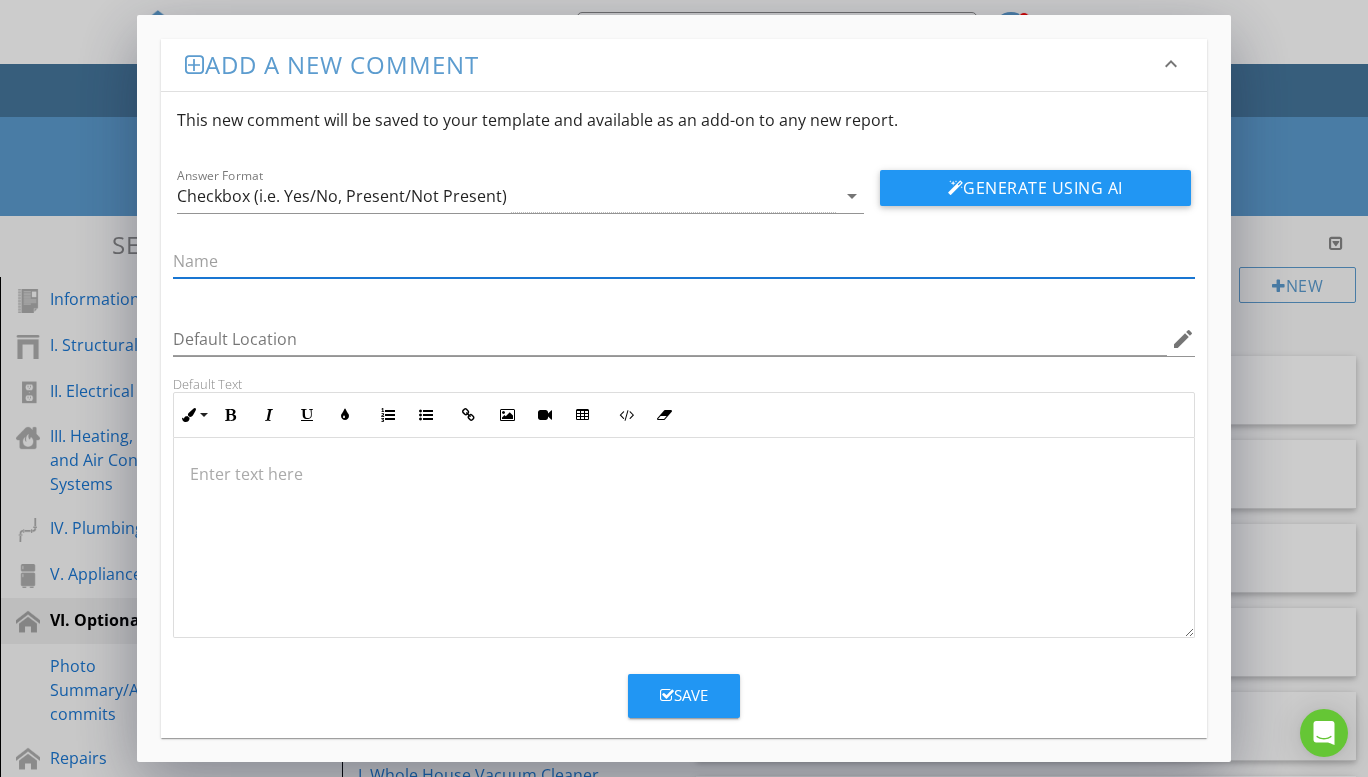 click at bounding box center (684, 261) 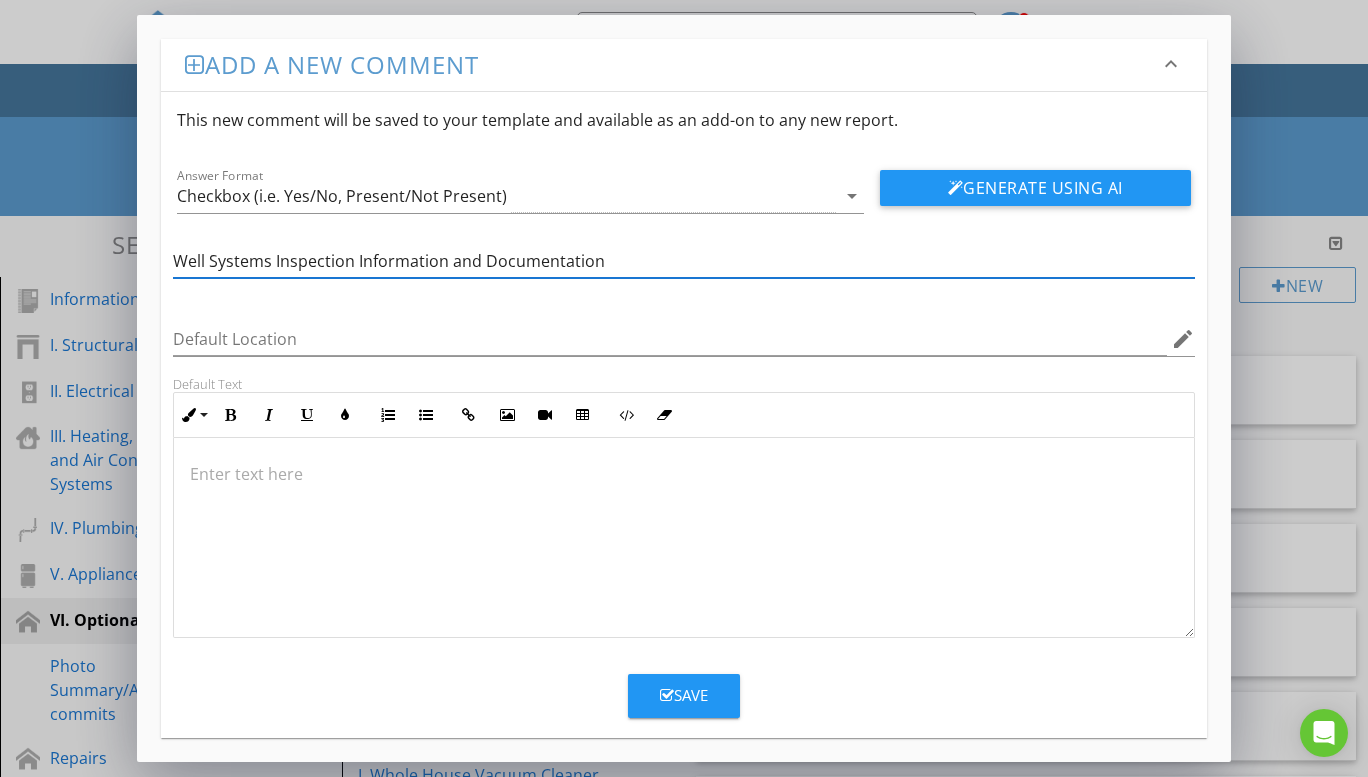 type on "Well Systems Inspection Information and Documentation" 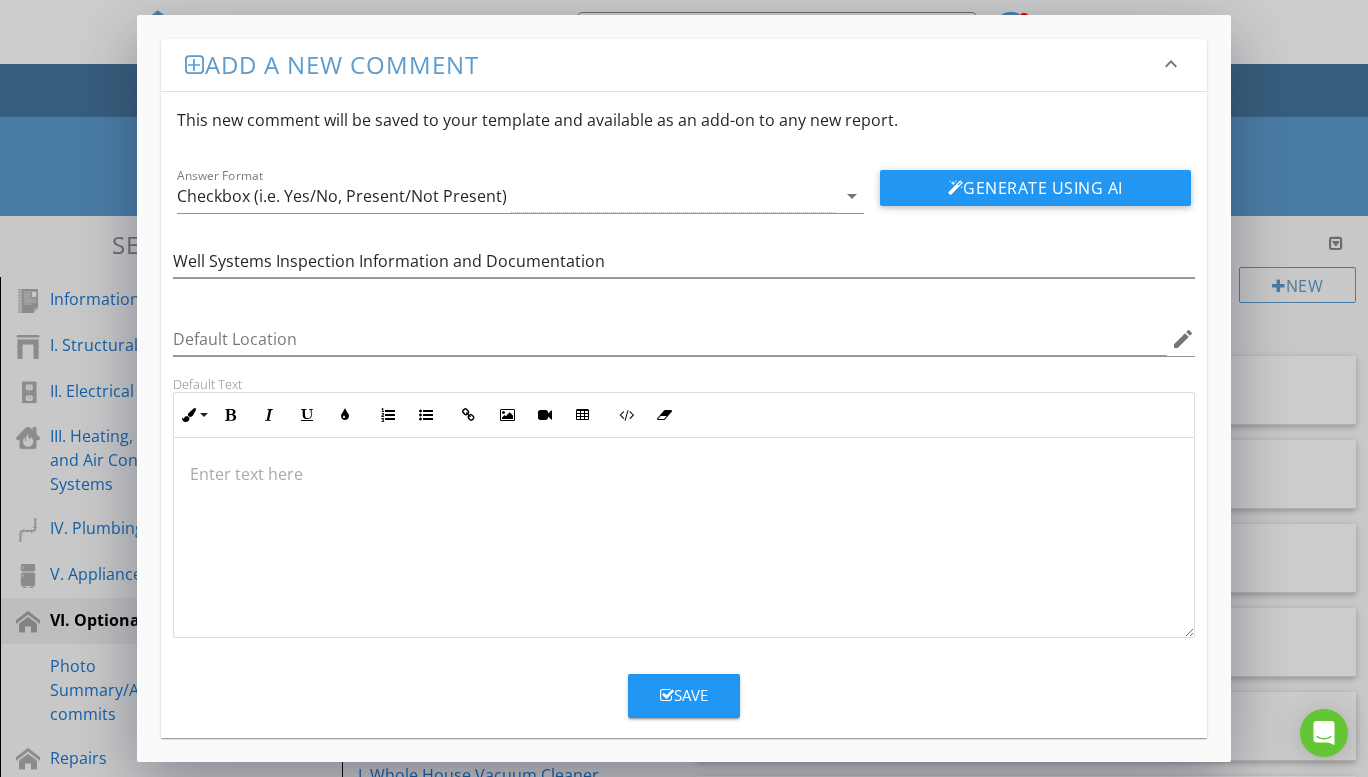 type 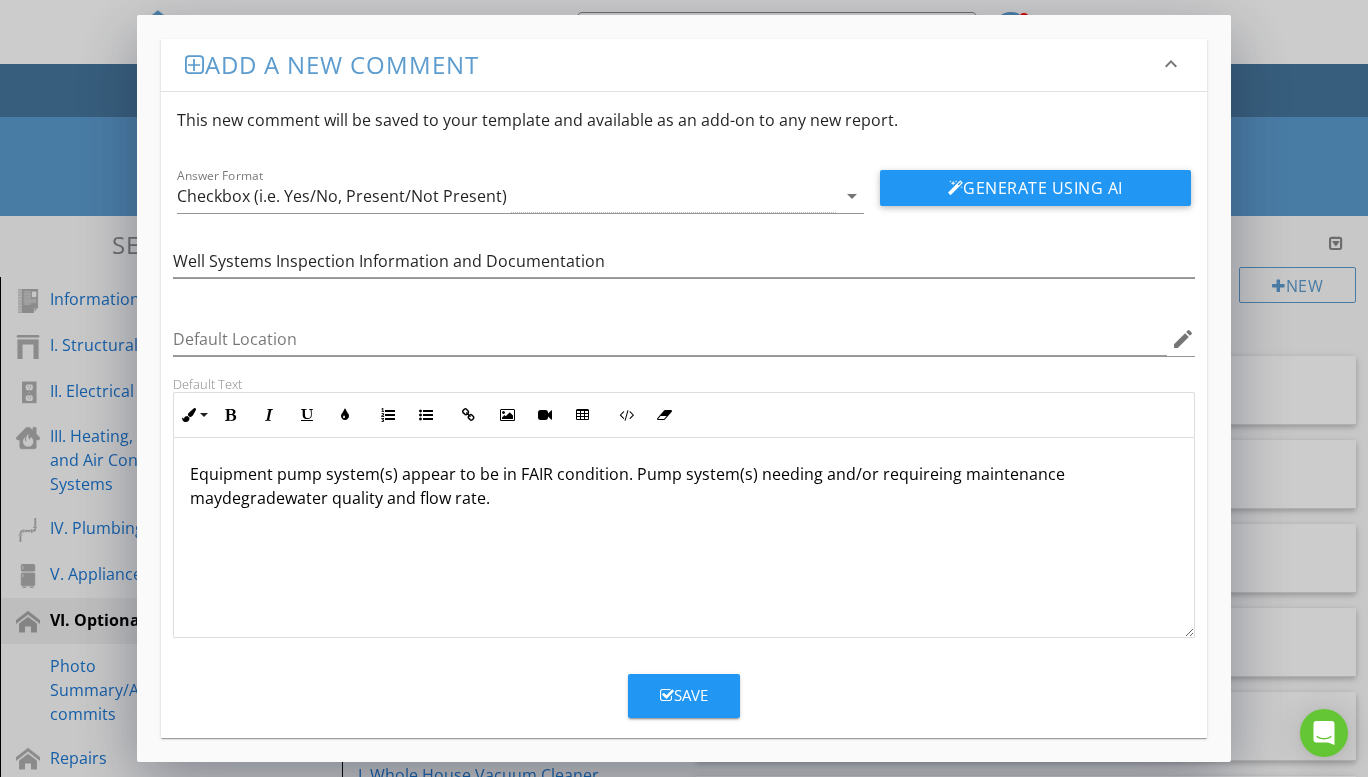 drag, startPoint x: 262, startPoint y: 500, endPoint x: 328, endPoint y: 577, distance: 101.414986 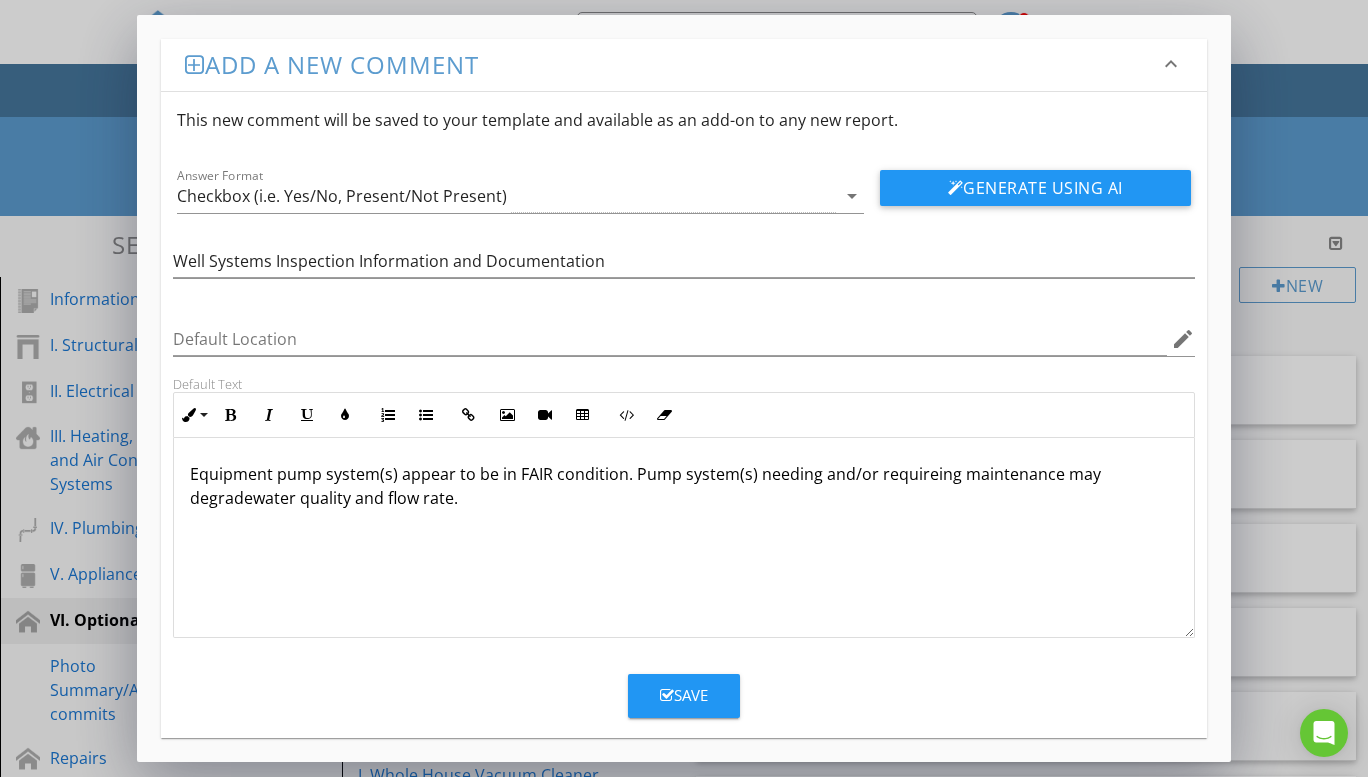 click on "Equipment pump system(s) appear to be in FAIR condition. Pump system(s) needing and/or requireing maintenance may degradewater quality and flow rate." at bounding box center [684, 486] 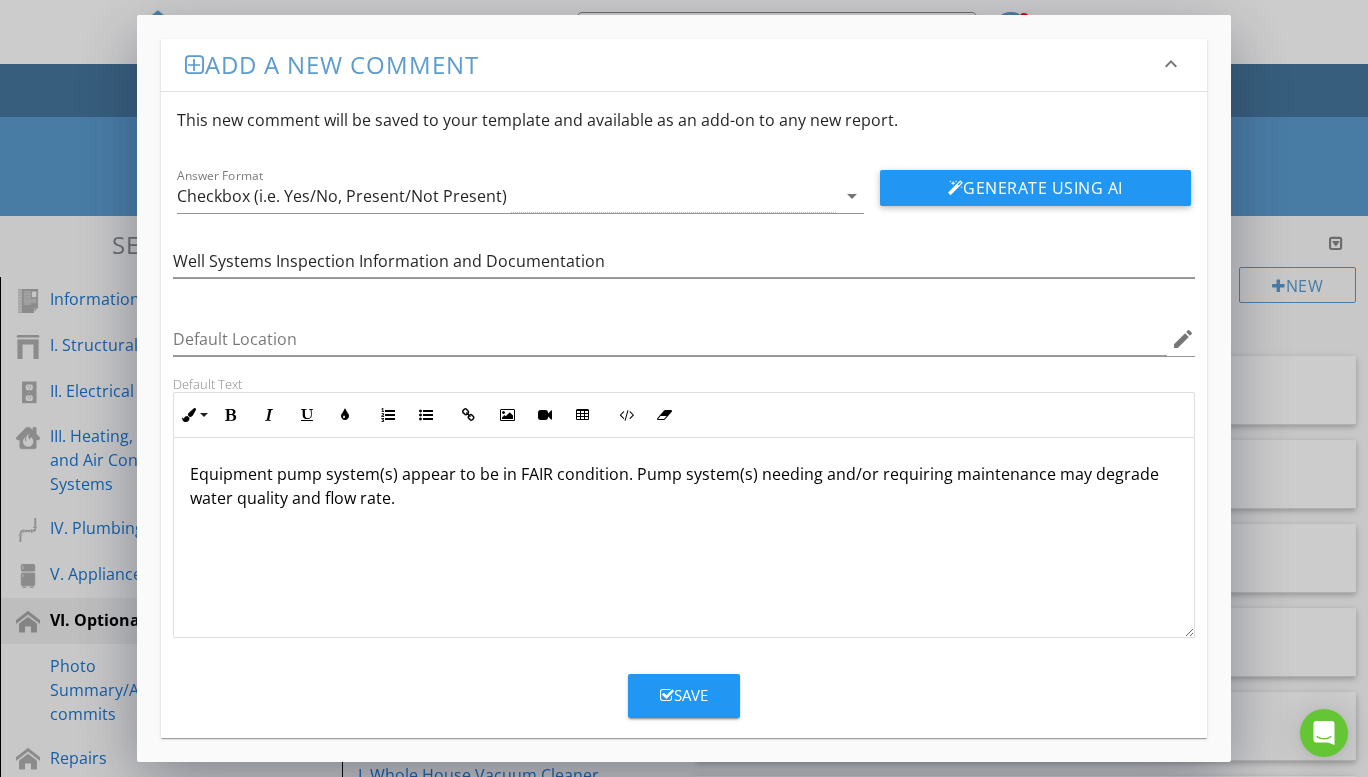 click on "Equipment pump system(s) appear to be in FAIR condition. Pump system(s) needing and/or requiring maintenance may degrade water quality and flow rate." at bounding box center [684, 486] 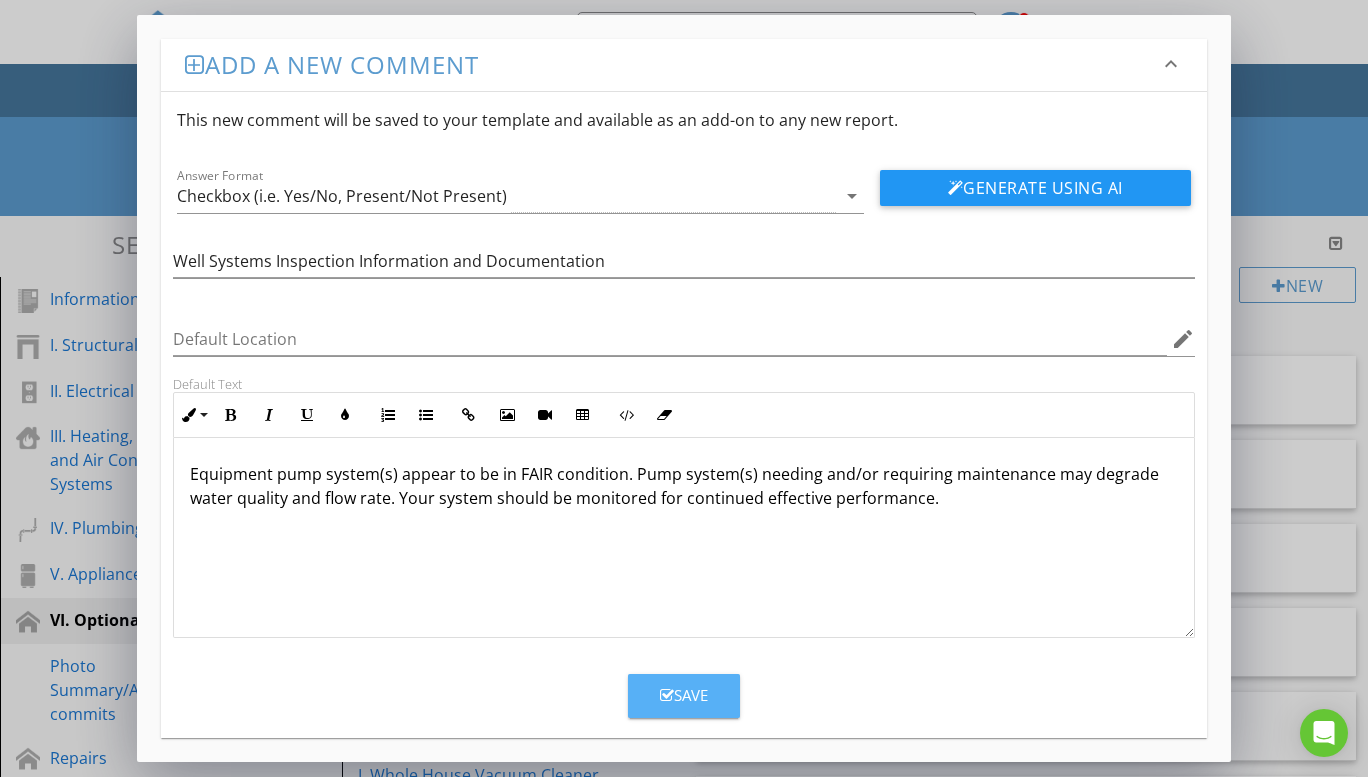 click on "Save" at bounding box center (684, 695) 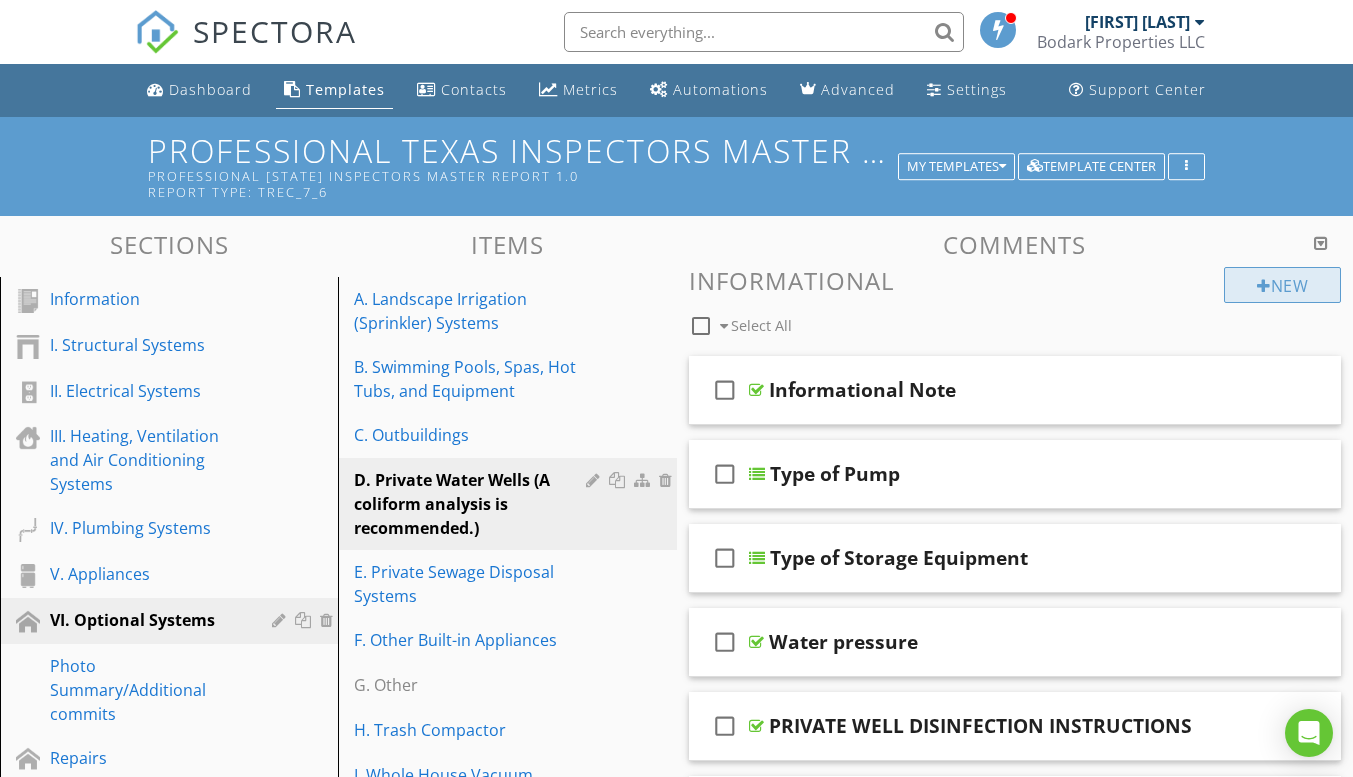 click on "New" at bounding box center (1282, 285) 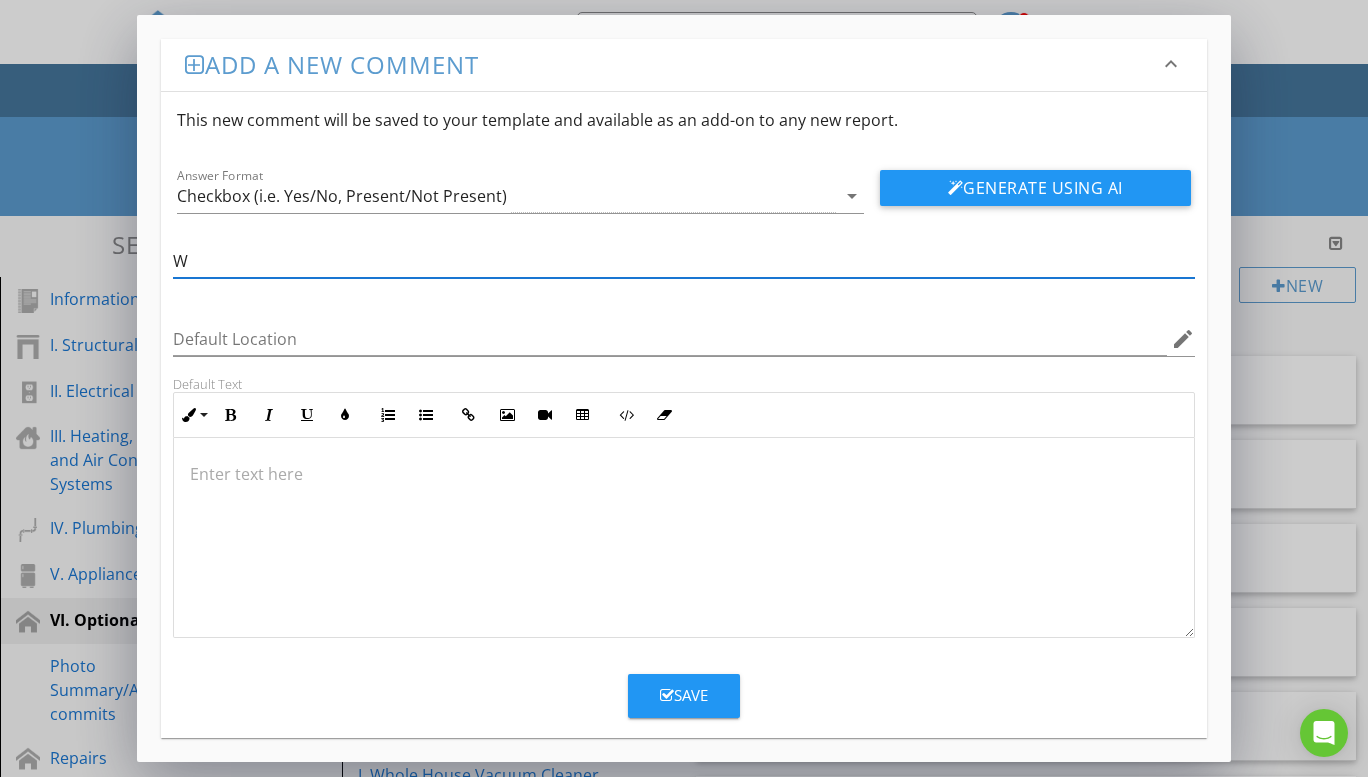 type on "Well Systems Inspection Information and Documentation" 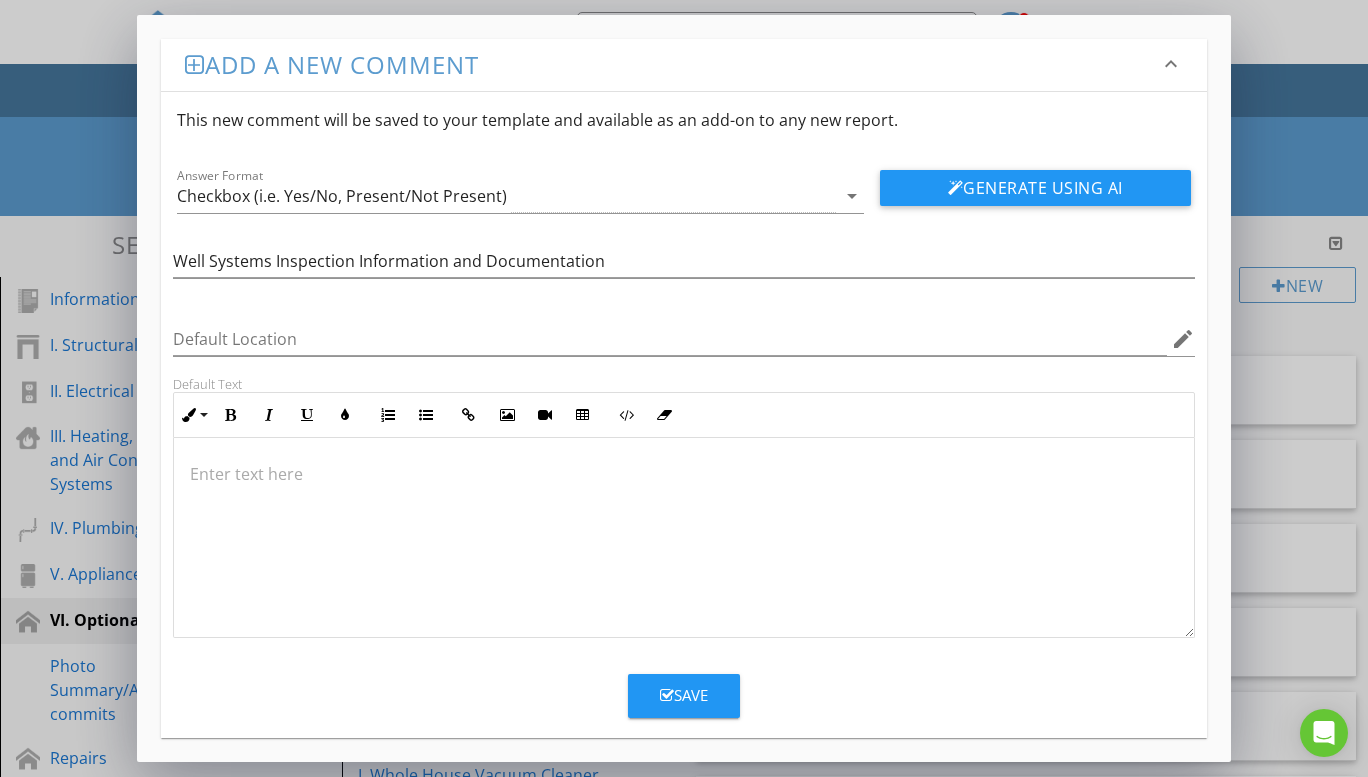 click at bounding box center (684, 474) 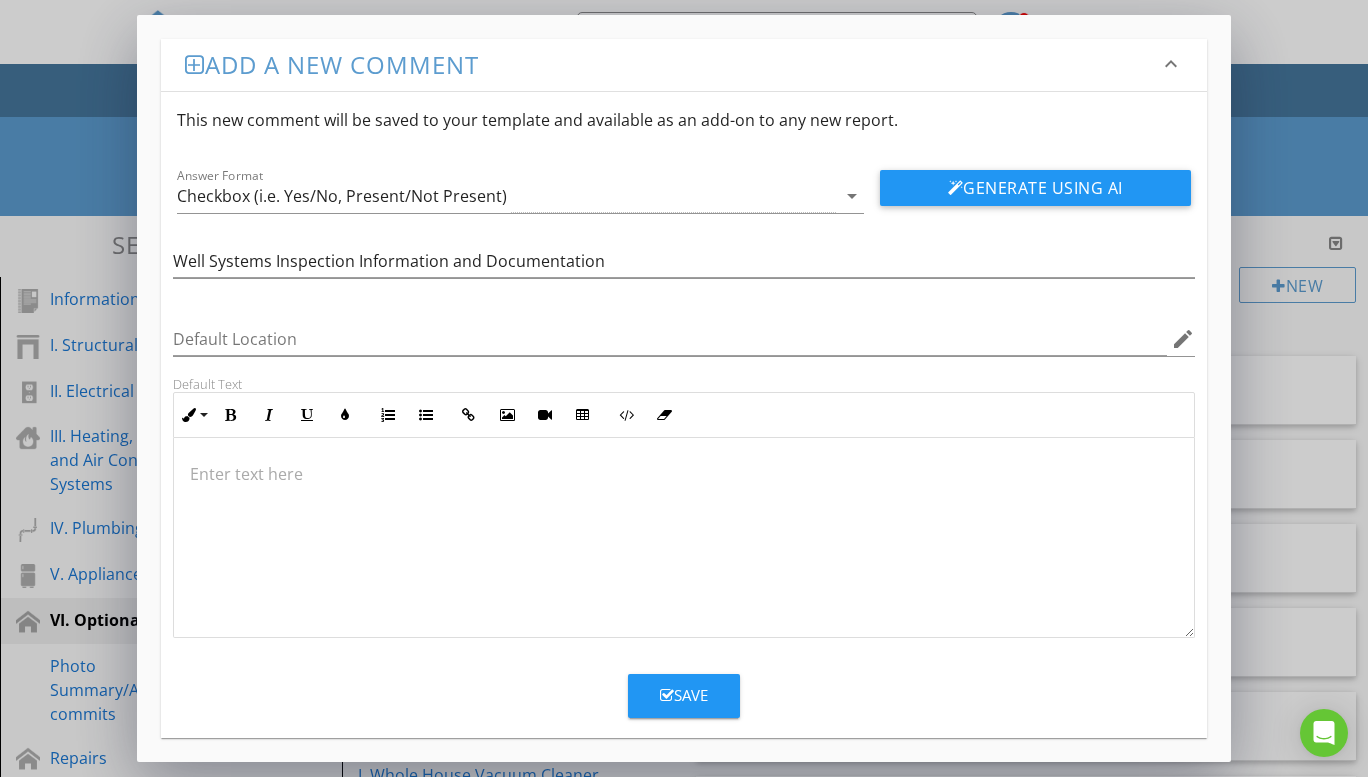 type 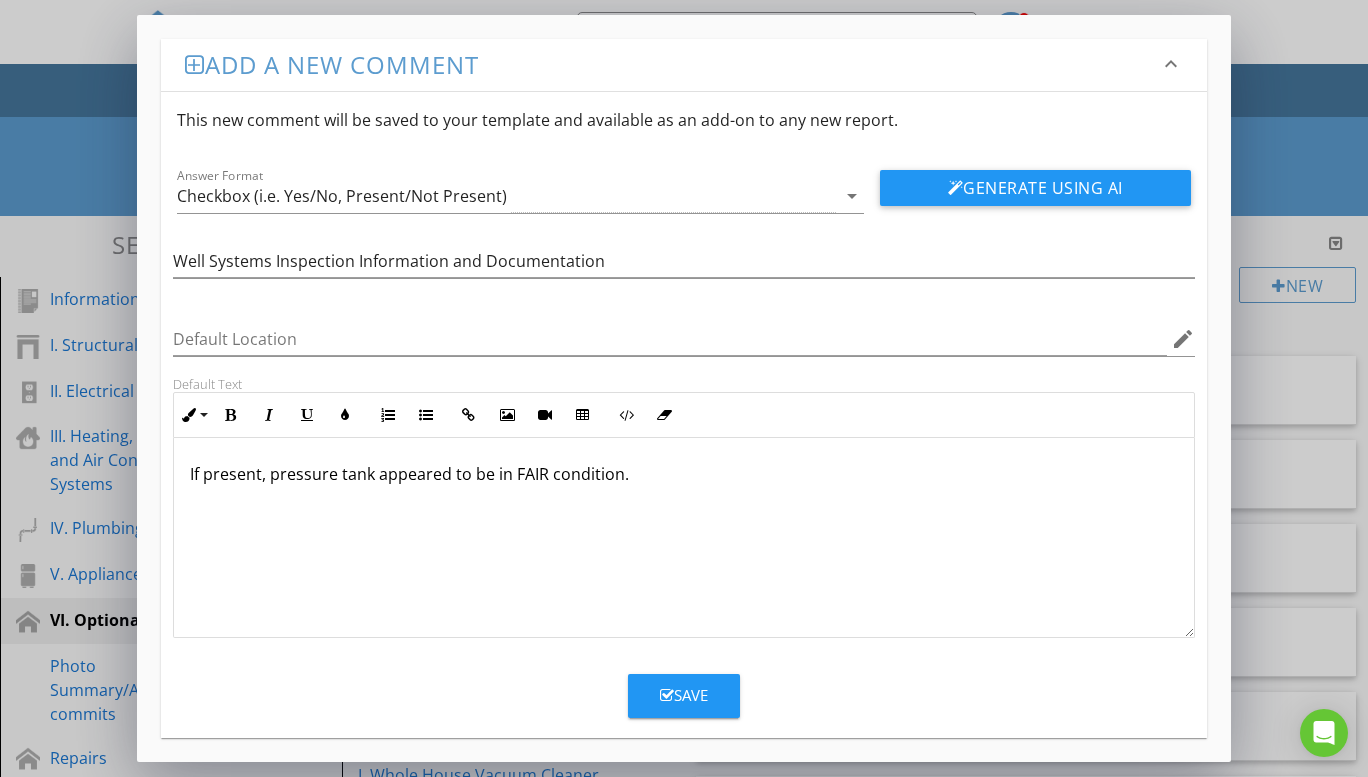 click at bounding box center (667, 695) 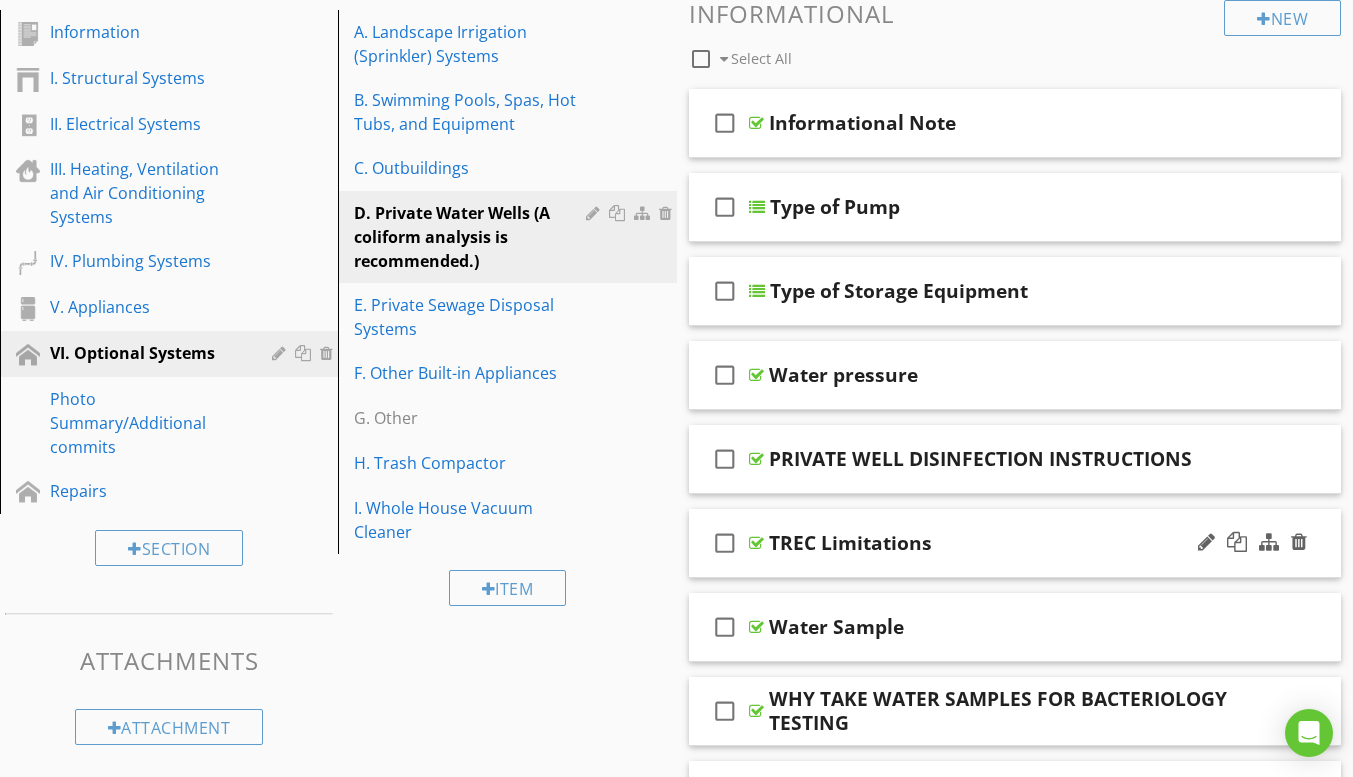 scroll, scrollTop: 200, scrollLeft: 0, axis: vertical 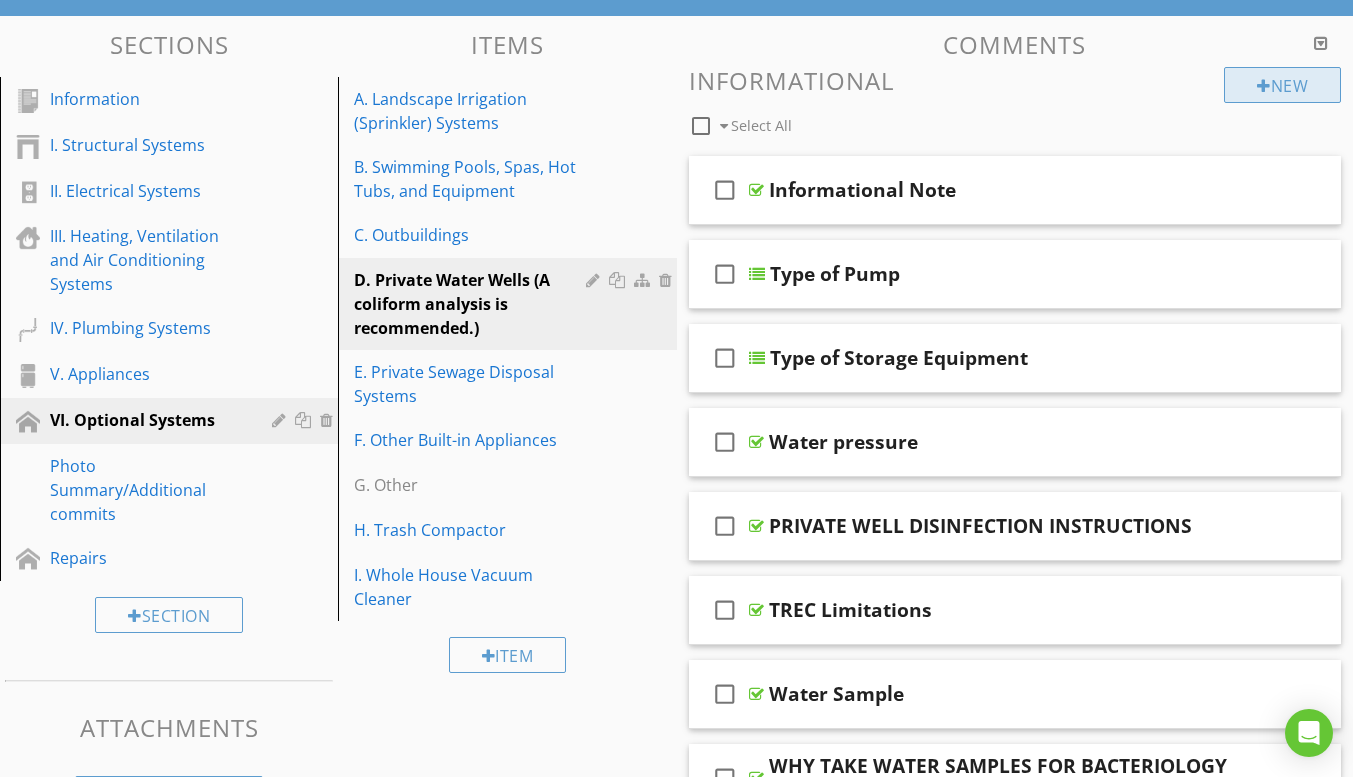 click at bounding box center (1264, 86) 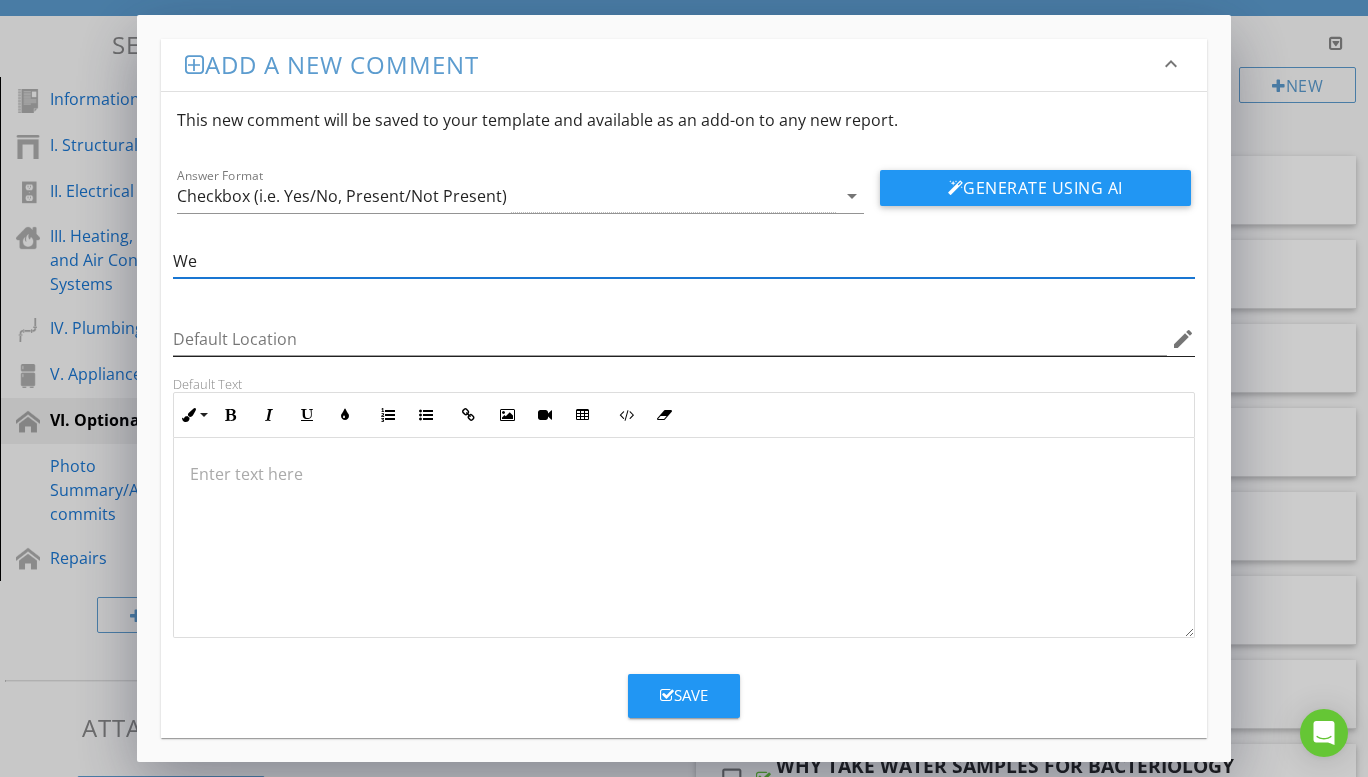 type on "Well Systems Inspection Information and Documentation" 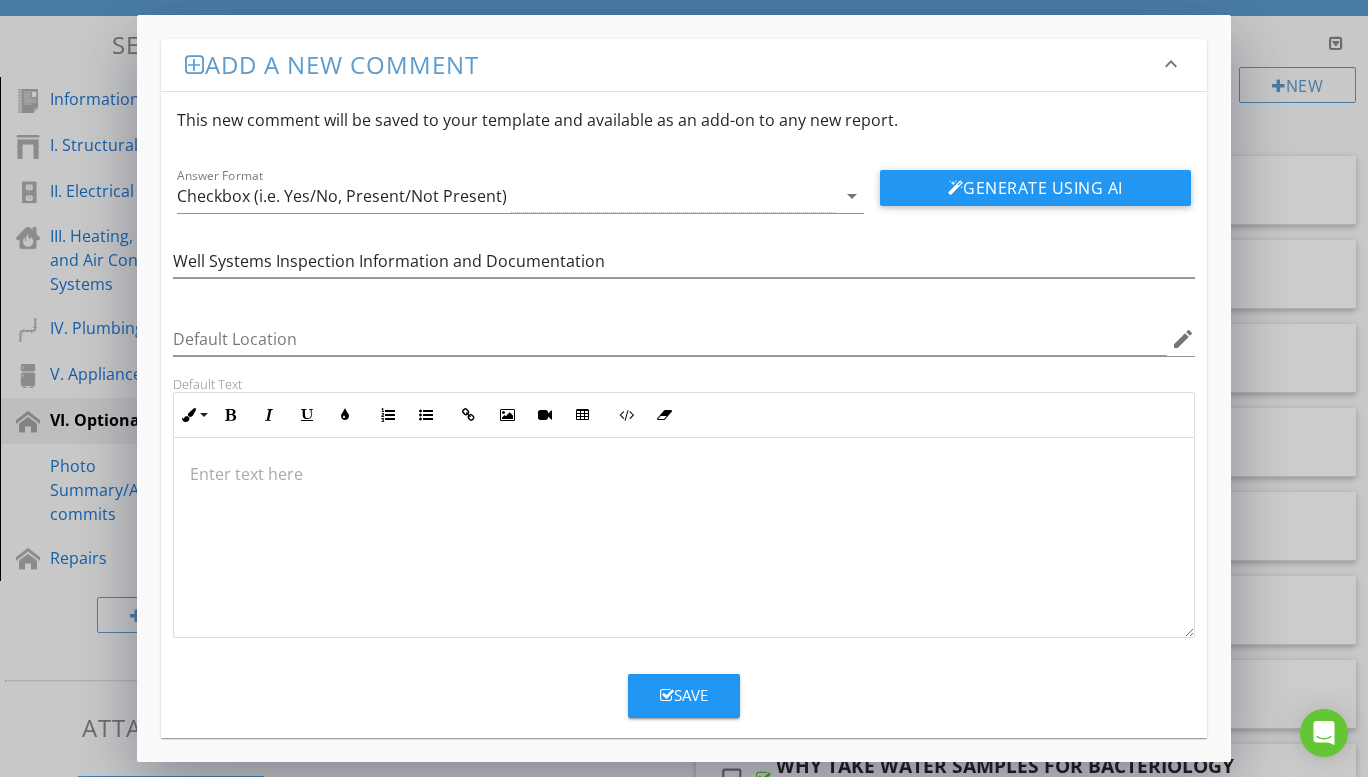 click at bounding box center (684, 474) 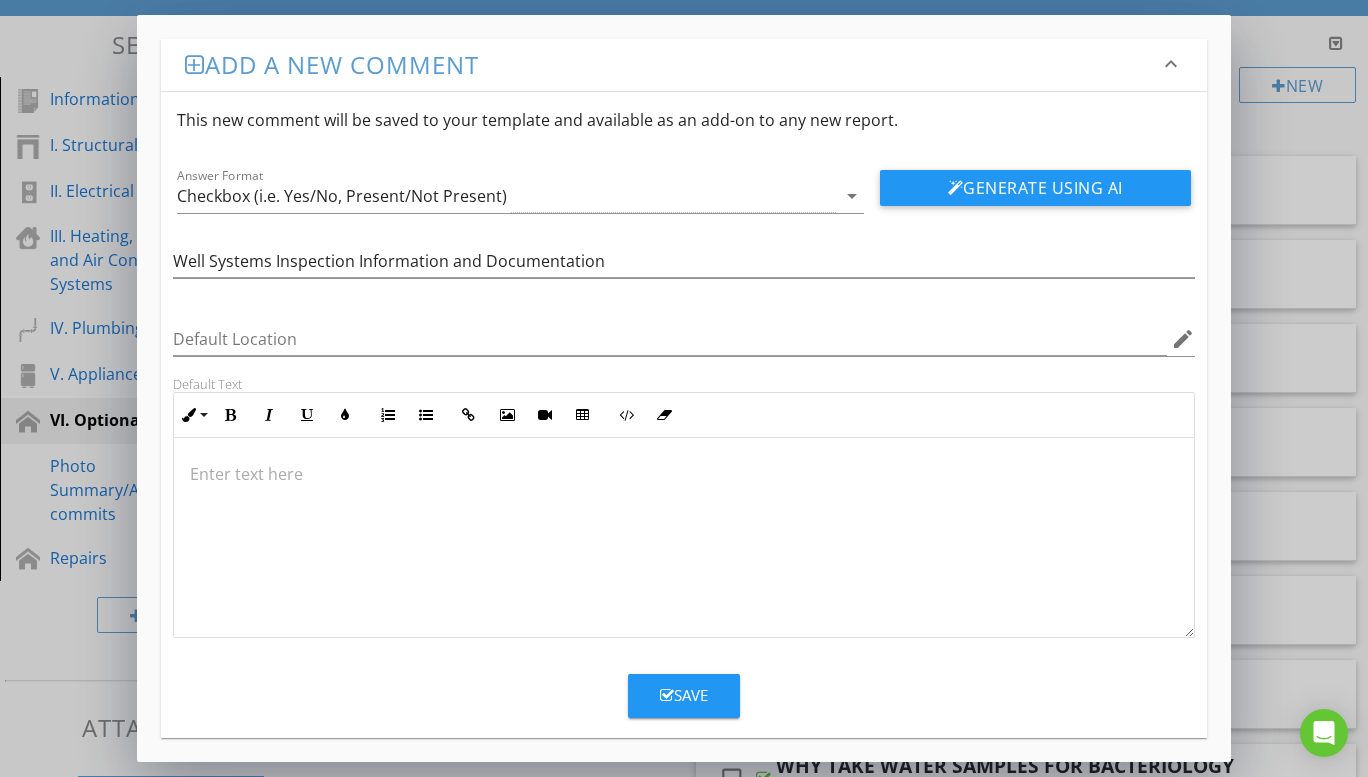 type 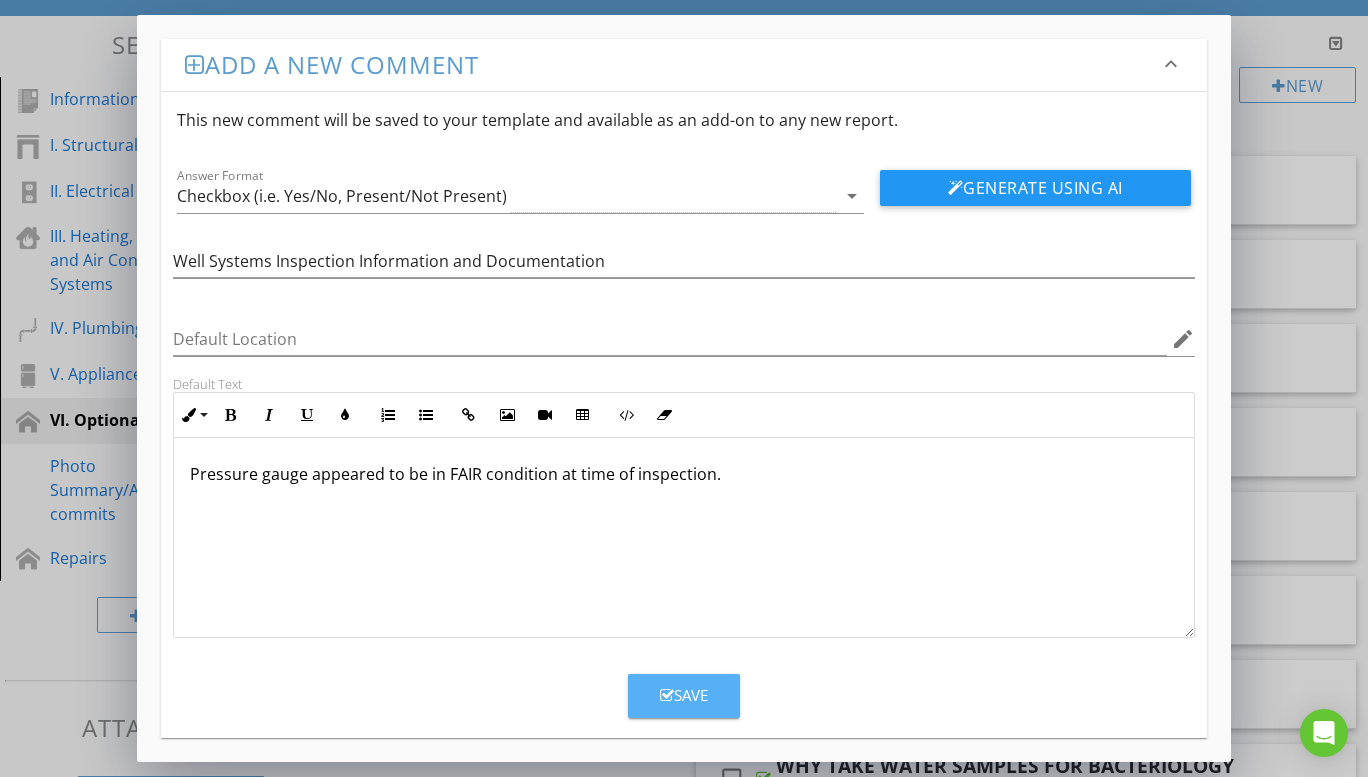 click on "Save" at bounding box center (684, 695) 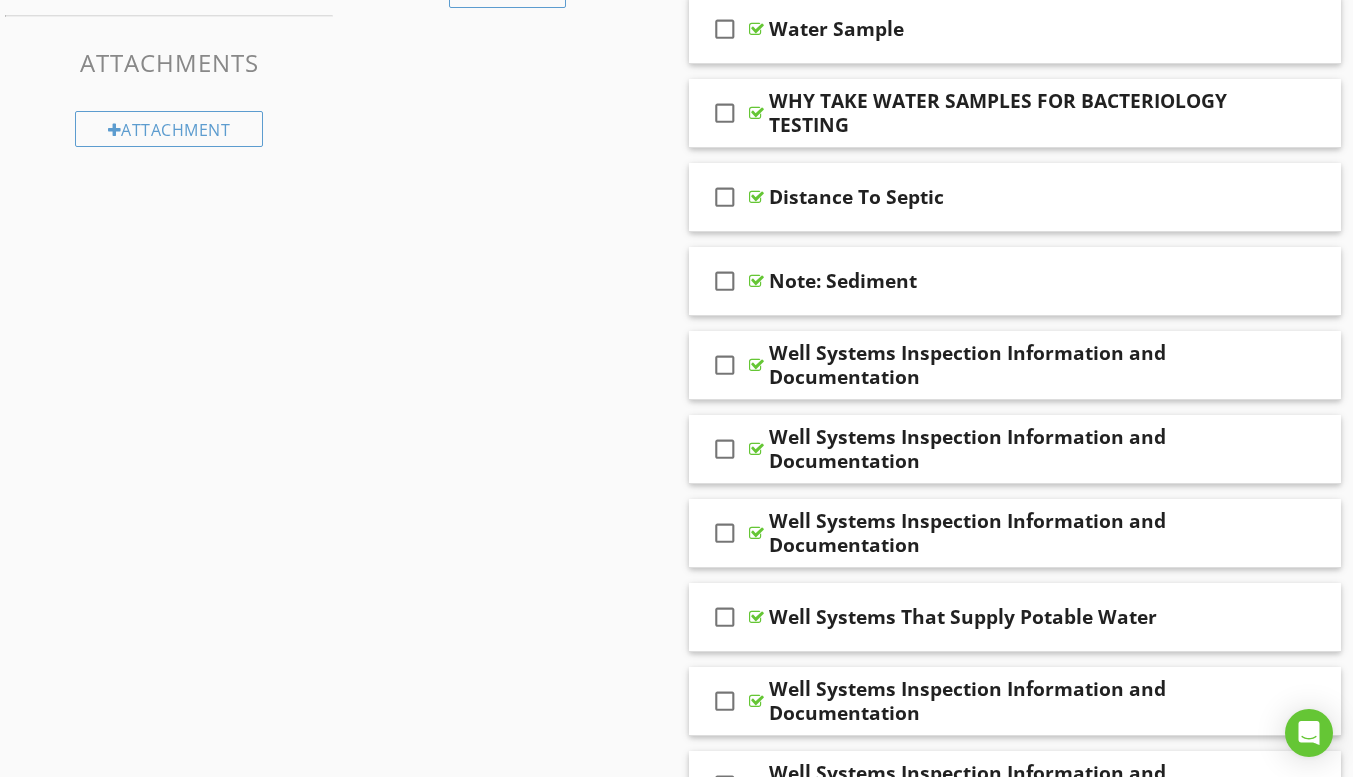 scroll, scrollTop: 1000, scrollLeft: 0, axis: vertical 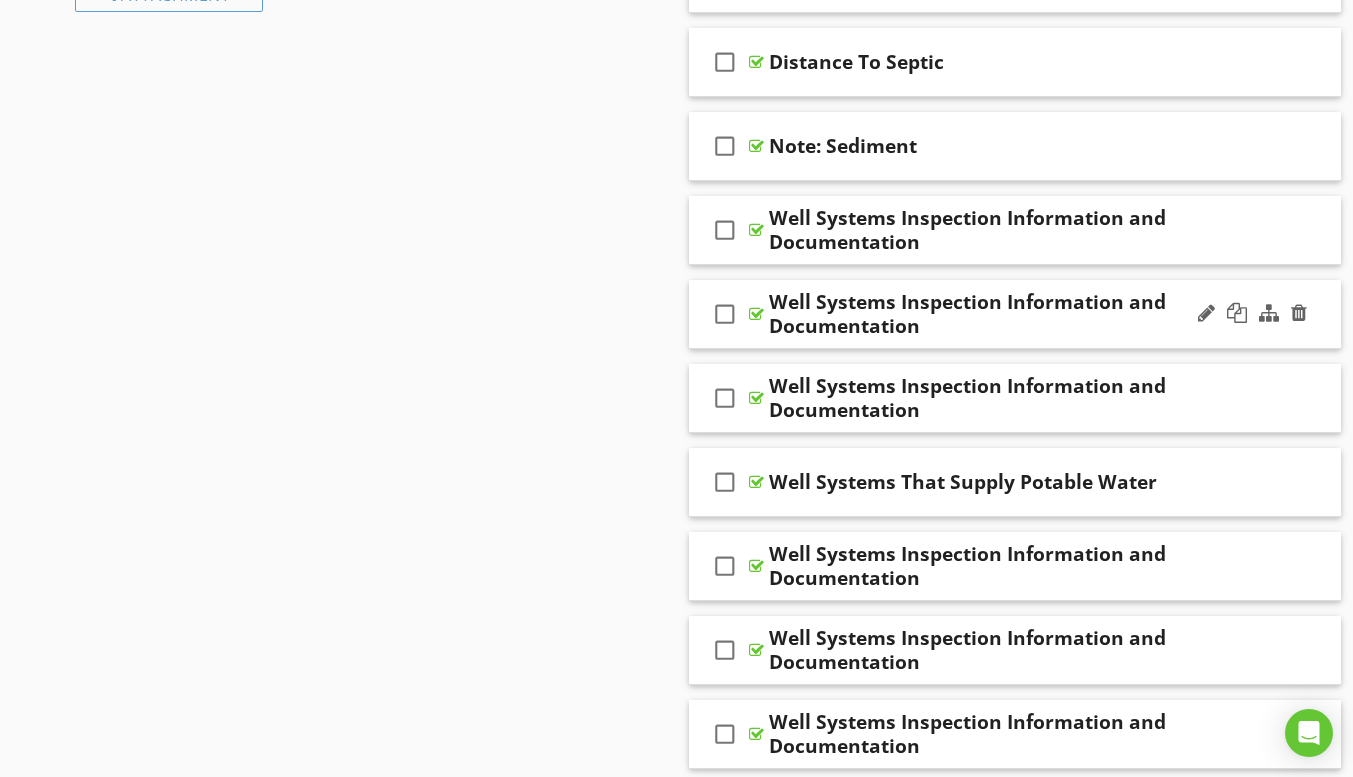 click on "Well Systems Inspection Information and Documentation" at bounding box center [998, 314] 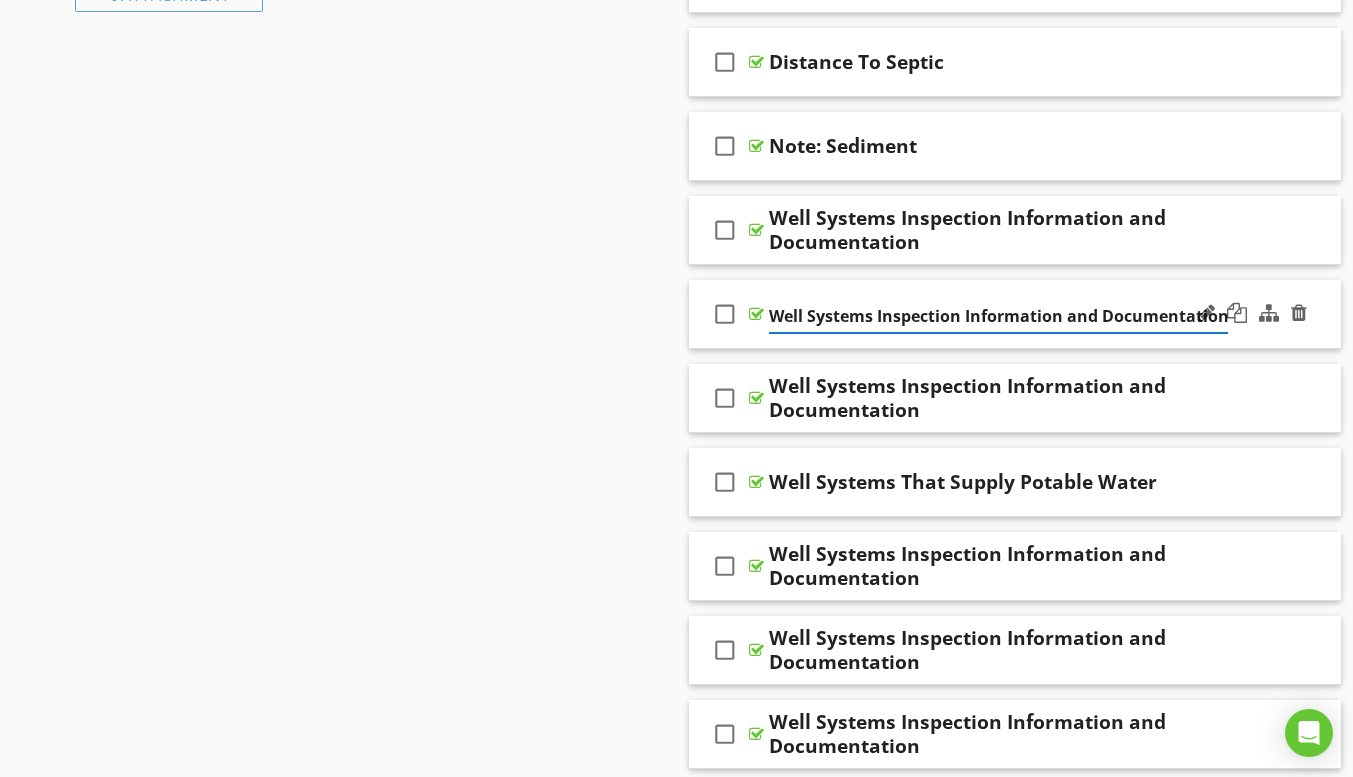 click on "check_box_outline_blank         Well Systems Inspection Information and Documentation" at bounding box center [1015, 314] 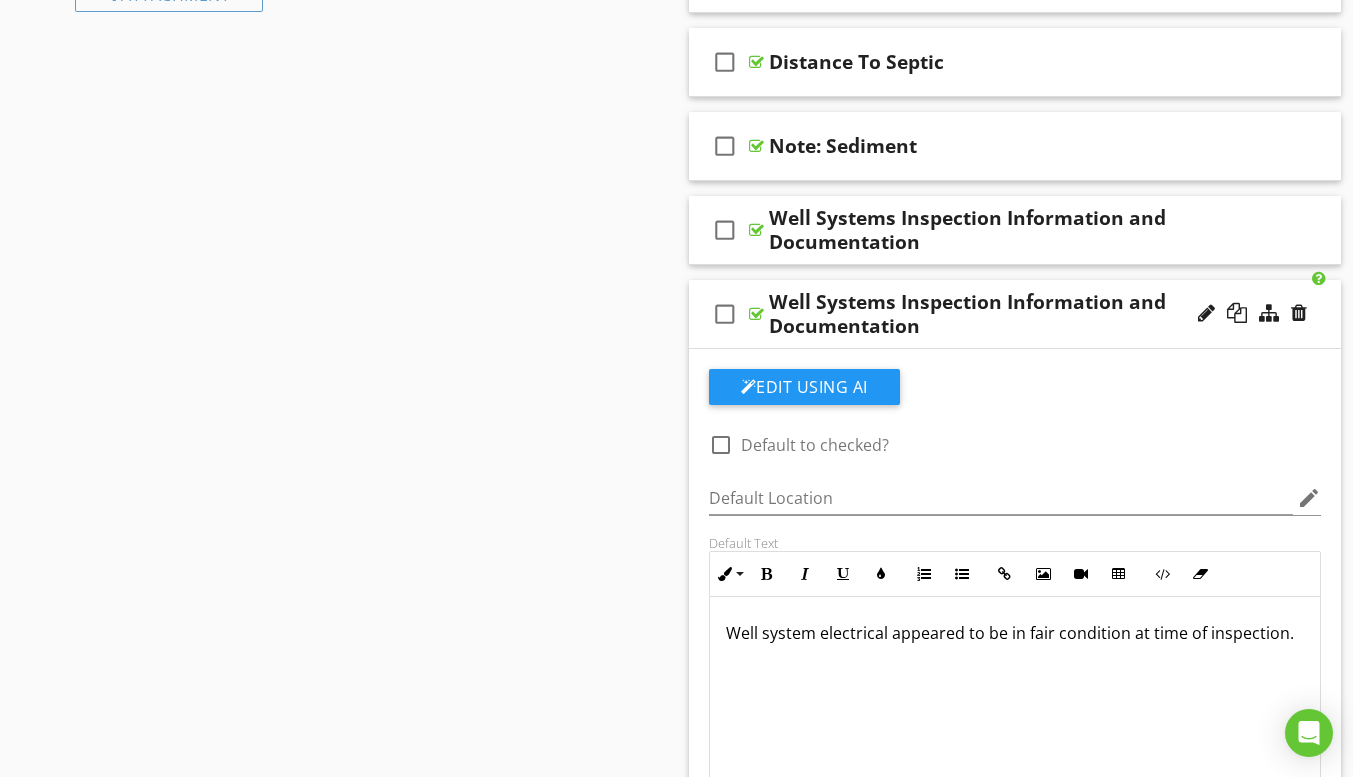 click on "Well system electrical appeared to be in fair condition at time of inspection." at bounding box center [1015, 697] 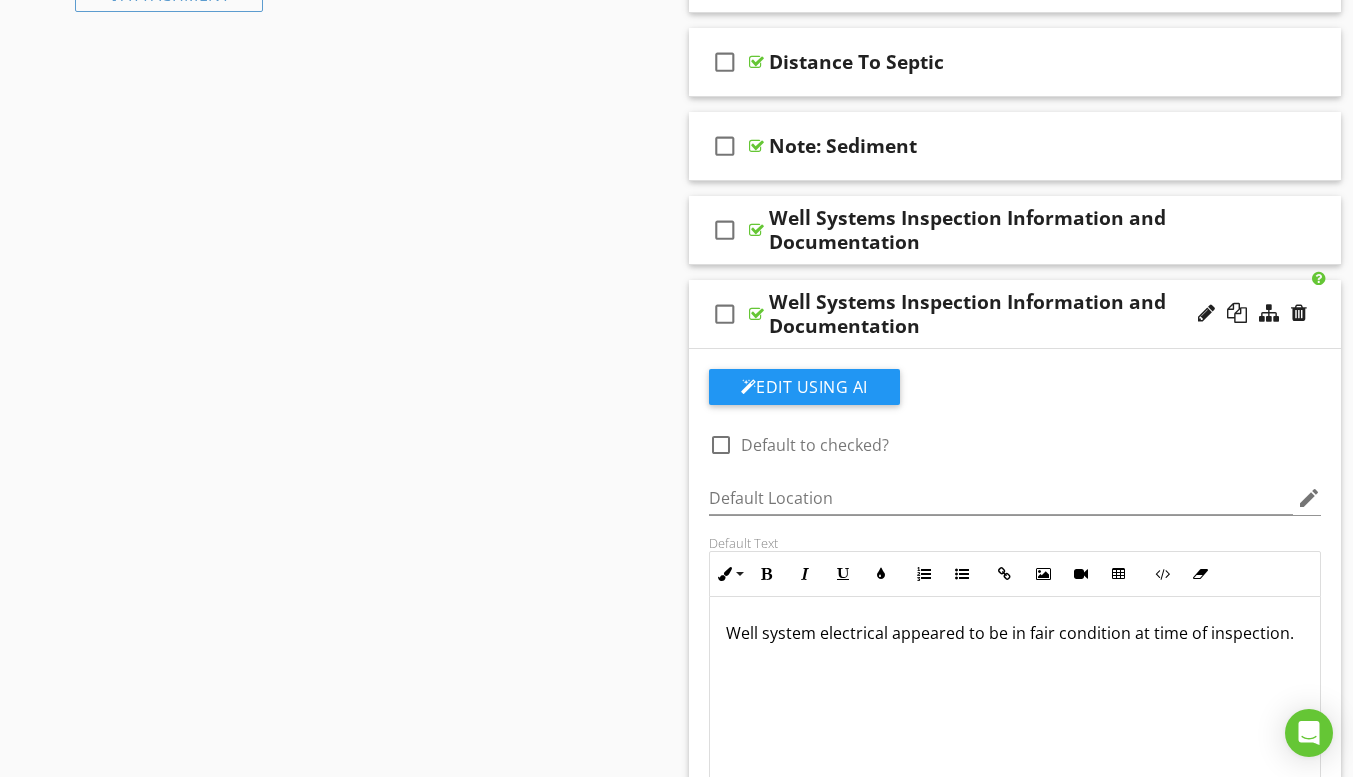type 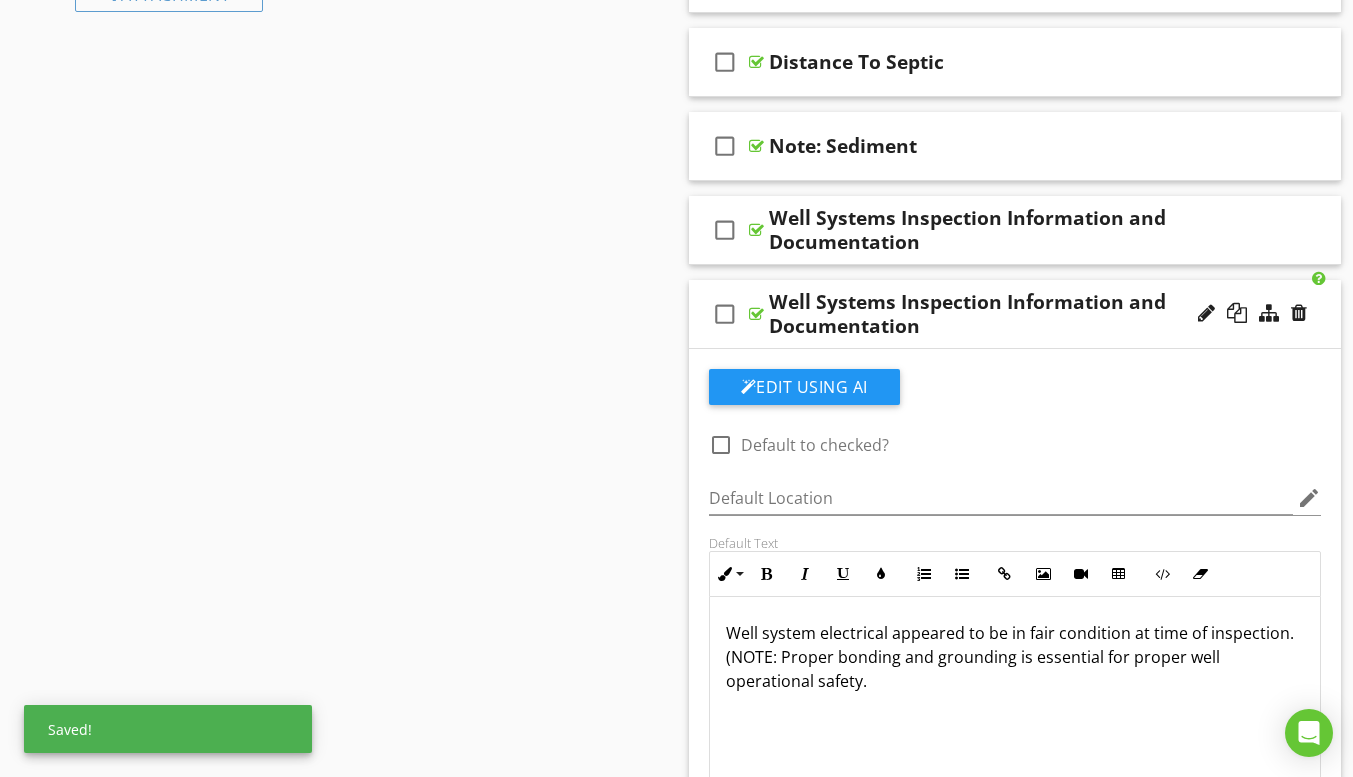 click on "Well system electrical appeared to be in fair condition at time of inspection. (NOTE: Proper bonding and grounding is essential for proper well operational safety." at bounding box center (1015, 657) 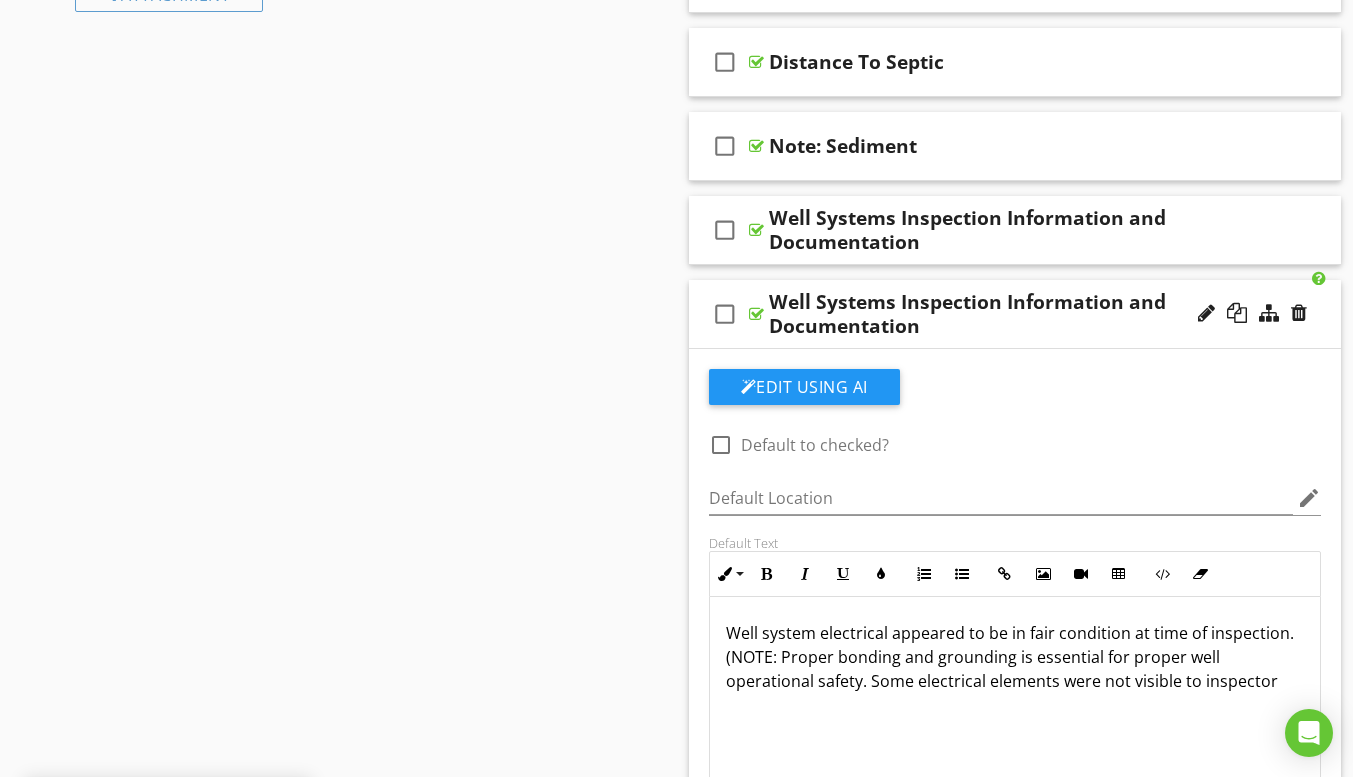 click on "Well system electrical appeared to be in fair condition at time of inspection. (NOTE: Proper bonding and grounding is essential for proper well operational safety. Some electrical elements were not visible to inspector" at bounding box center [1015, 657] 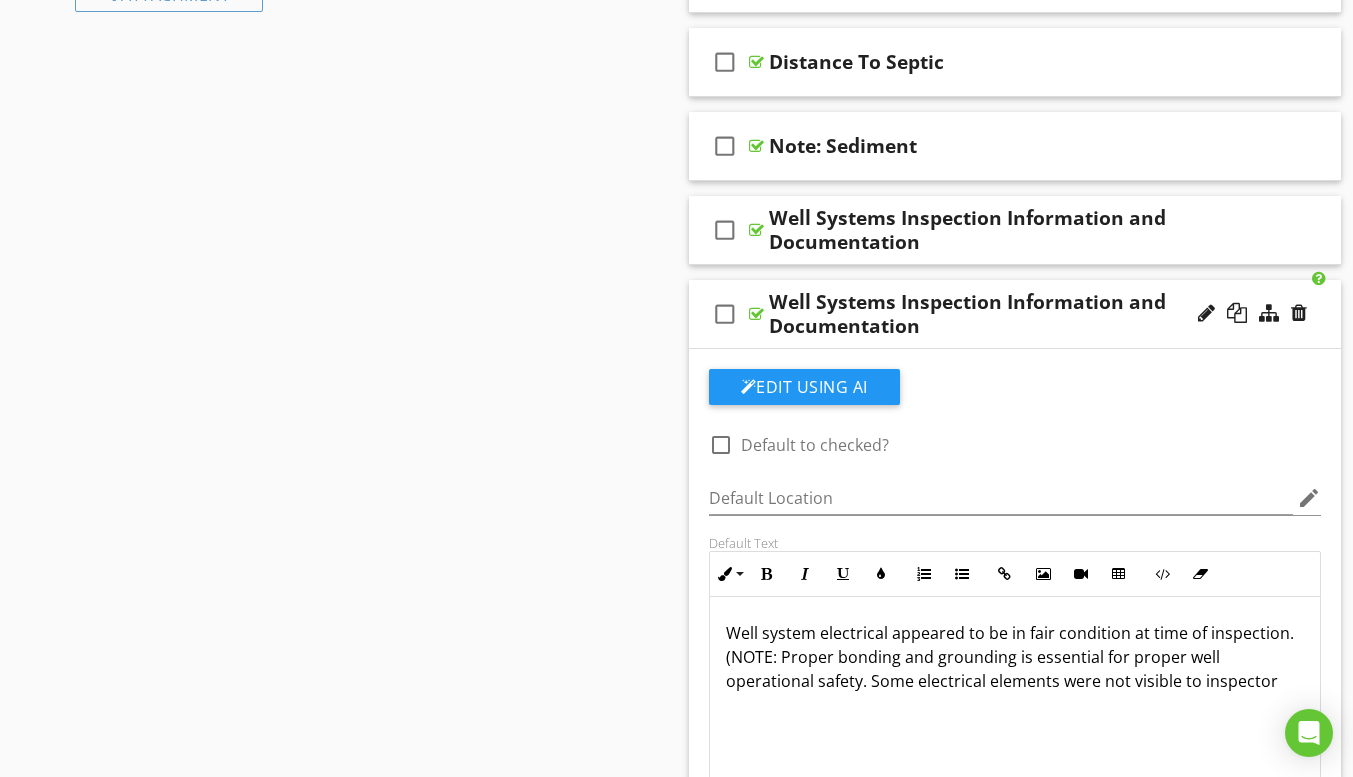 click on "Well system electrical appeared to be in fair condition at time of inspection. (NOTE: Proper bonding and grounding is essential for proper well operational safety. Some electrical elements were not visible to inspector" at bounding box center (1015, 657) 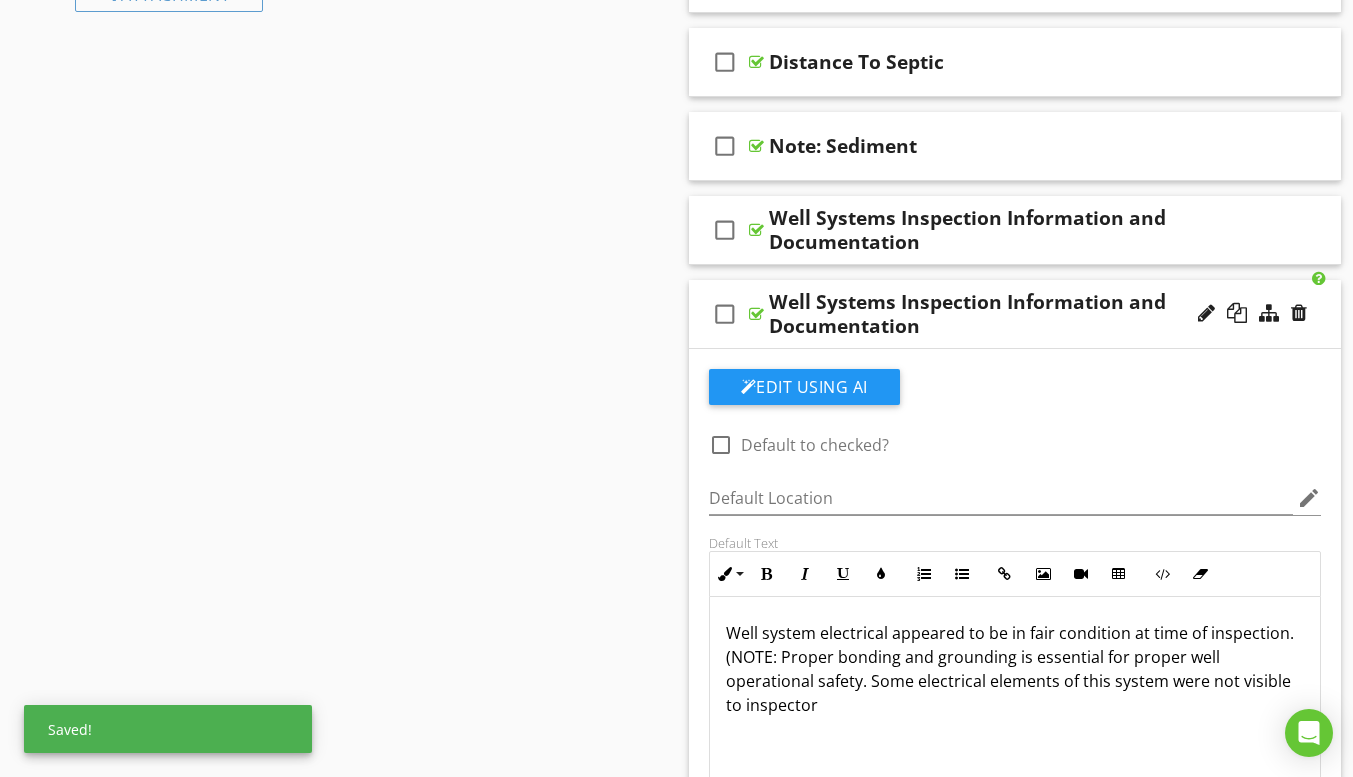 click on "Well system electrical appeared to be in fair condition at time of inspection. (NOTE: Proper bonding and grounding is essential for proper well operational safety. Some electrical elements of this system were not visible to inspector" at bounding box center (1015, 669) 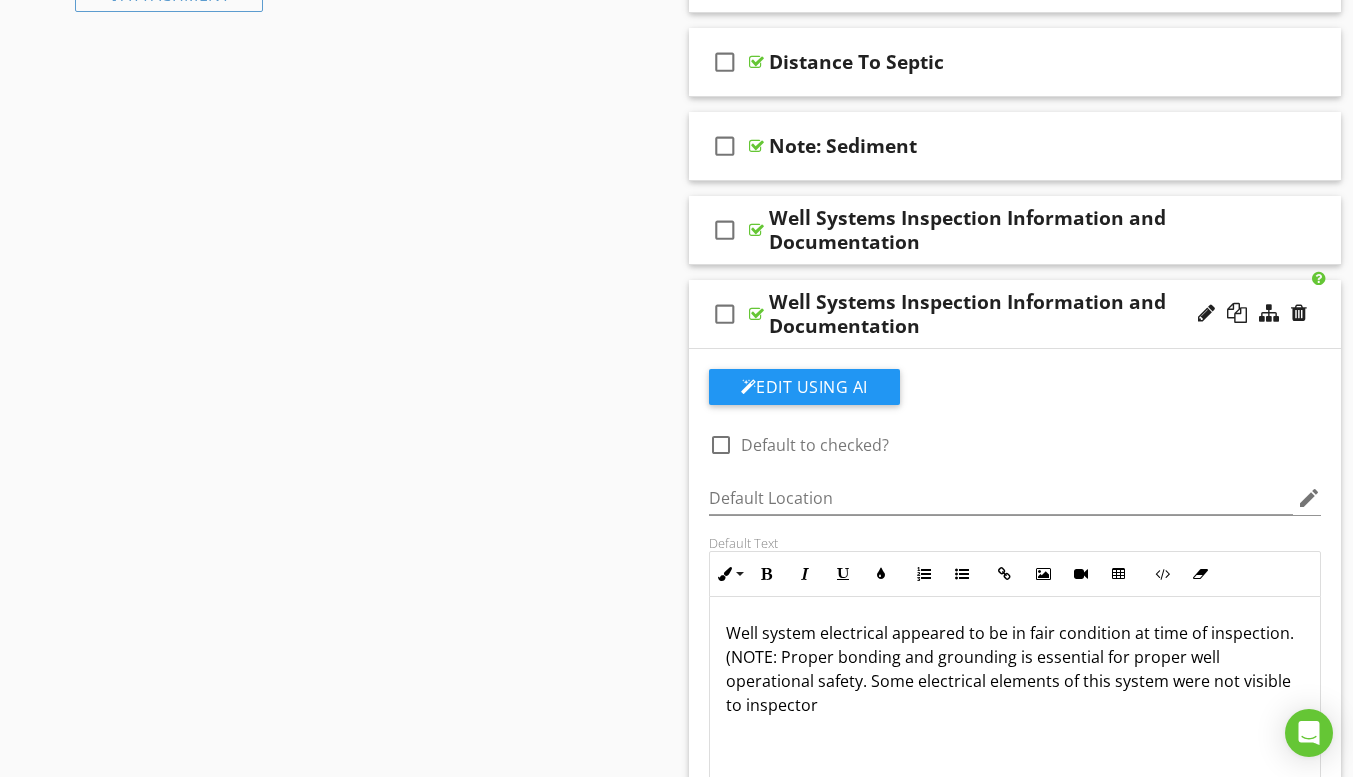 click on "Well system electrical appeared to be in fair condition at time of inspection. (NOTE: Proper bonding and grounding is essential for proper well operational safety. Some electrical elements of this system were not visible to inspector" at bounding box center (1015, 669) 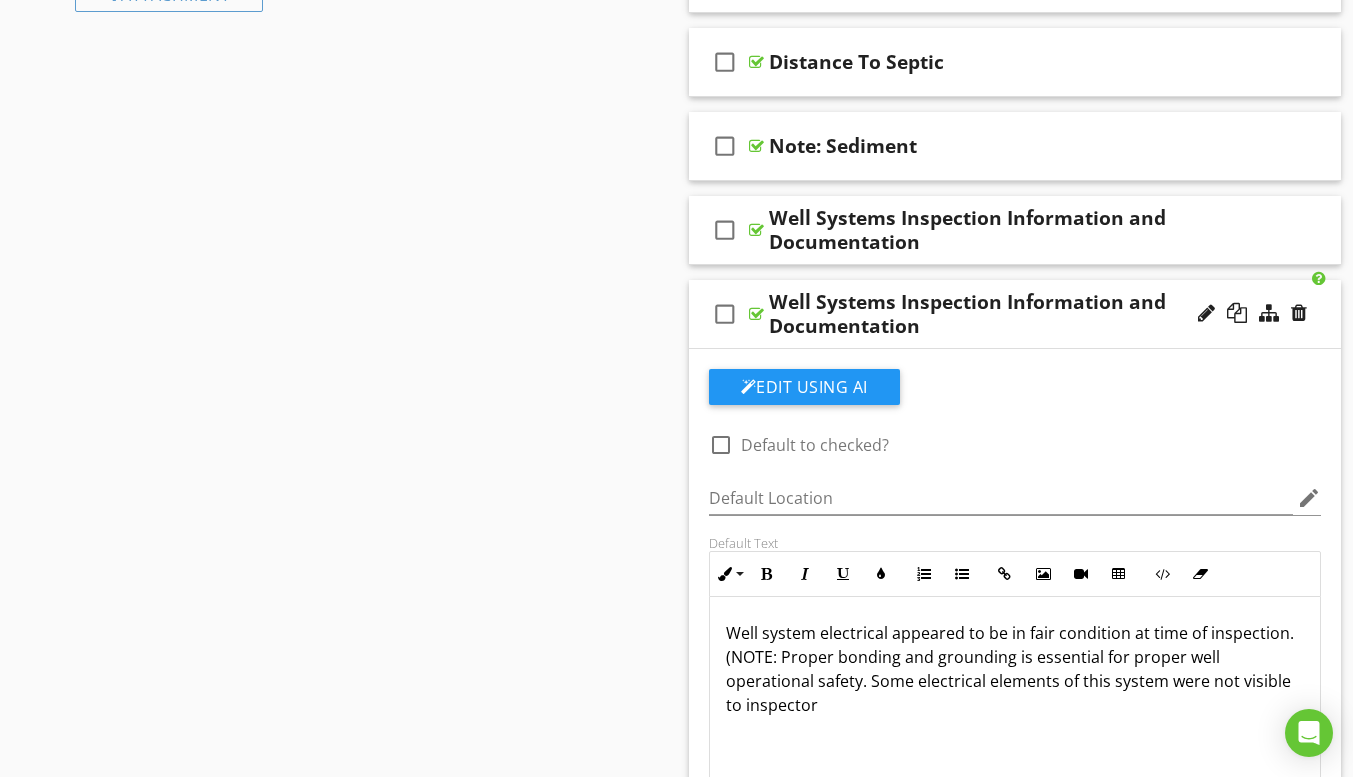 click on "Well system electrical appeared to be in fair condition at time of inspection. (NOTE: Proper bonding and grounding is essential for proper well operational safety. Some electrical elements of this system were not visible to inspector" at bounding box center (1015, 669) 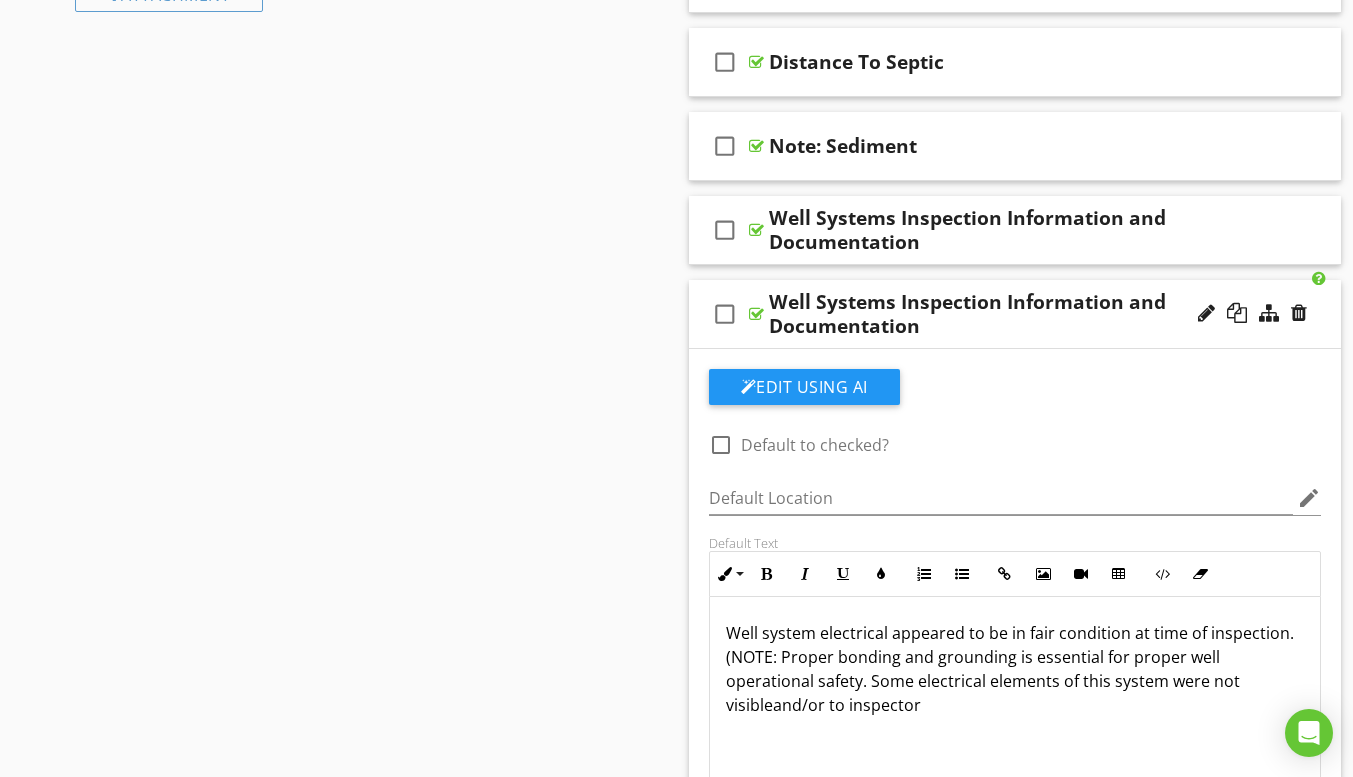 click on "Well system electrical appeared to be in fair condition at time of inspection. (NOTE: Proper bonding and grounding is essential for proper well operational safety. Some electrical elements of this system were not visibleand/or to inspector" at bounding box center [1015, 669] 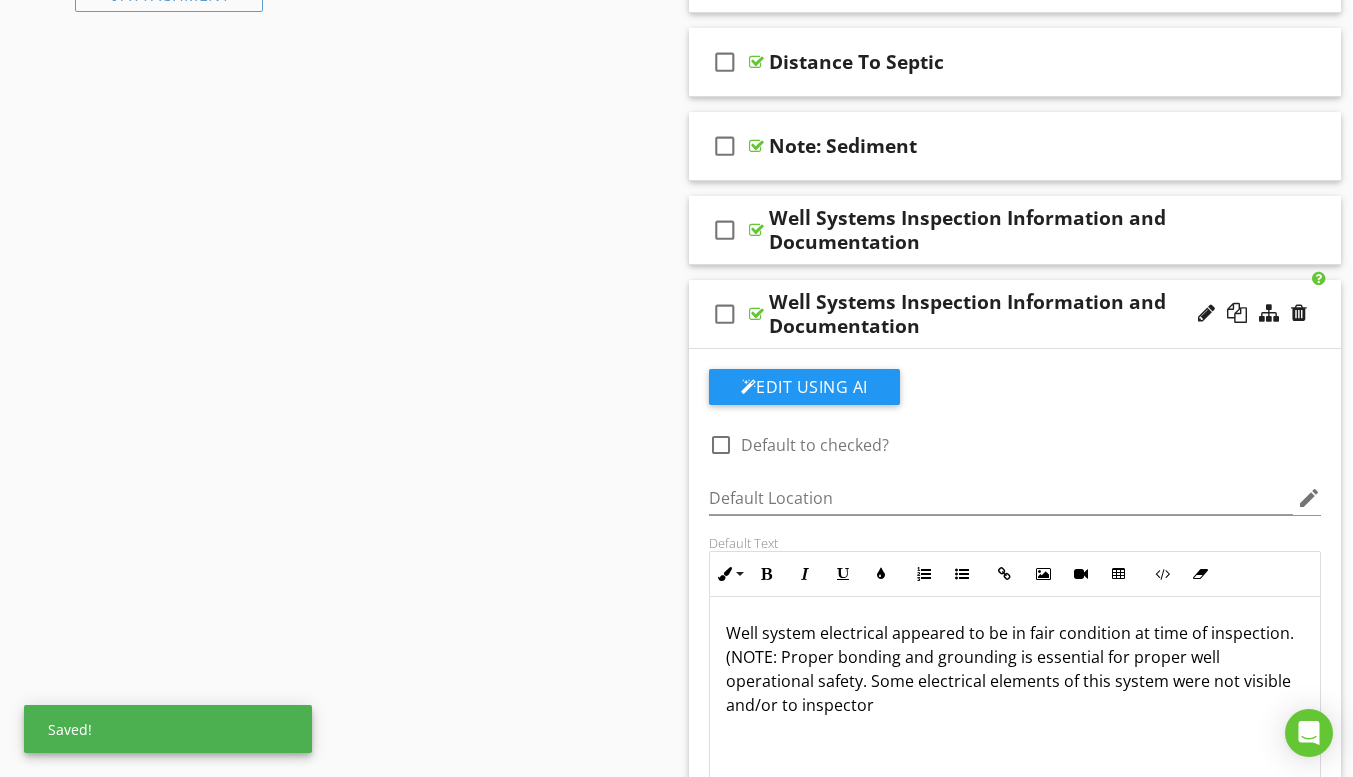 click on "Well system electrical appeared to be in fair condition at time of inspection. (NOTE: Proper bonding and grounding is essential for proper well operational safety. Some electrical elements of this system were not visible and/or to inspector" at bounding box center [1015, 669] 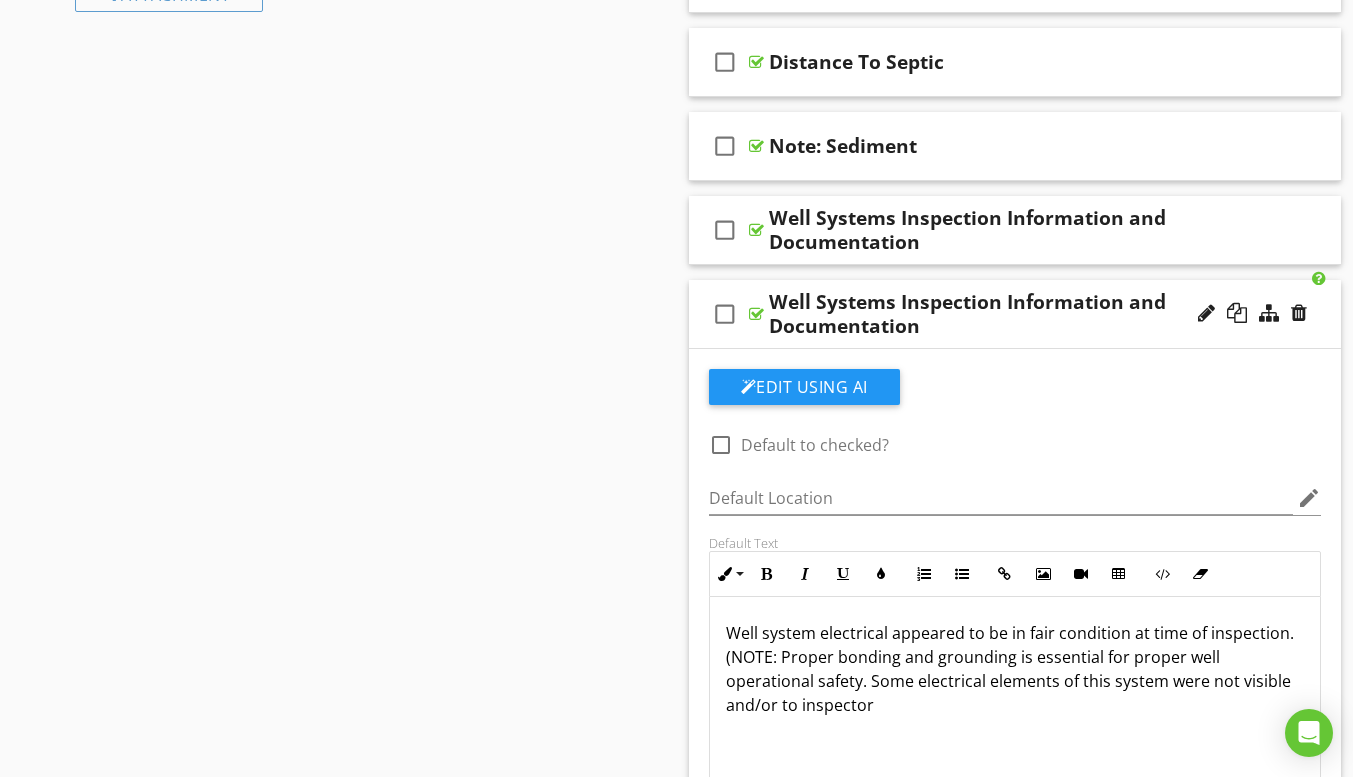 click on "Well system electrical appeared to be in fair condition at time of inspection. (NOTE: Proper bonding and grounding is essential for proper well operational safety. Some electrical elements of this system were not visible and/or to inspector" at bounding box center [1015, 669] 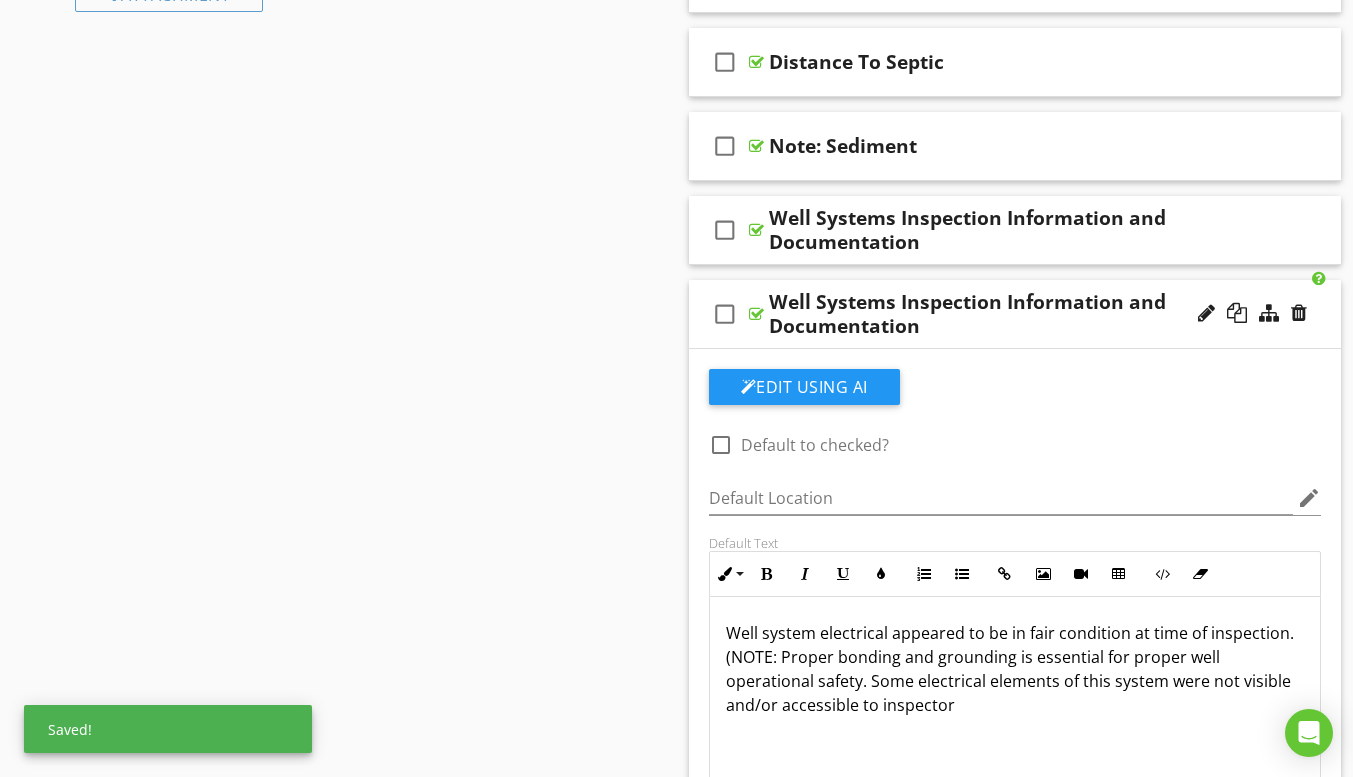click on "Well system electrical appeared to be in fair condition at time of inspection. (NOTE: Proper bonding and grounding is essential for proper well operational safety. Some electrical elements of this system were not visible and/or accessible to inspector" at bounding box center [1015, 669] 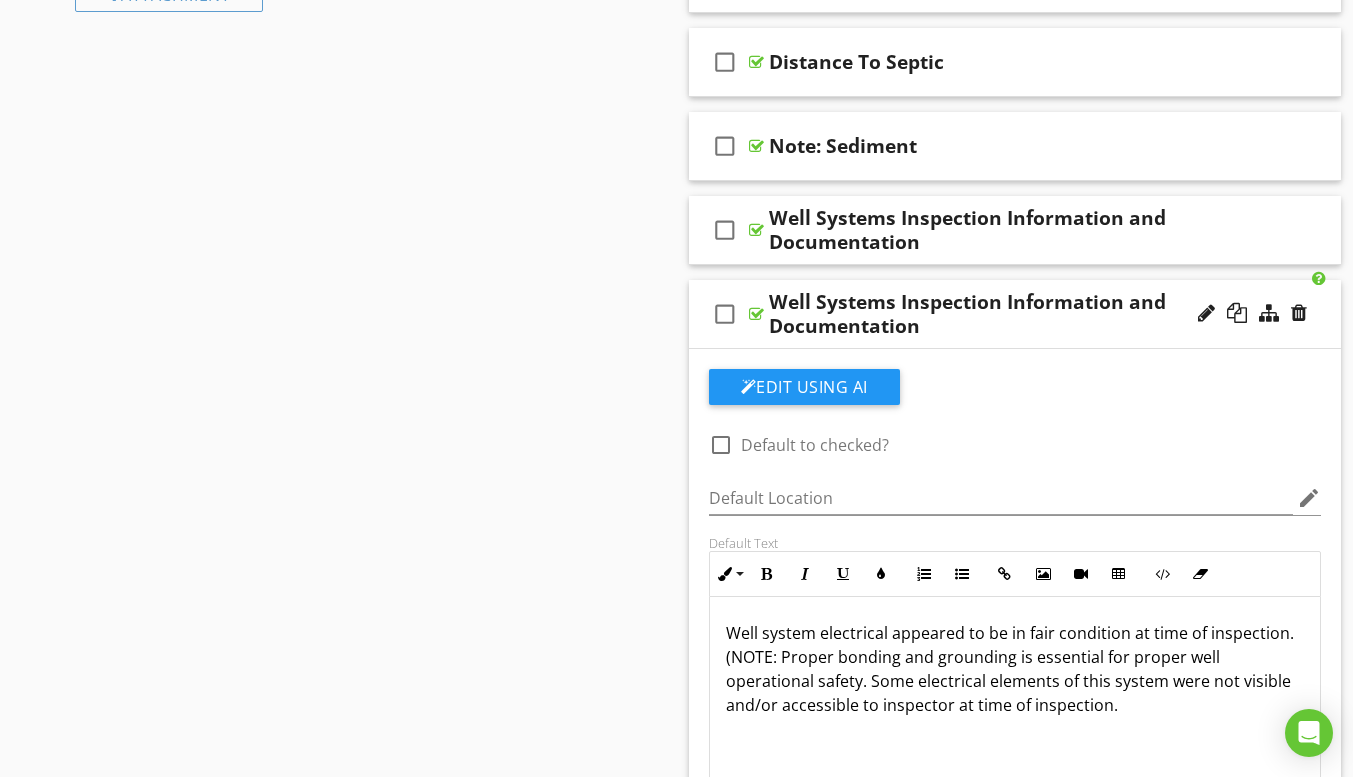 scroll, scrollTop: 1, scrollLeft: 0, axis: vertical 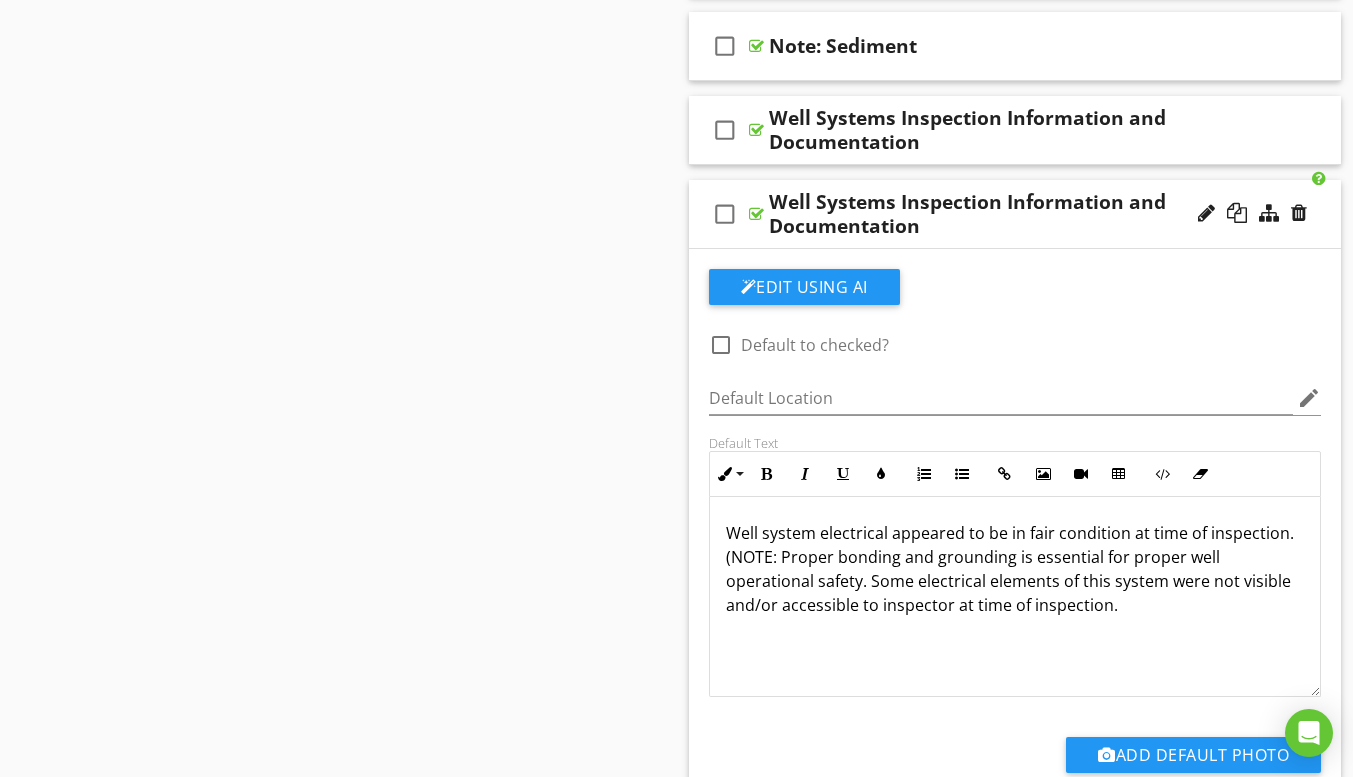click on "Well Systems Inspection Information and Documentation" at bounding box center (998, 214) 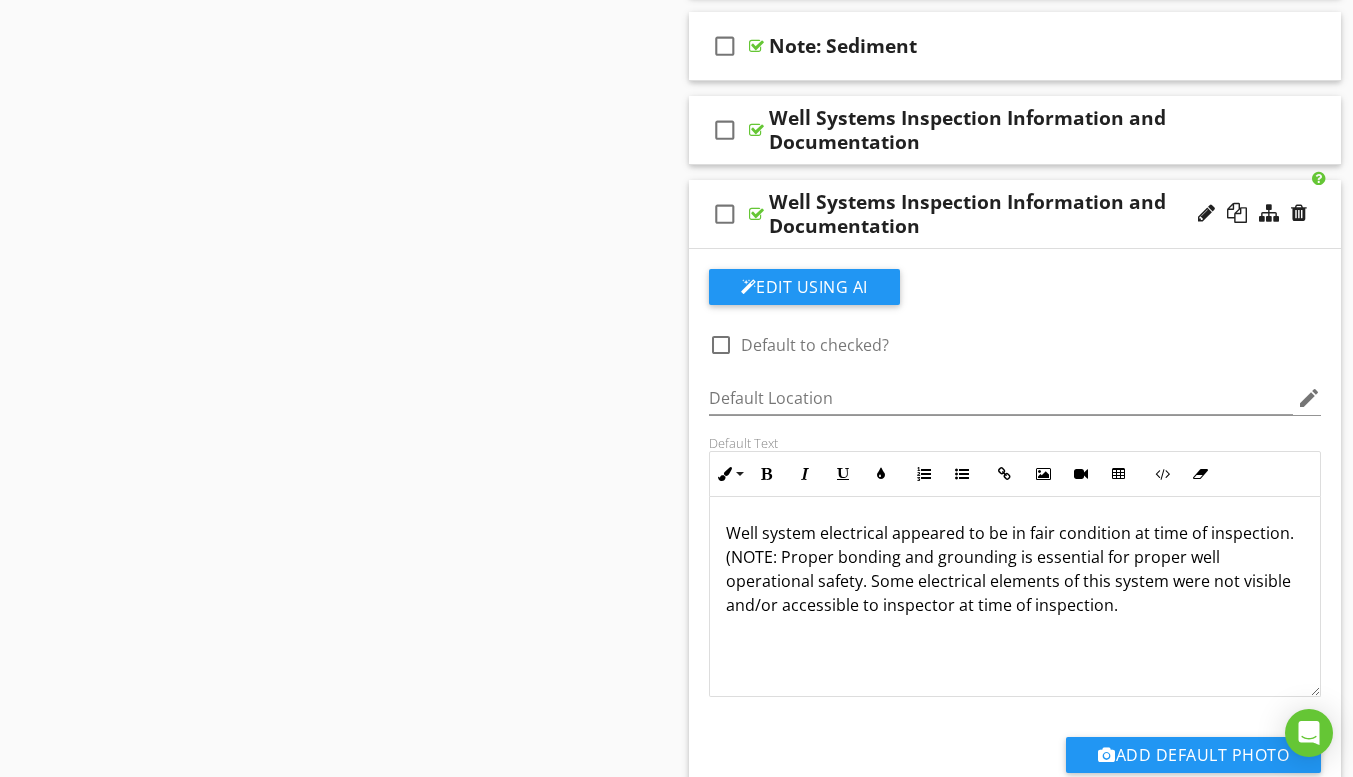 click on "check_box_outline_blank
Well Systems Inspection Information and Documentation" at bounding box center [1015, 214] 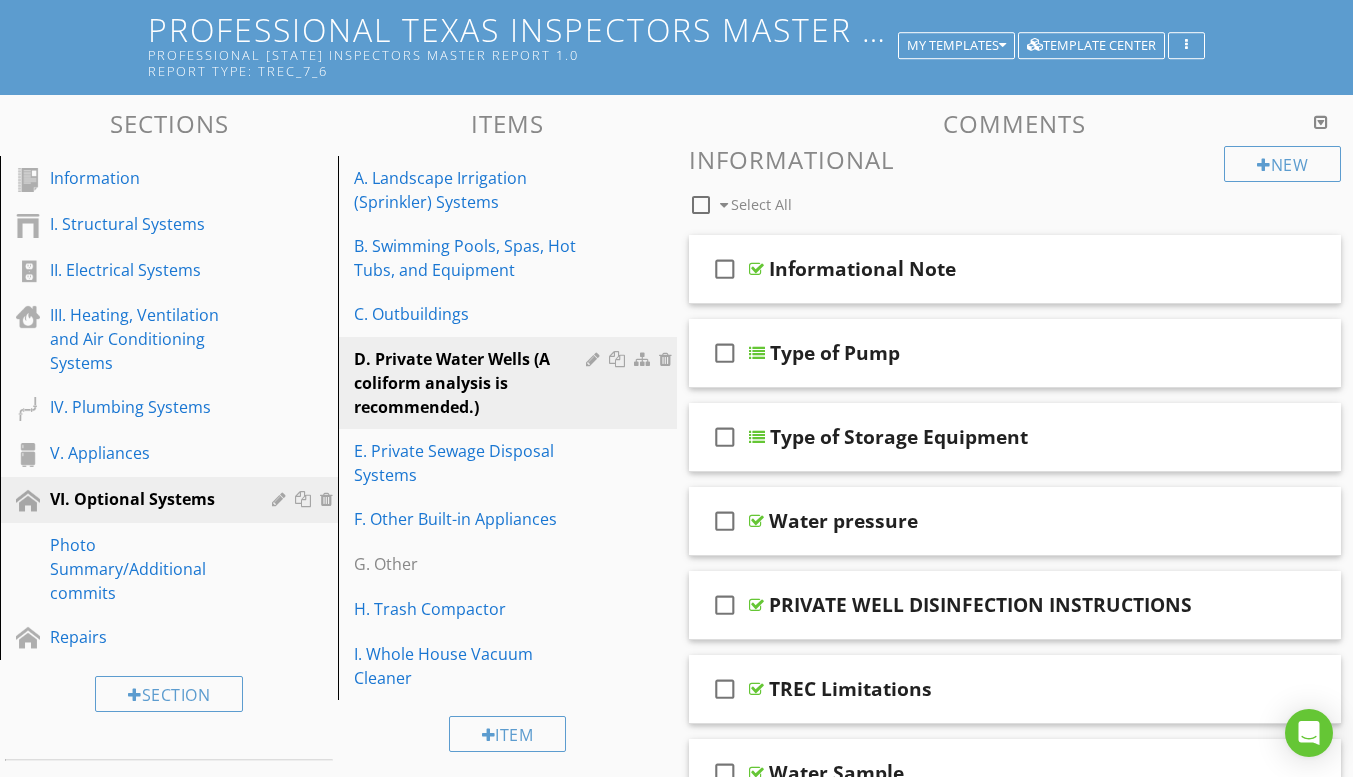 scroll, scrollTop: 100, scrollLeft: 0, axis: vertical 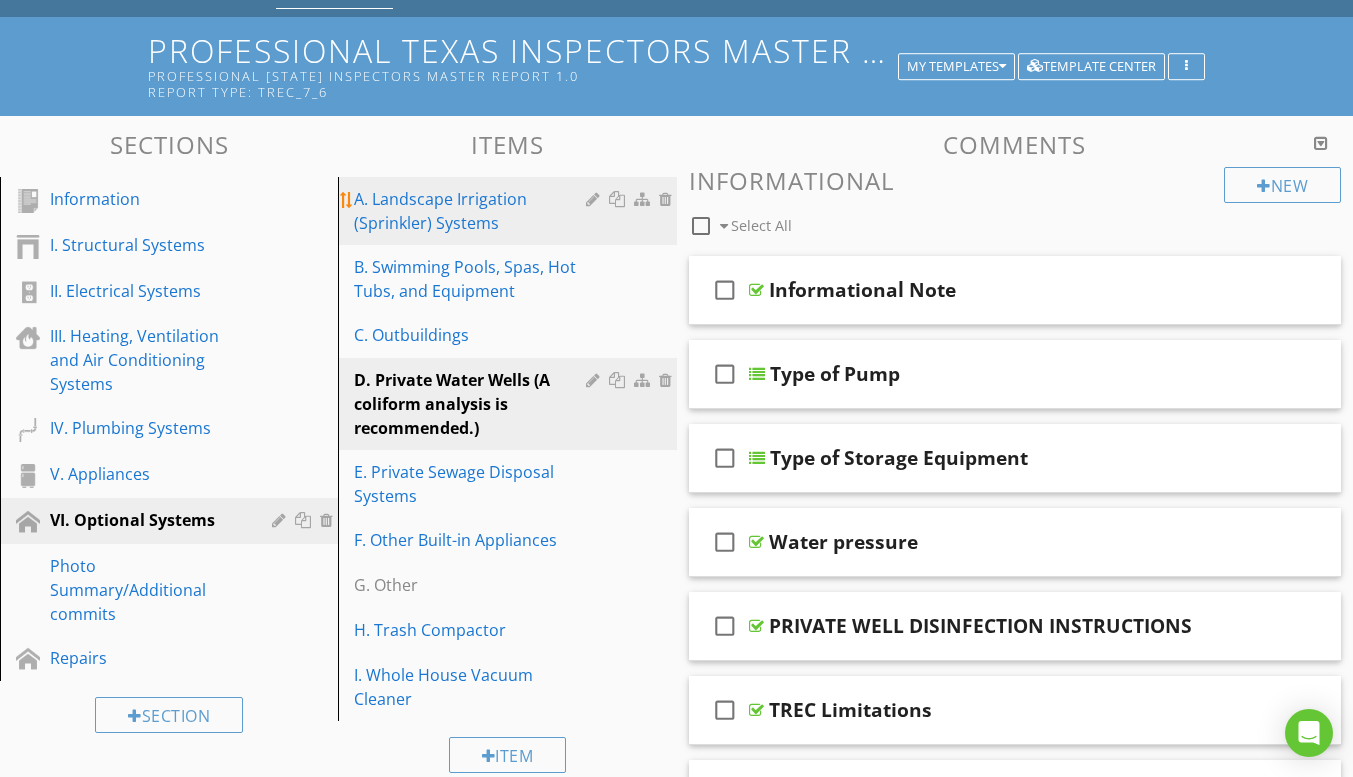 click on "A. Landscape Irrigation (Sprinkler) Systems" at bounding box center [472, 211] 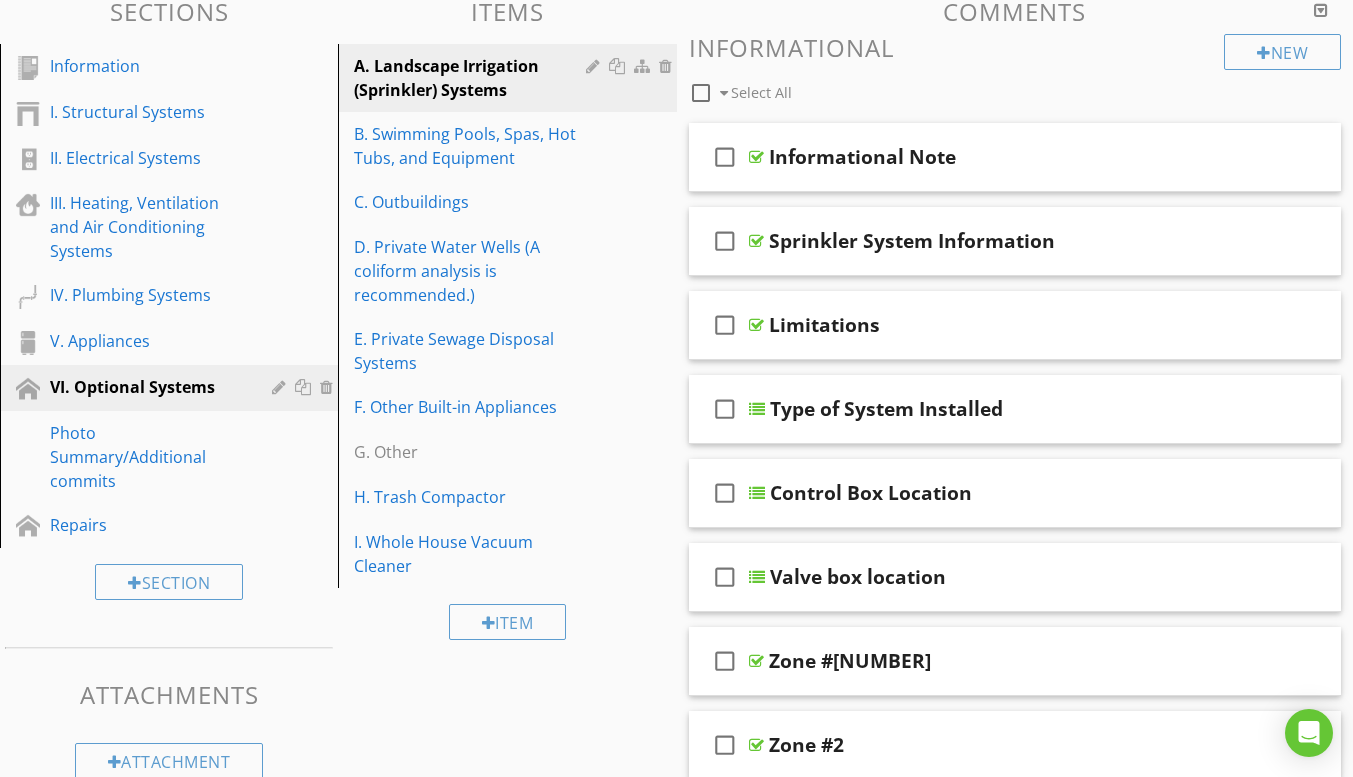 scroll, scrollTop: 200, scrollLeft: 0, axis: vertical 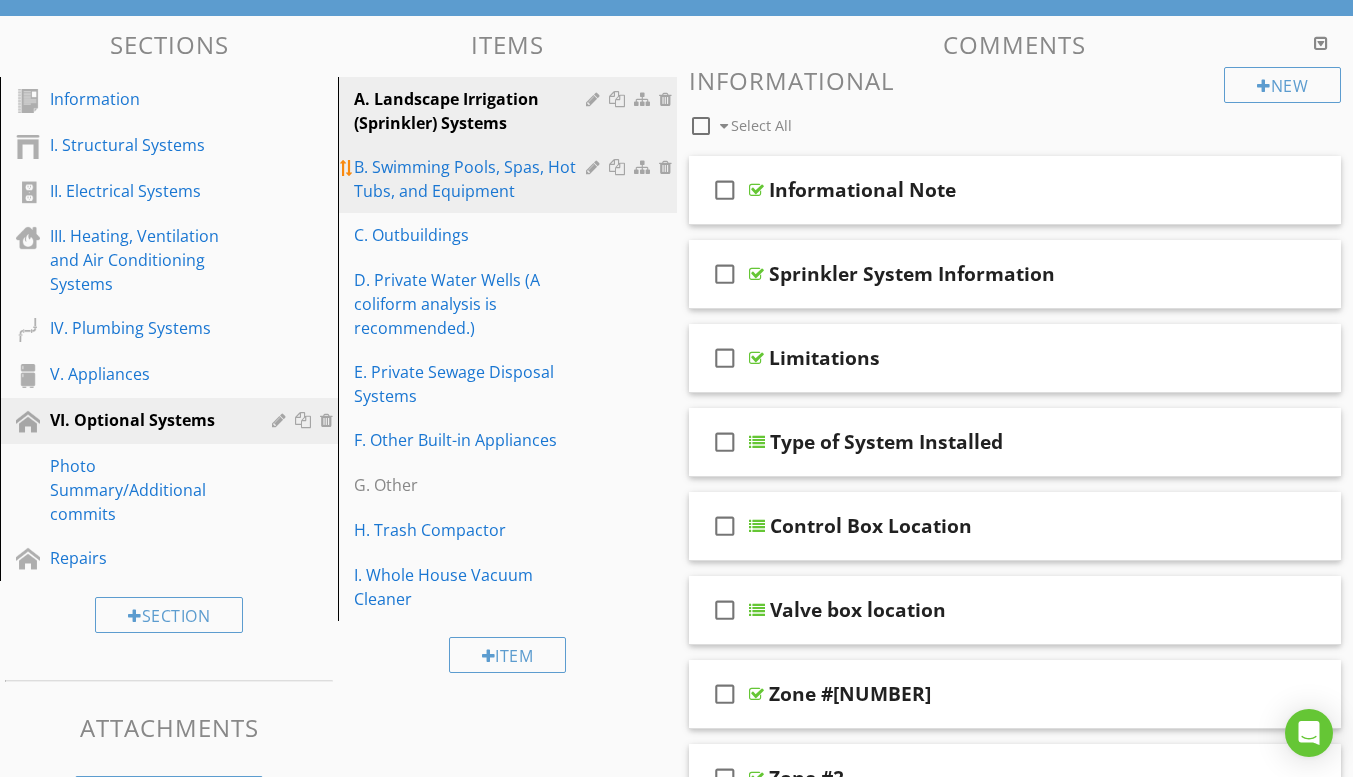 click on "B. Swimming Pools, Spas, Hot Tubs, and Equipment" at bounding box center (472, 179) 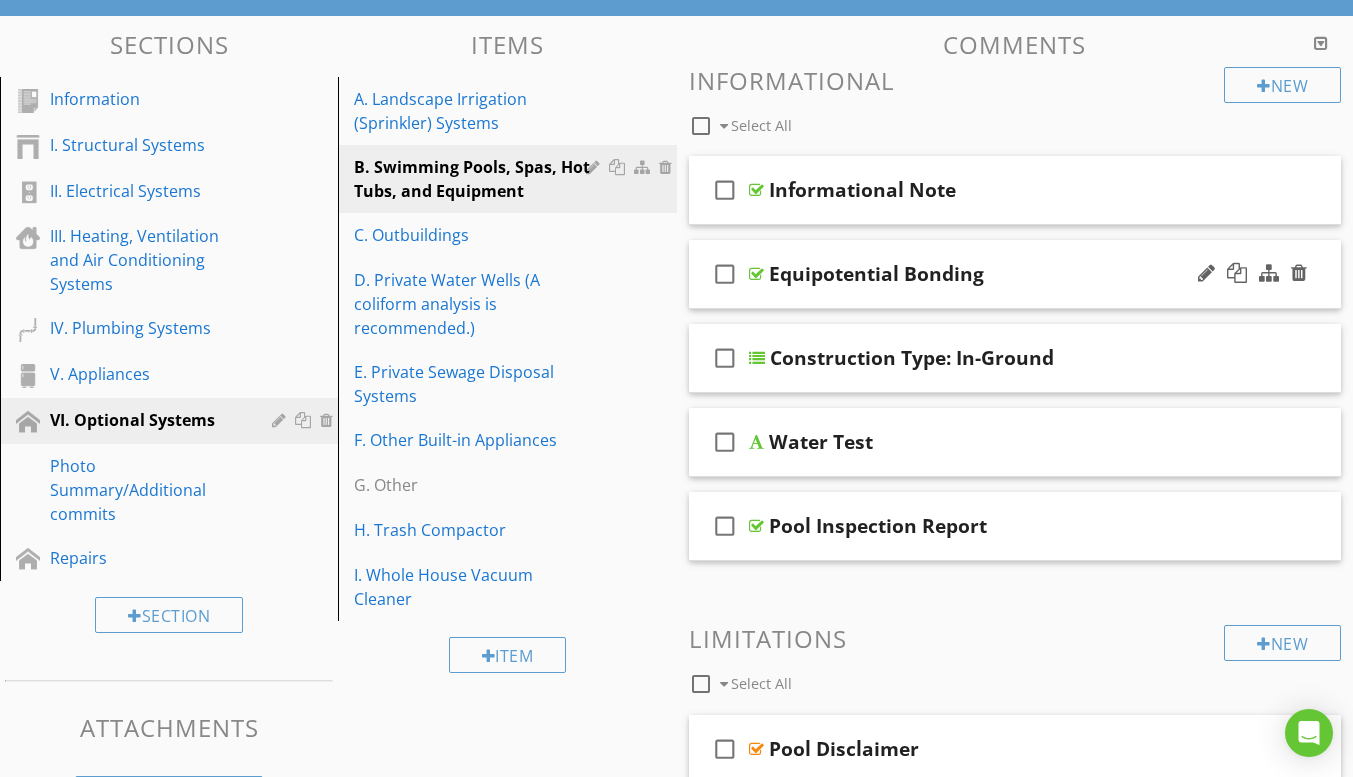 click on "check_box_outline_blank
Equipotential Bonding" at bounding box center [1015, 274] 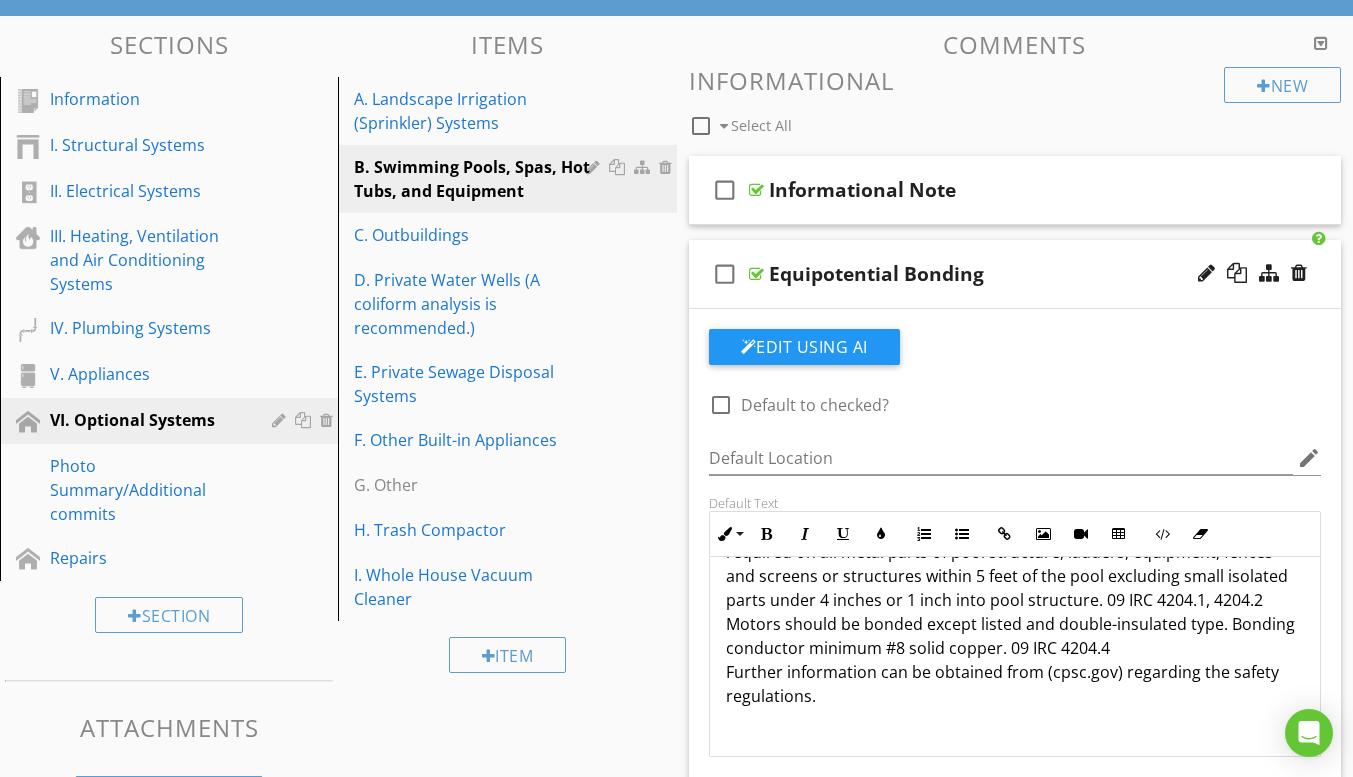 scroll, scrollTop: 0, scrollLeft: 0, axis: both 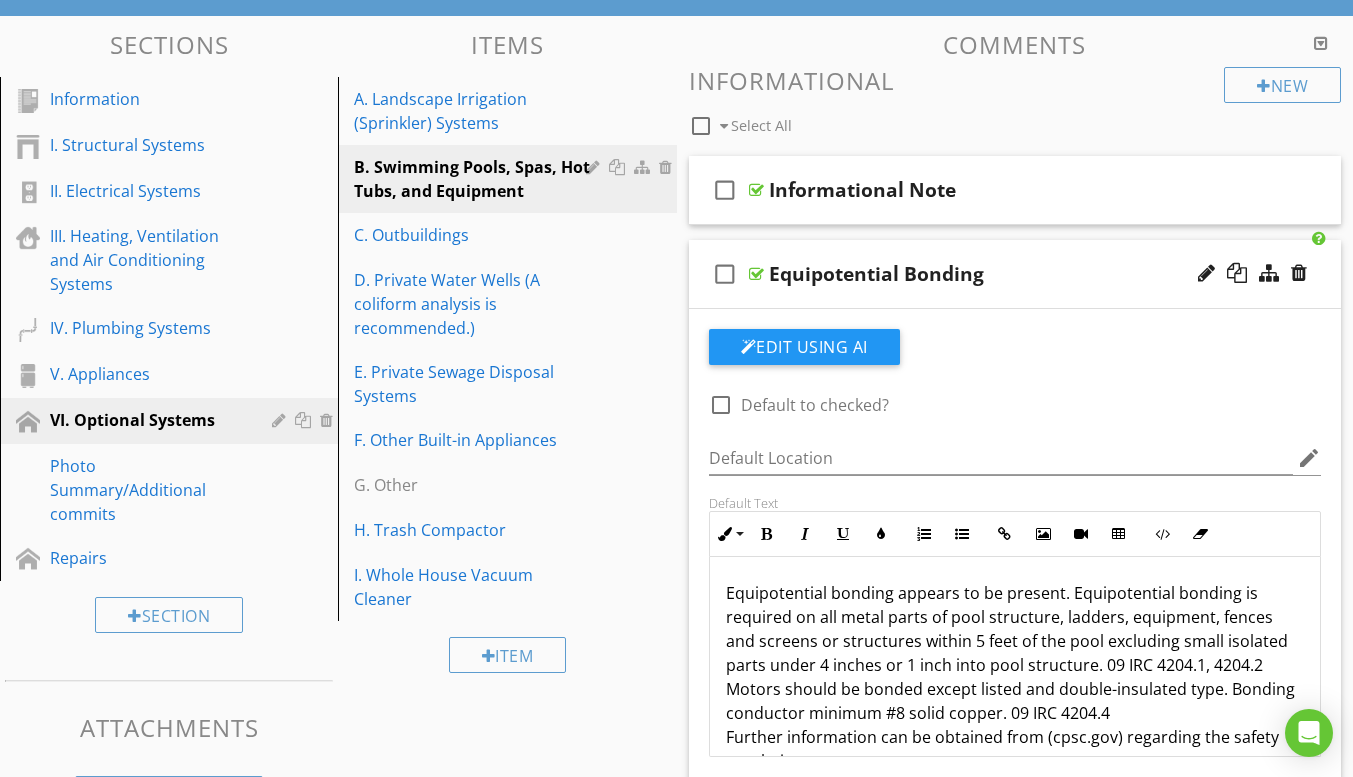click on "check_box_outline_blank
Equipotential Bonding" at bounding box center [1015, 274] 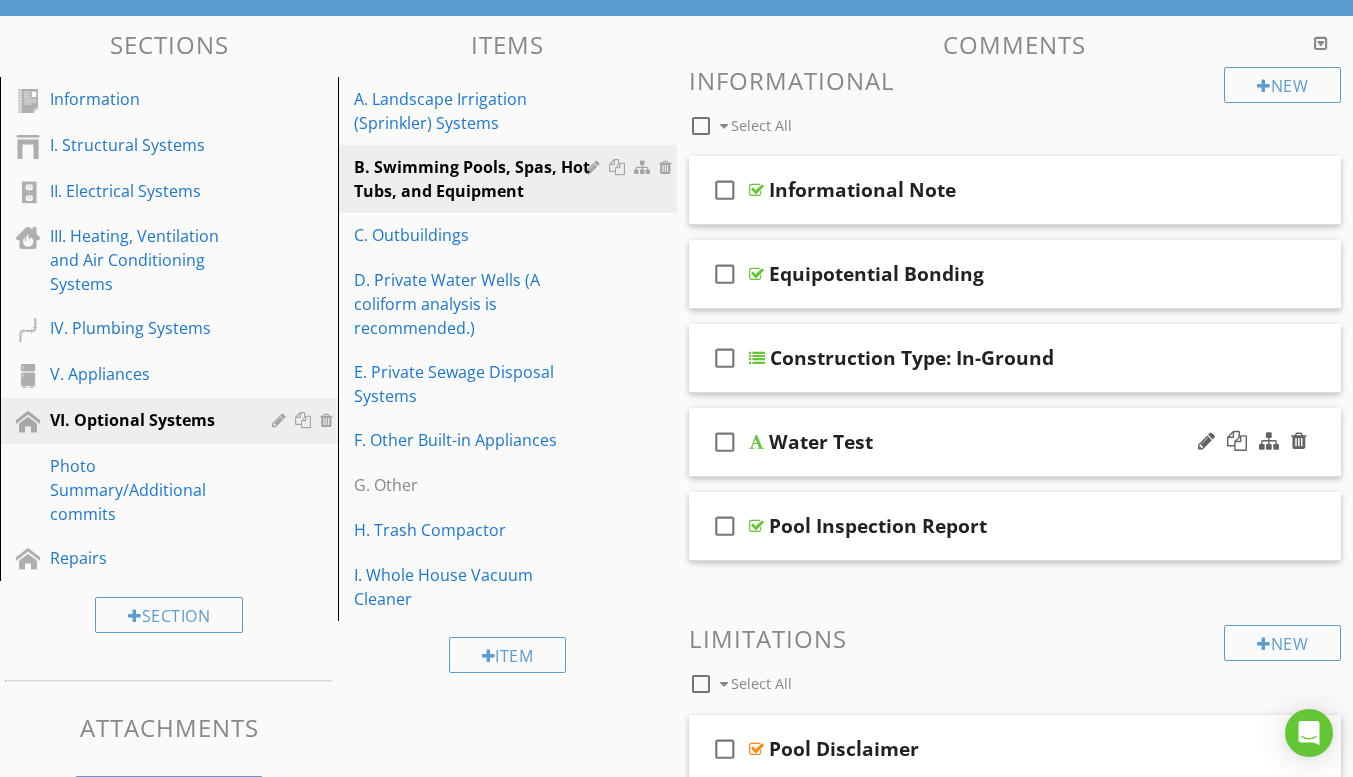 click on "check_box_outline_blank
Water Test" at bounding box center [1015, 442] 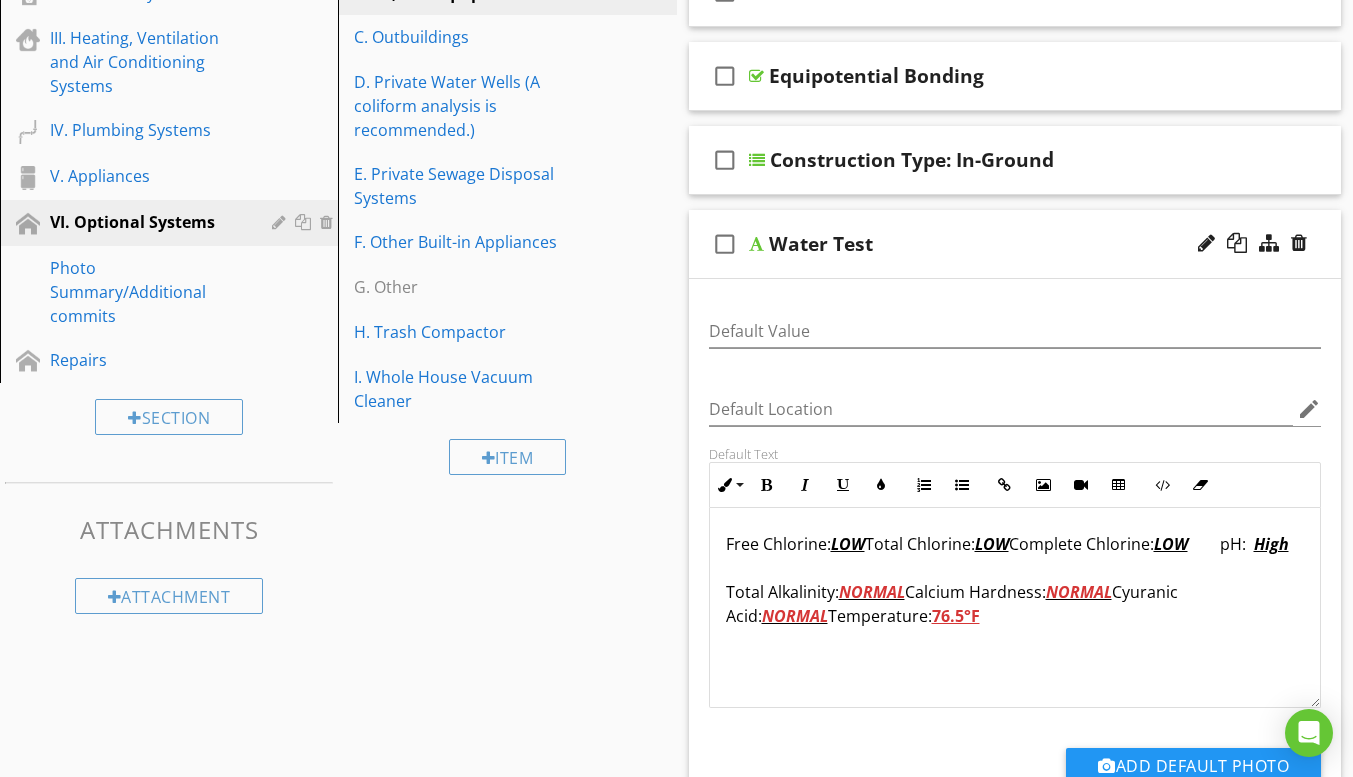 scroll, scrollTop: 400, scrollLeft: 0, axis: vertical 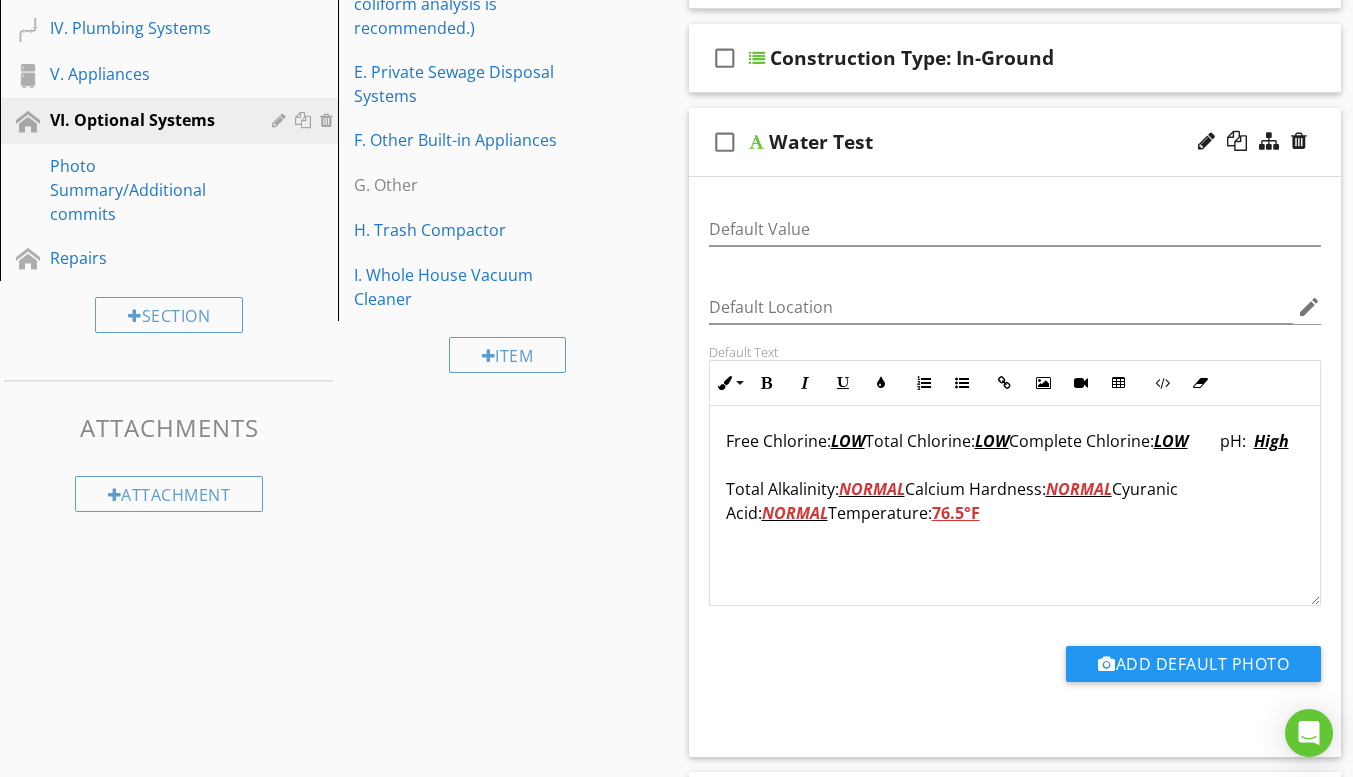 click on "check_box_outline_blank
Water Test" at bounding box center (1015, 142) 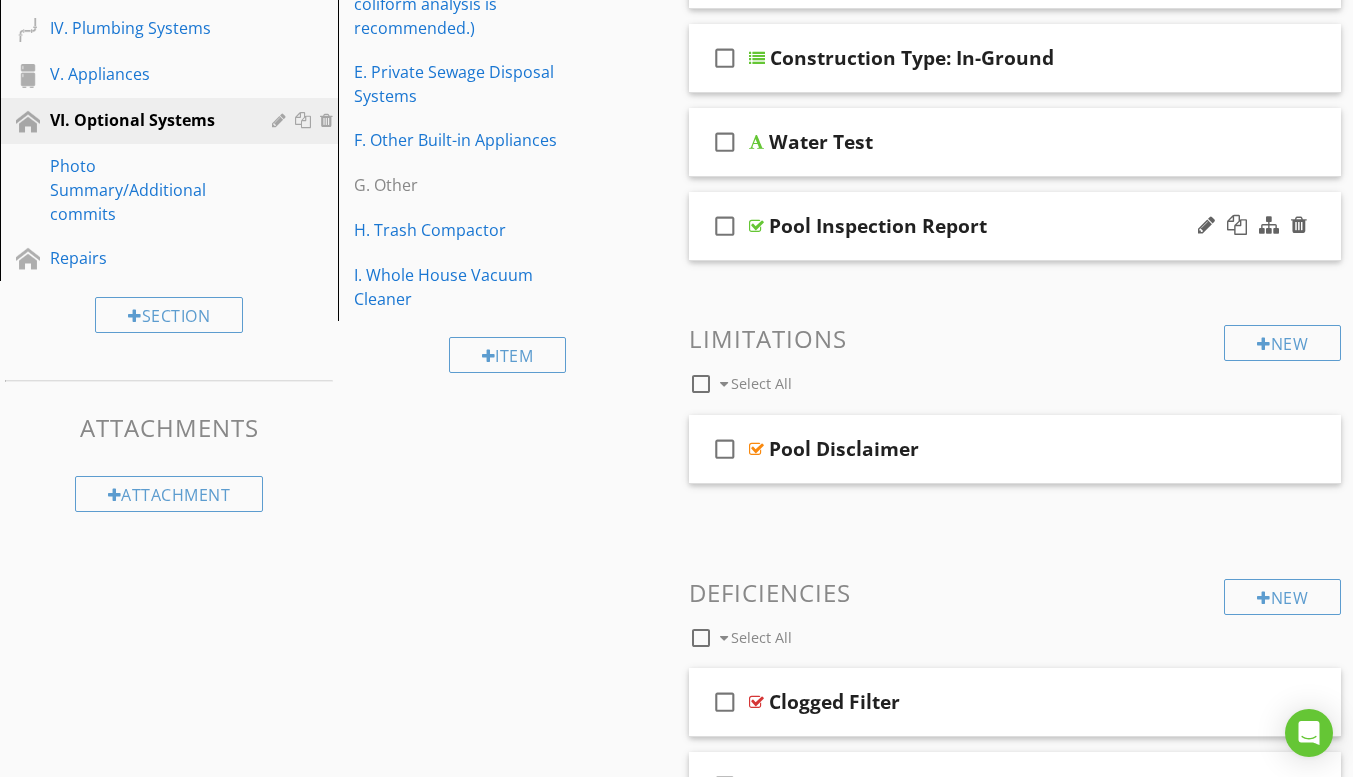 click on "check_box_outline_blank
Pool Inspection Report" at bounding box center (1015, 226) 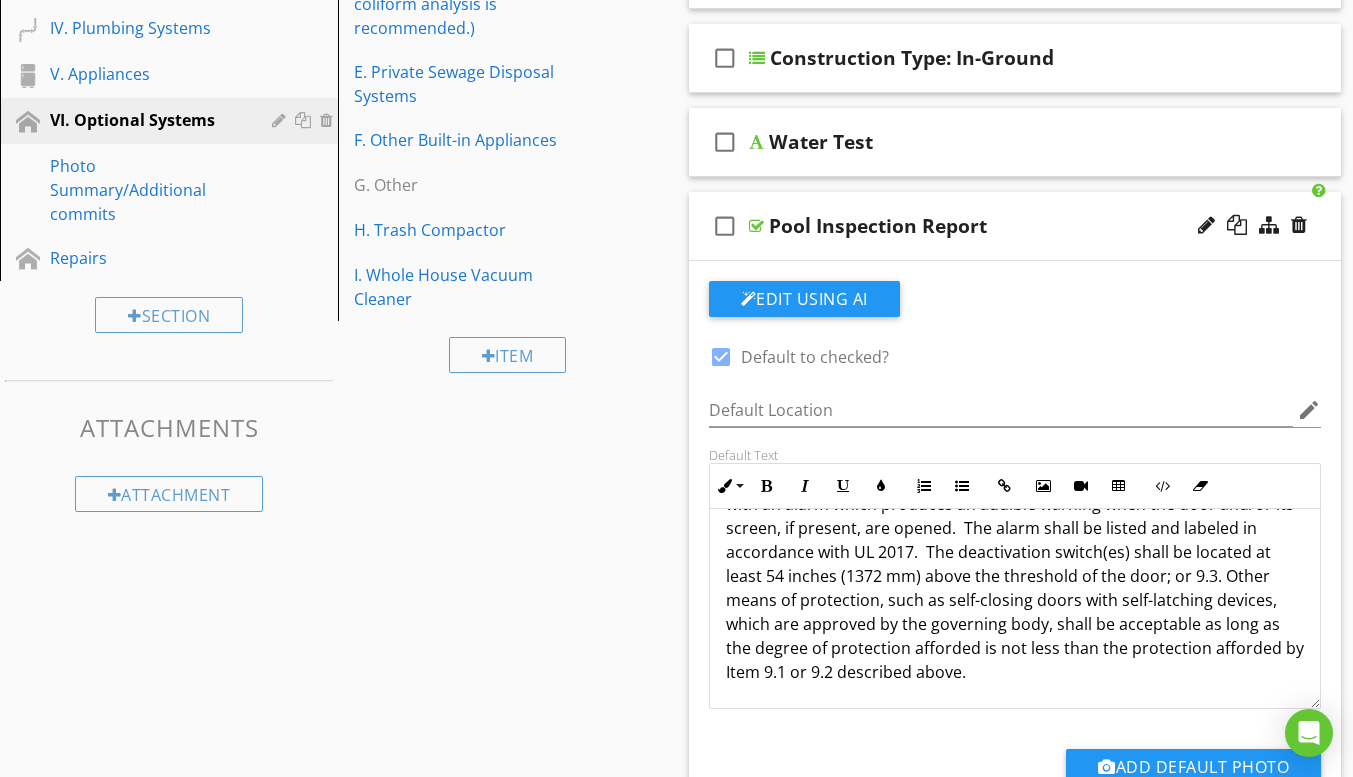 scroll, scrollTop: 4785, scrollLeft: 0, axis: vertical 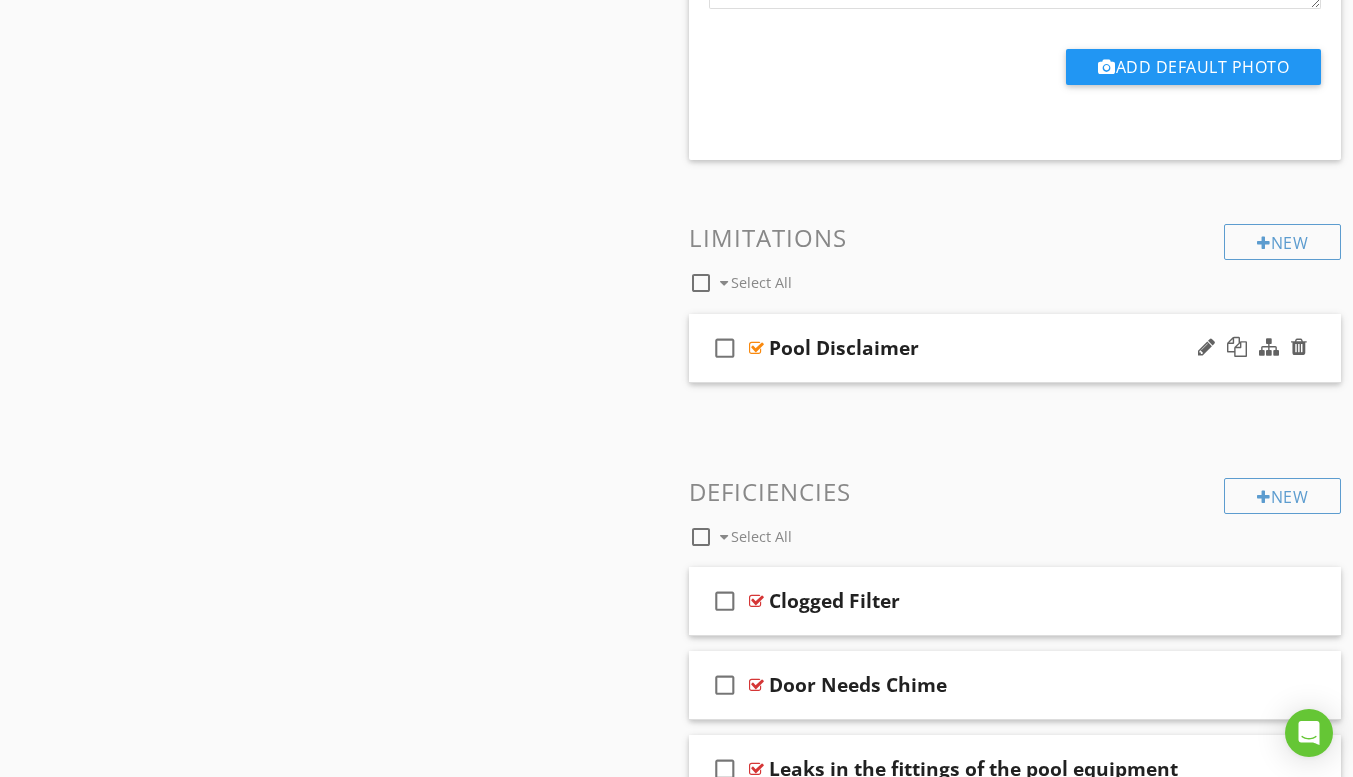 click on "check_box_outline_blank
Pool Disclaimer" at bounding box center (1015, 348) 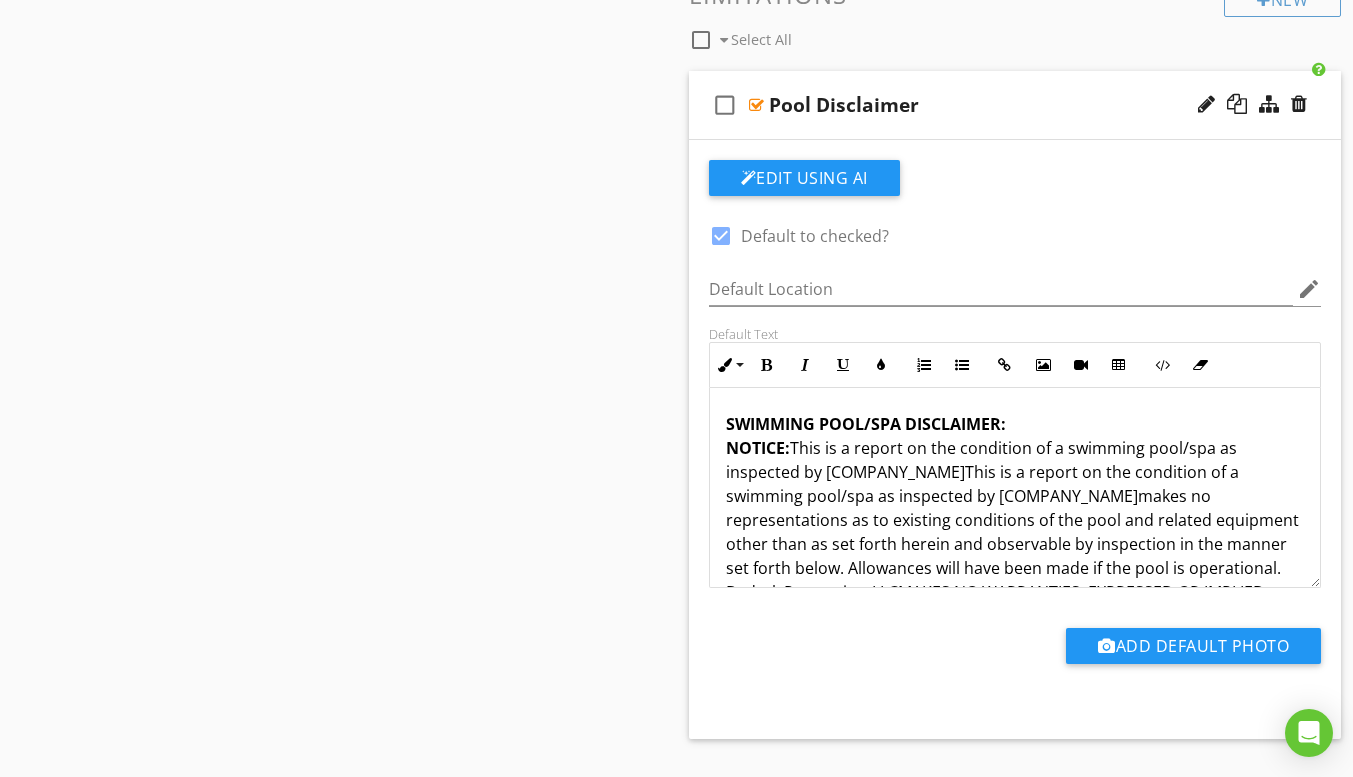 scroll, scrollTop: 1500, scrollLeft: 0, axis: vertical 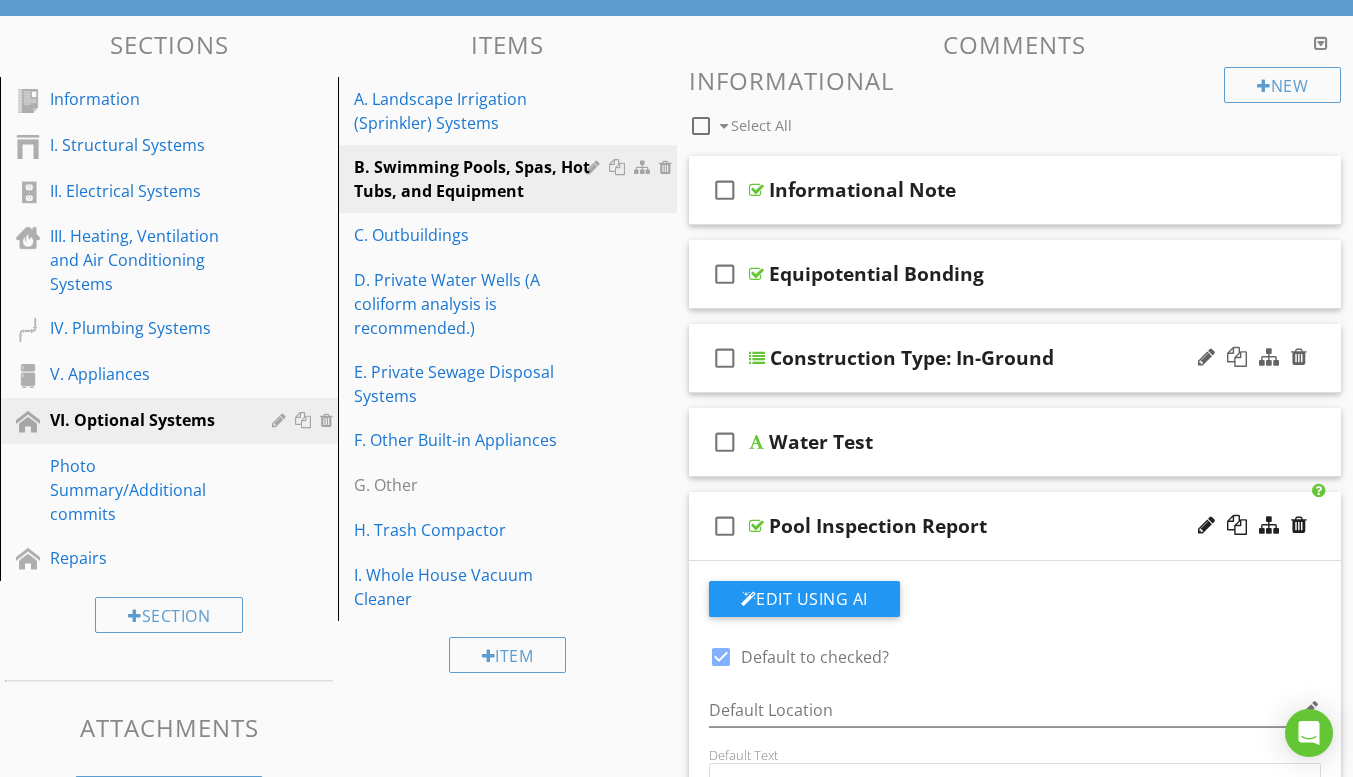 click on "check_box_outline_blank
Construction Type: In-Ground" at bounding box center [1015, 358] 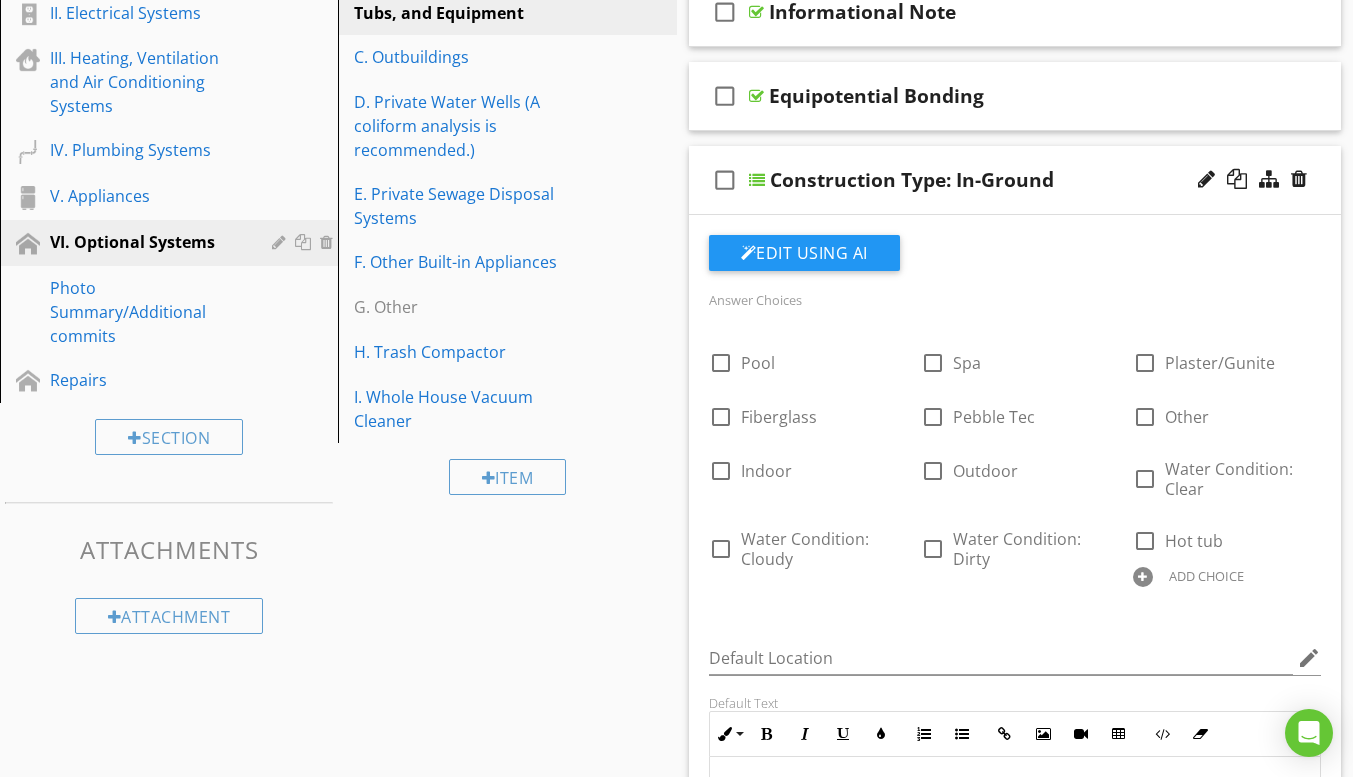 scroll, scrollTop: 400, scrollLeft: 0, axis: vertical 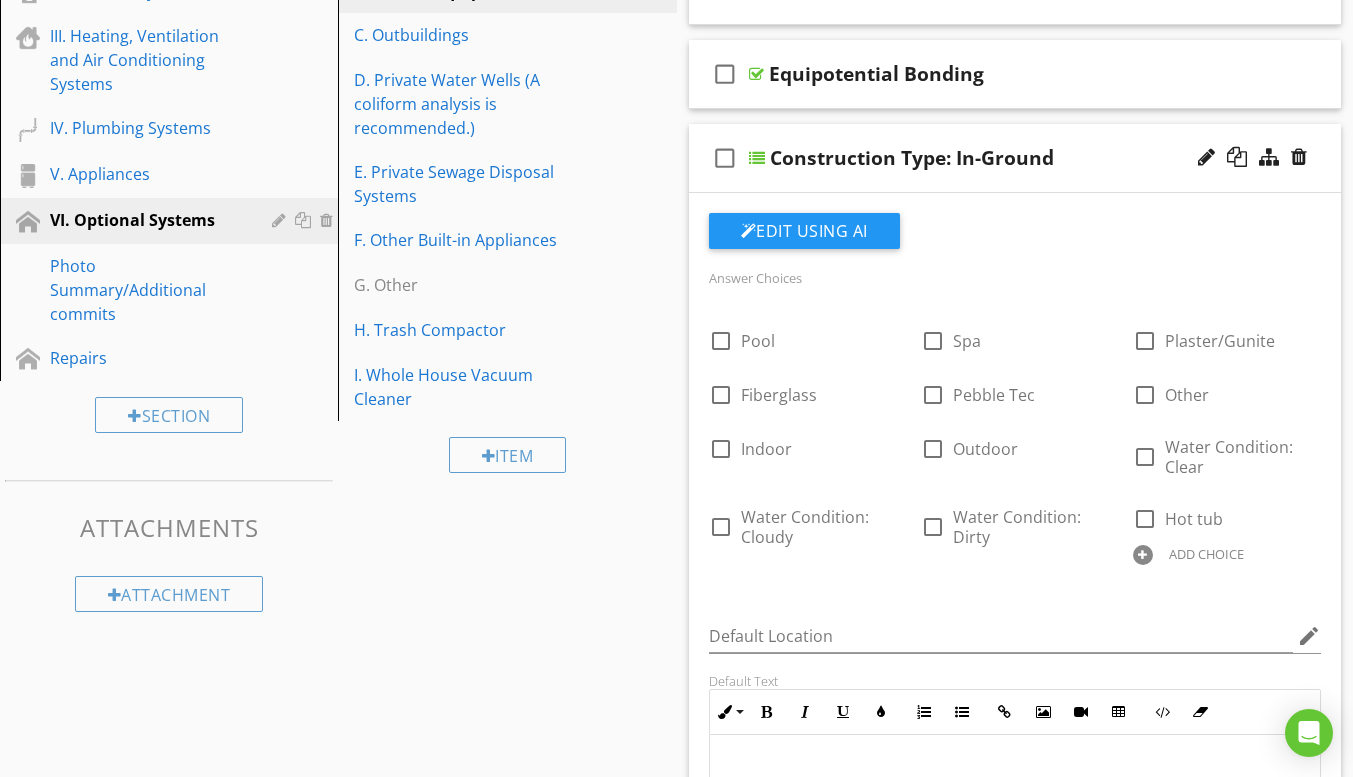 click at bounding box center (1143, 555) 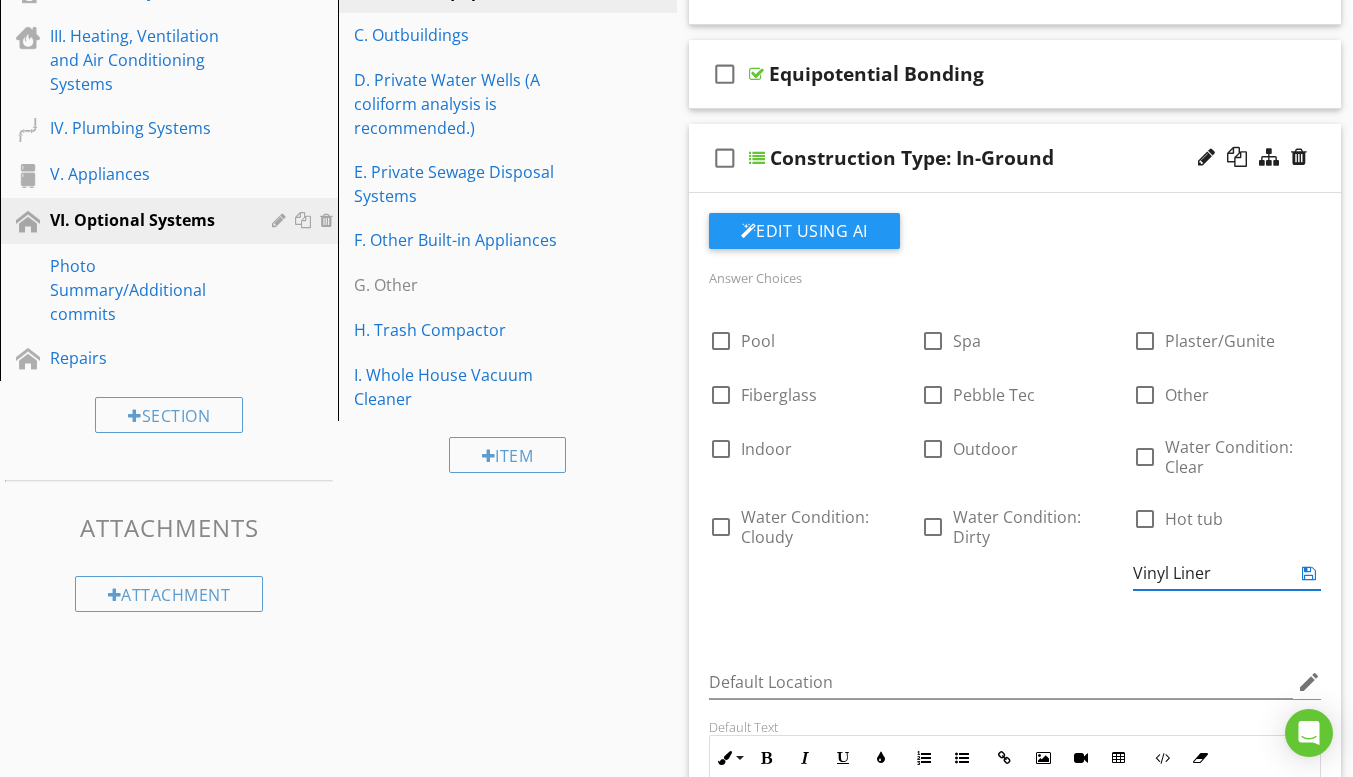scroll, scrollTop: 700, scrollLeft: 0, axis: vertical 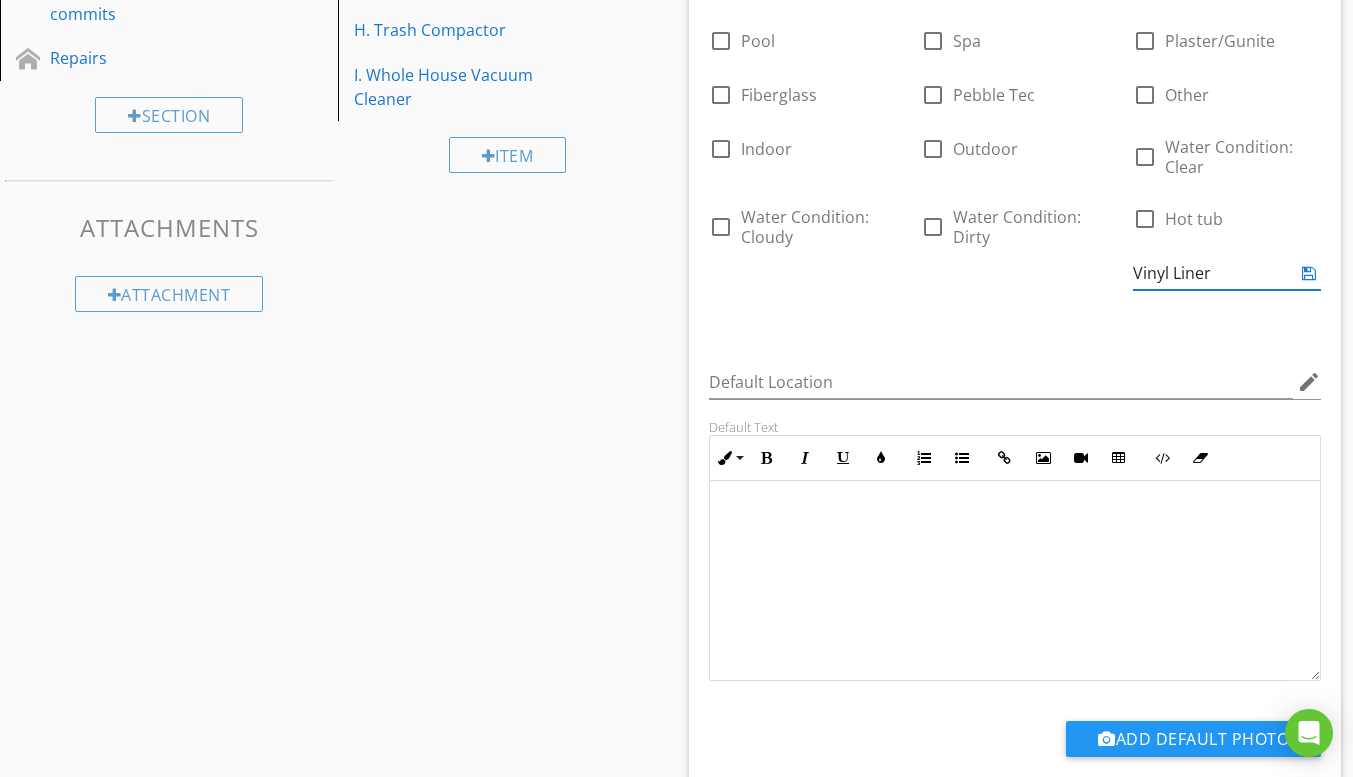 click at bounding box center (1309, 273) 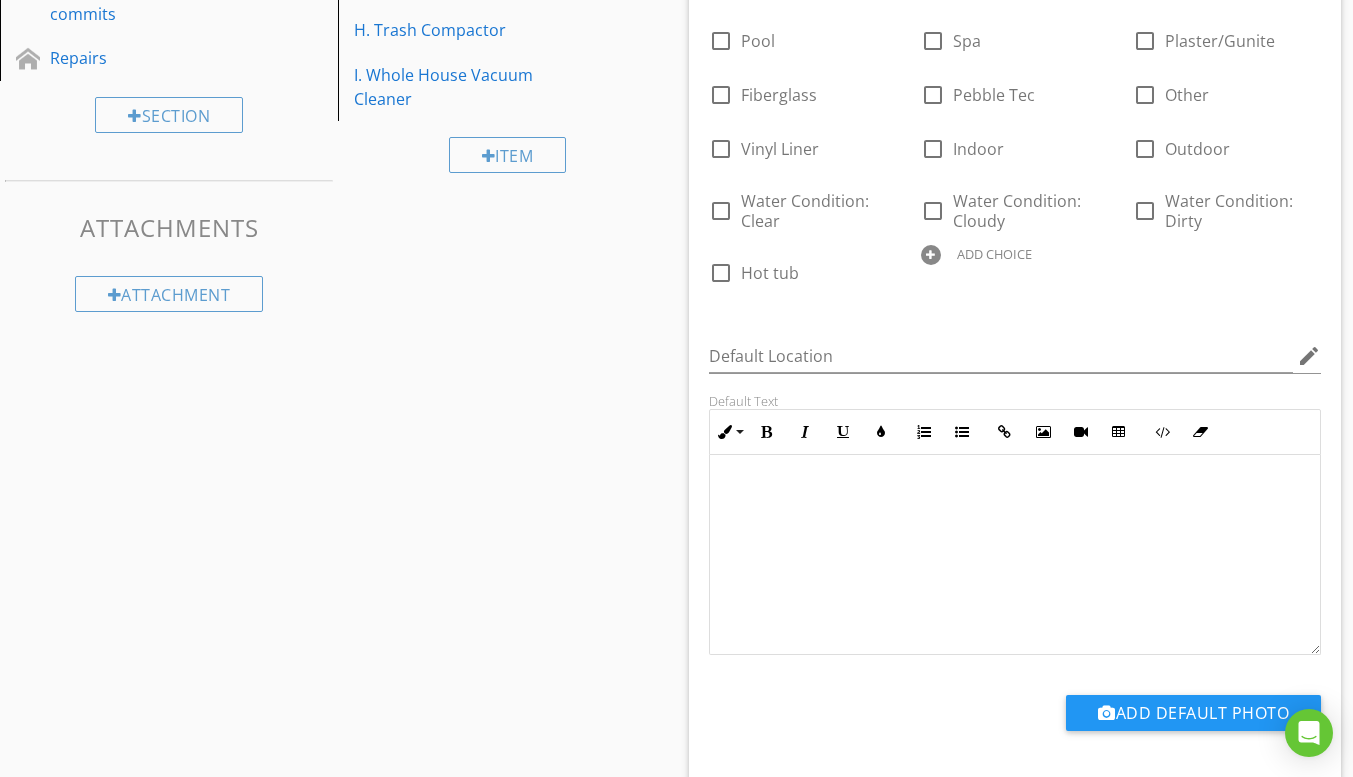 click at bounding box center (931, 255) 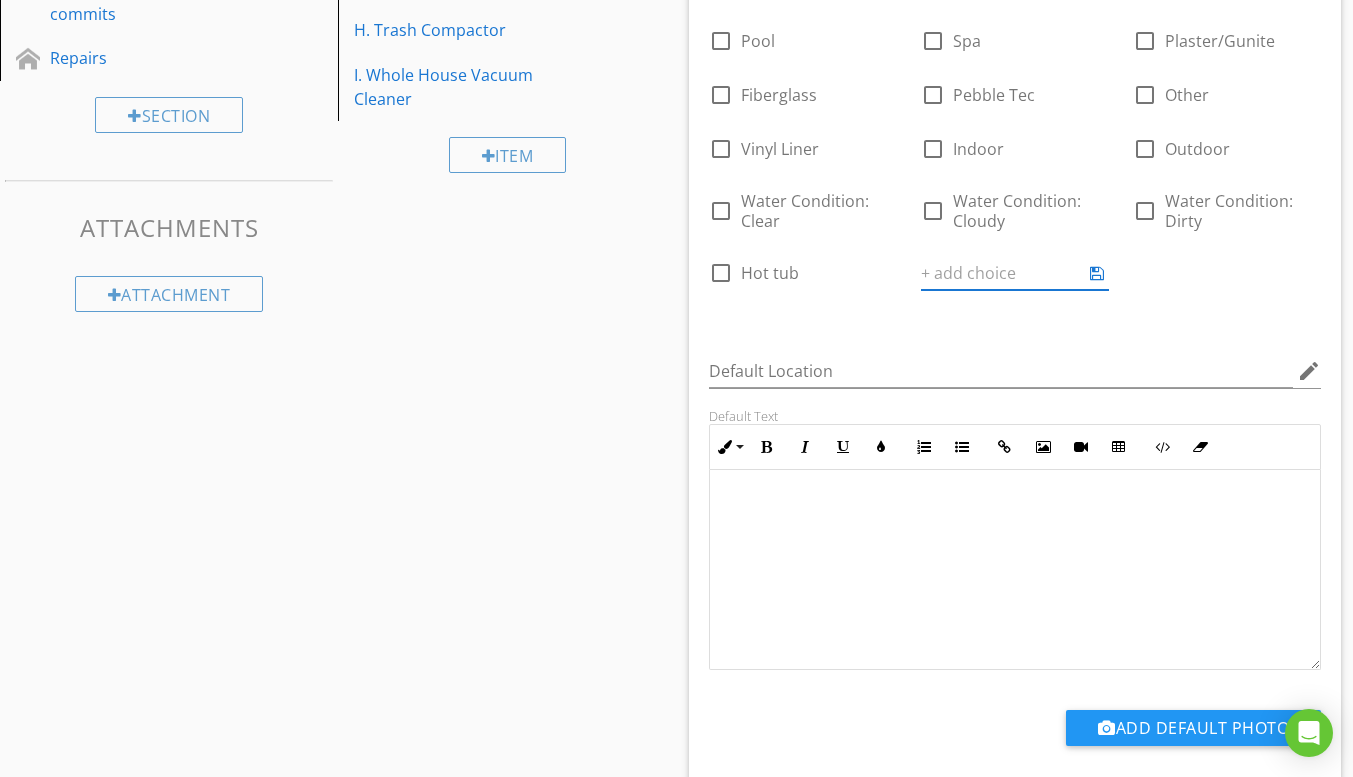 click on "check_box_outline_blank Pool   check_box_outline_blank Spa   check_box_outline_blank Plaster/Gunite   check_box_outline_blank Fiberglass   check_box_outline_blank Pebble Tec   check_box_outline_blank Other   check_box_outline_blank Vinyl Liner   check_box_outline_blank Indoor   check_box_outline_blank Outdoor   check_box_outline_blank Water Condition: Clear   check_box_outline_blank Water Condition: Cloudy   check_box_outline_blank Water Condition: Dirty   check_box_outline_blank Hot tub         ADD CHOICE" at bounding box center (1015, 9) 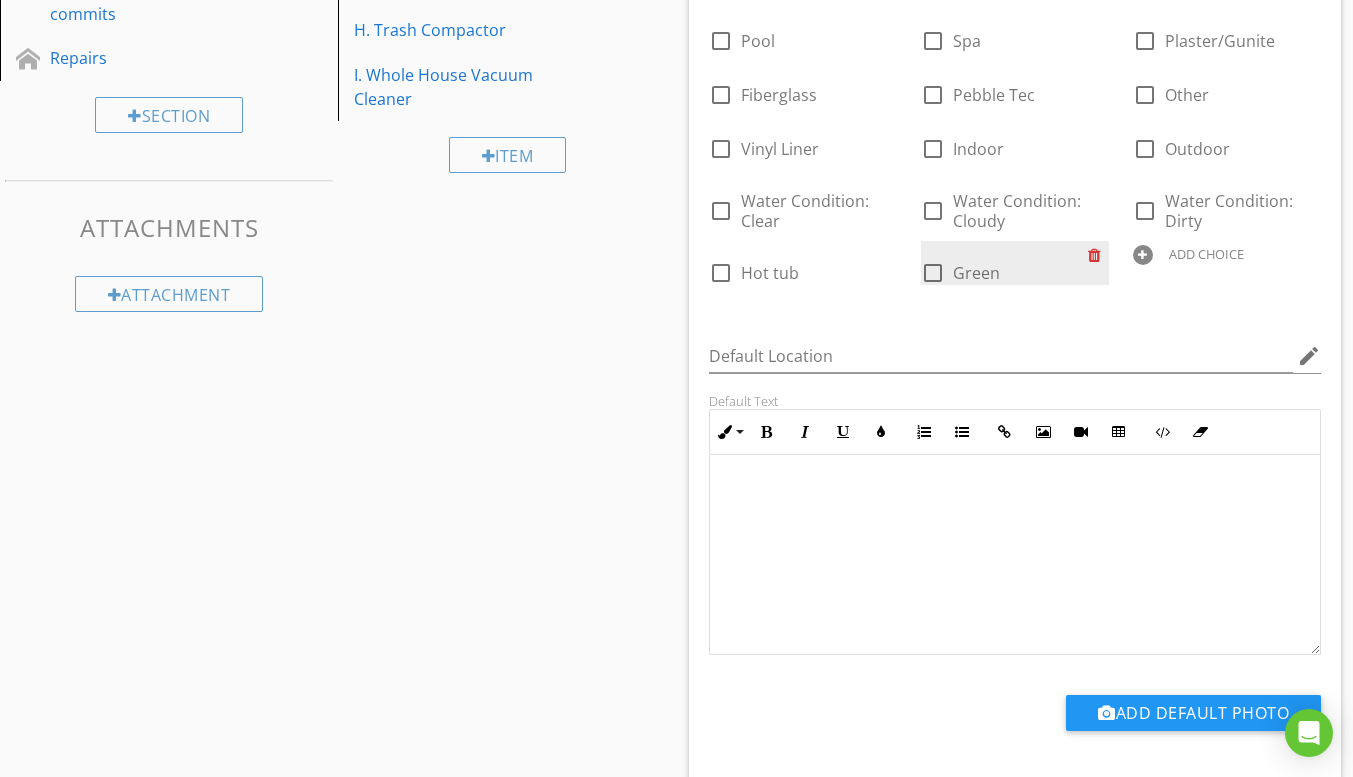 click at bounding box center (1098, 255) 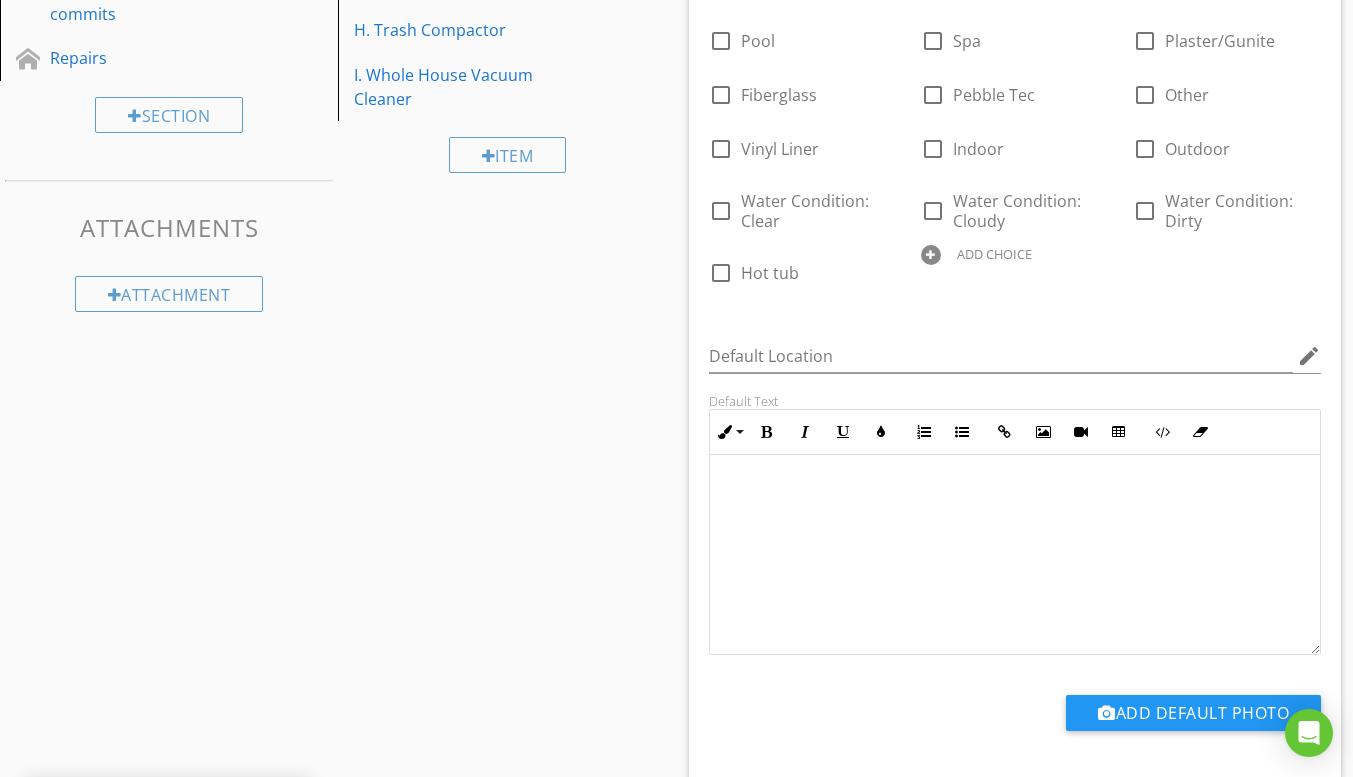 click at bounding box center (931, 255) 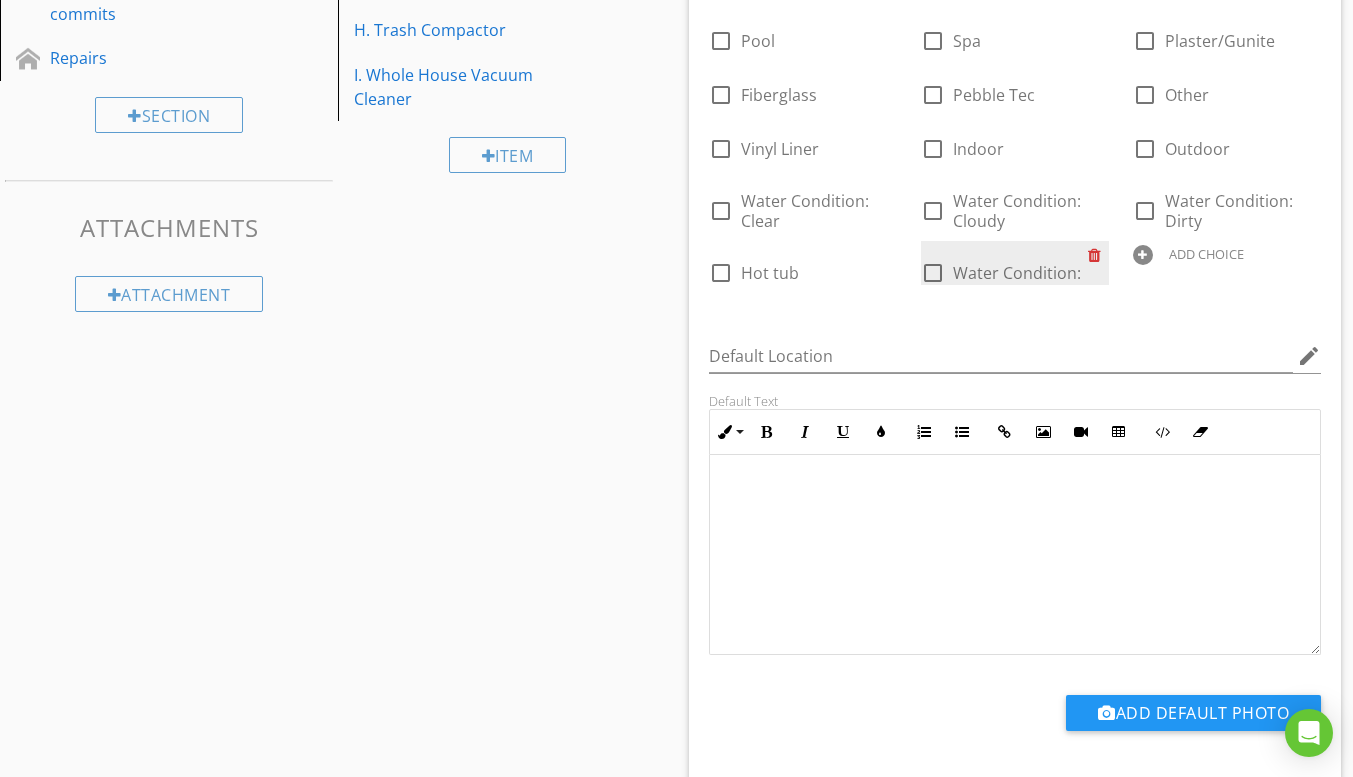 click at bounding box center (1098, 255) 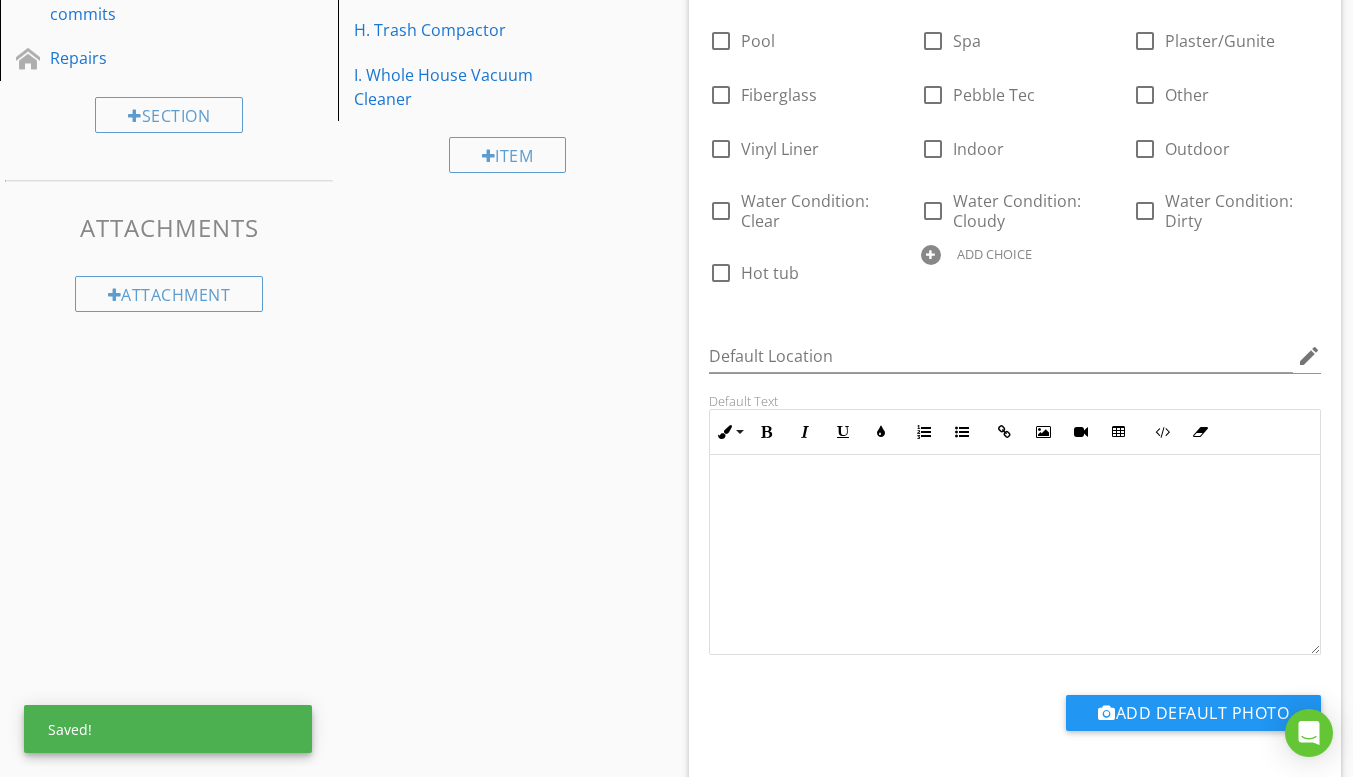 click at bounding box center (931, 255) 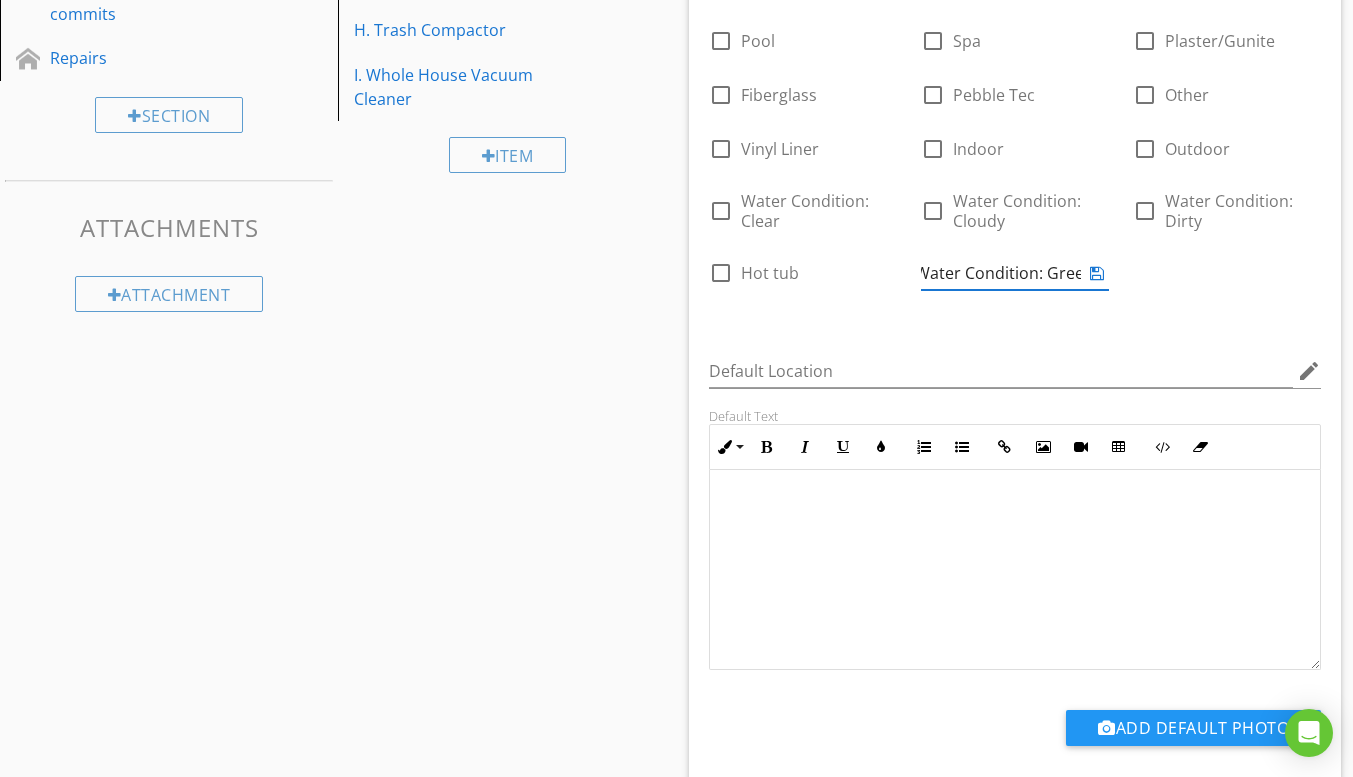 type on "Water Condition: Green" 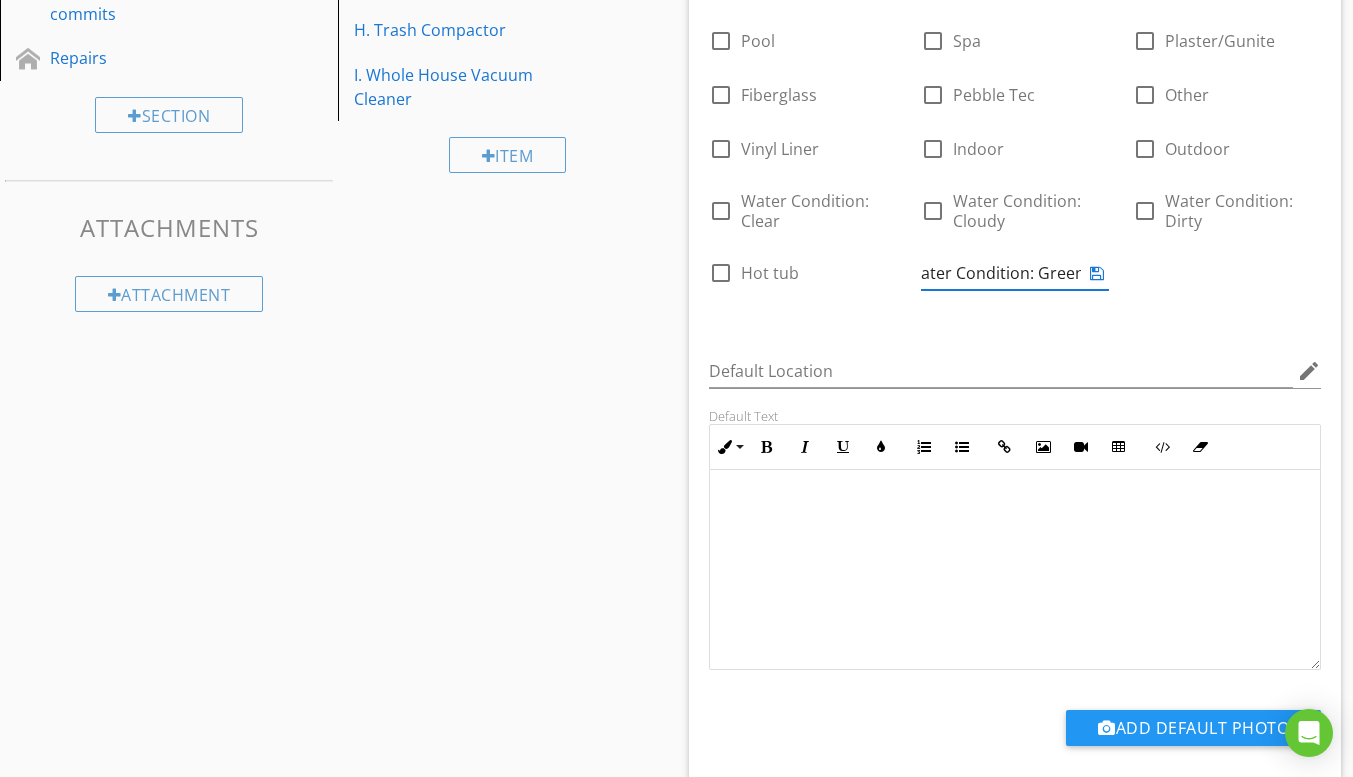 click at bounding box center (1097, 273) 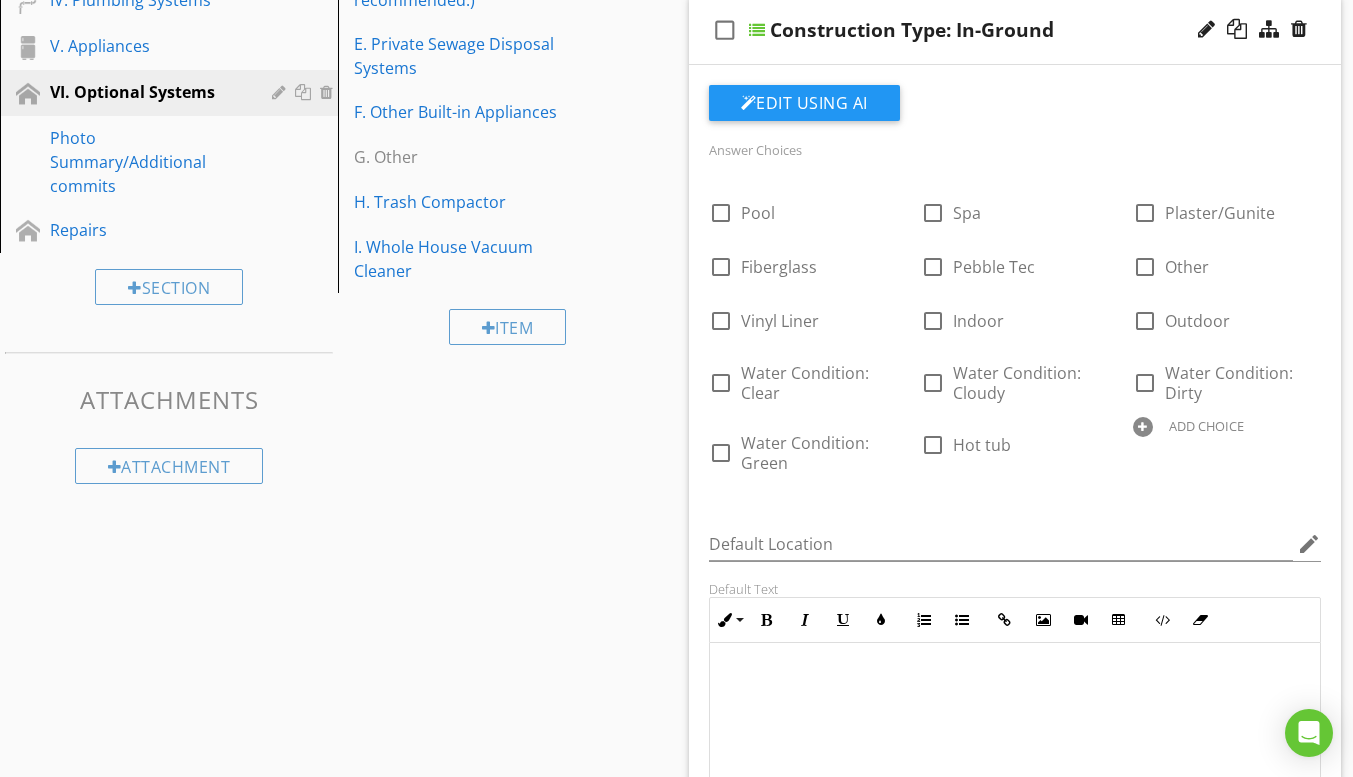 scroll, scrollTop: 500, scrollLeft: 0, axis: vertical 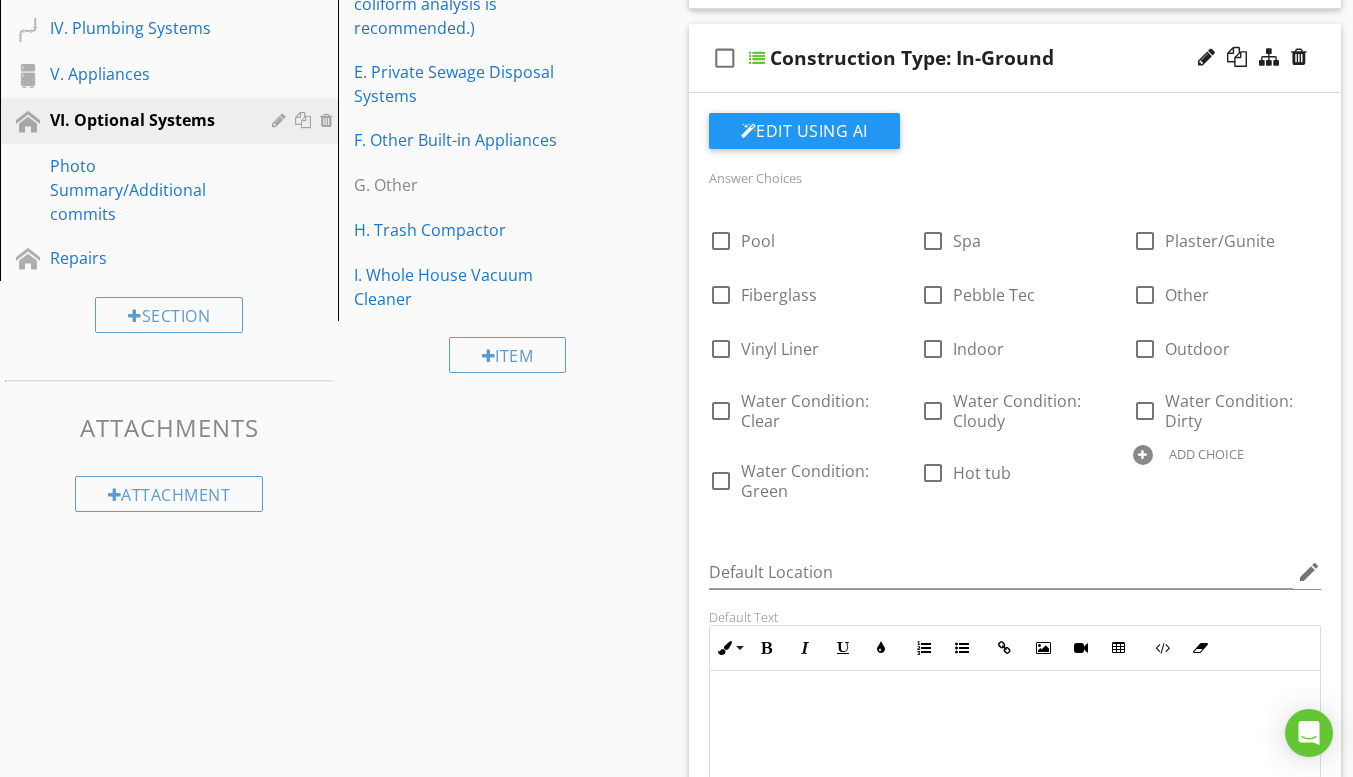 click on "check_box_outline_blank
Construction Type: In-Ground" at bounding box center [1015, 58] 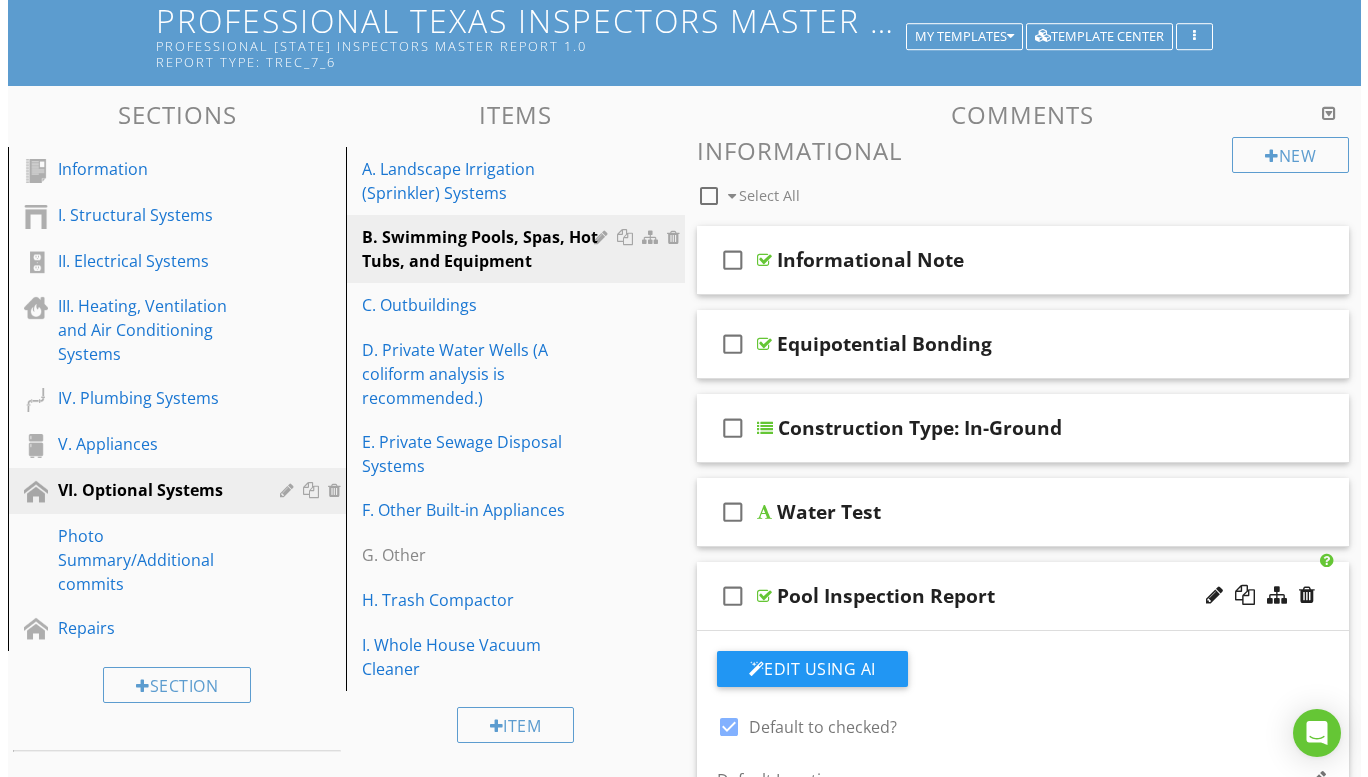 scroll, scrollTop: 100, scrollLeft: 0, axis: vertical 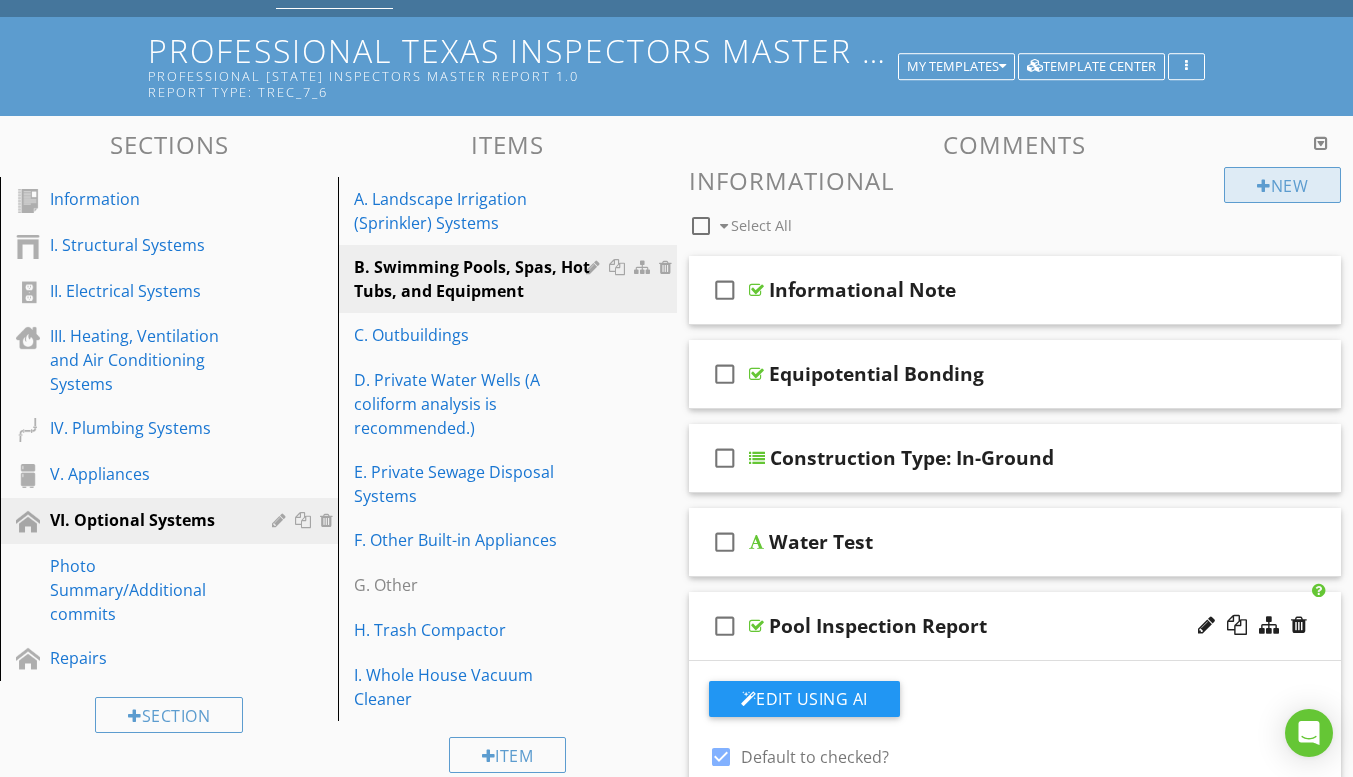 click on "New" at bounding box center (1282, 185) 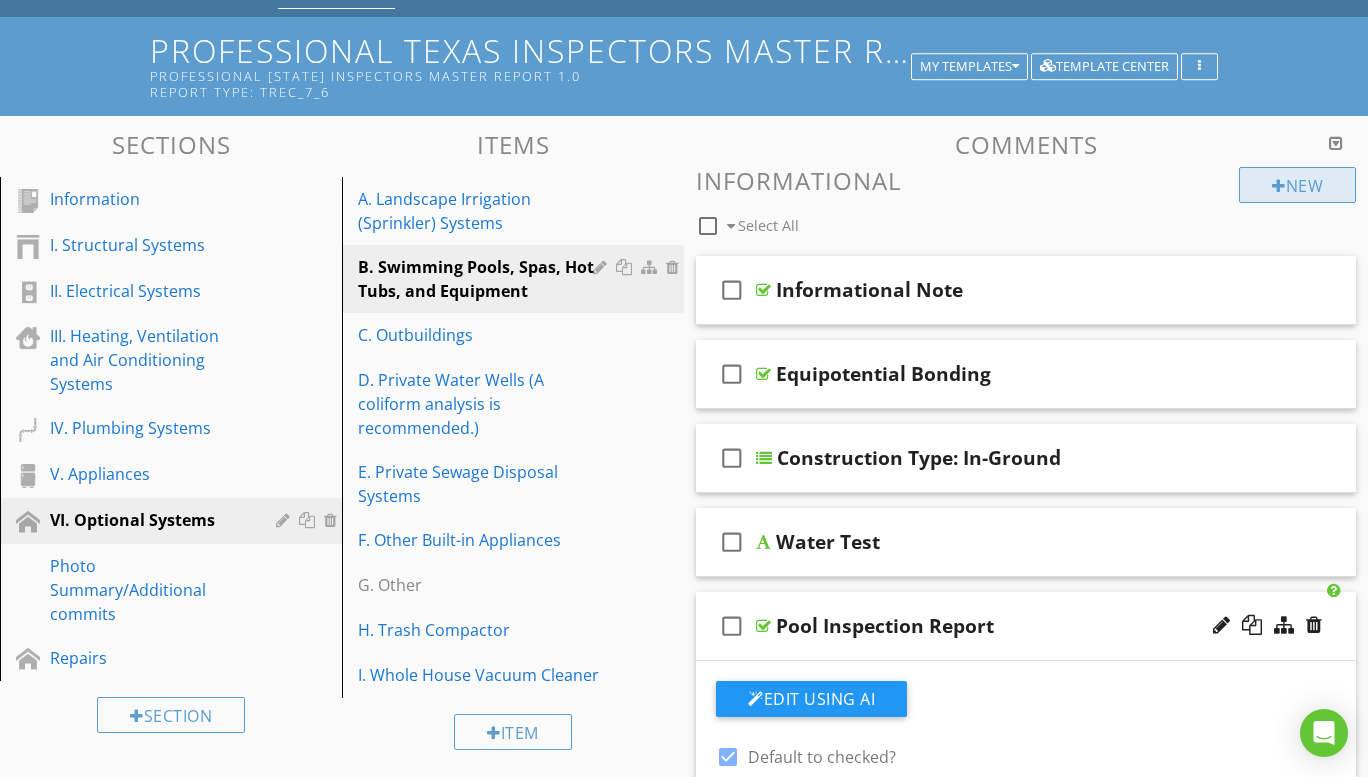 scroll, scrollTop: 4737, scrollLeft: 0, axis: vertical 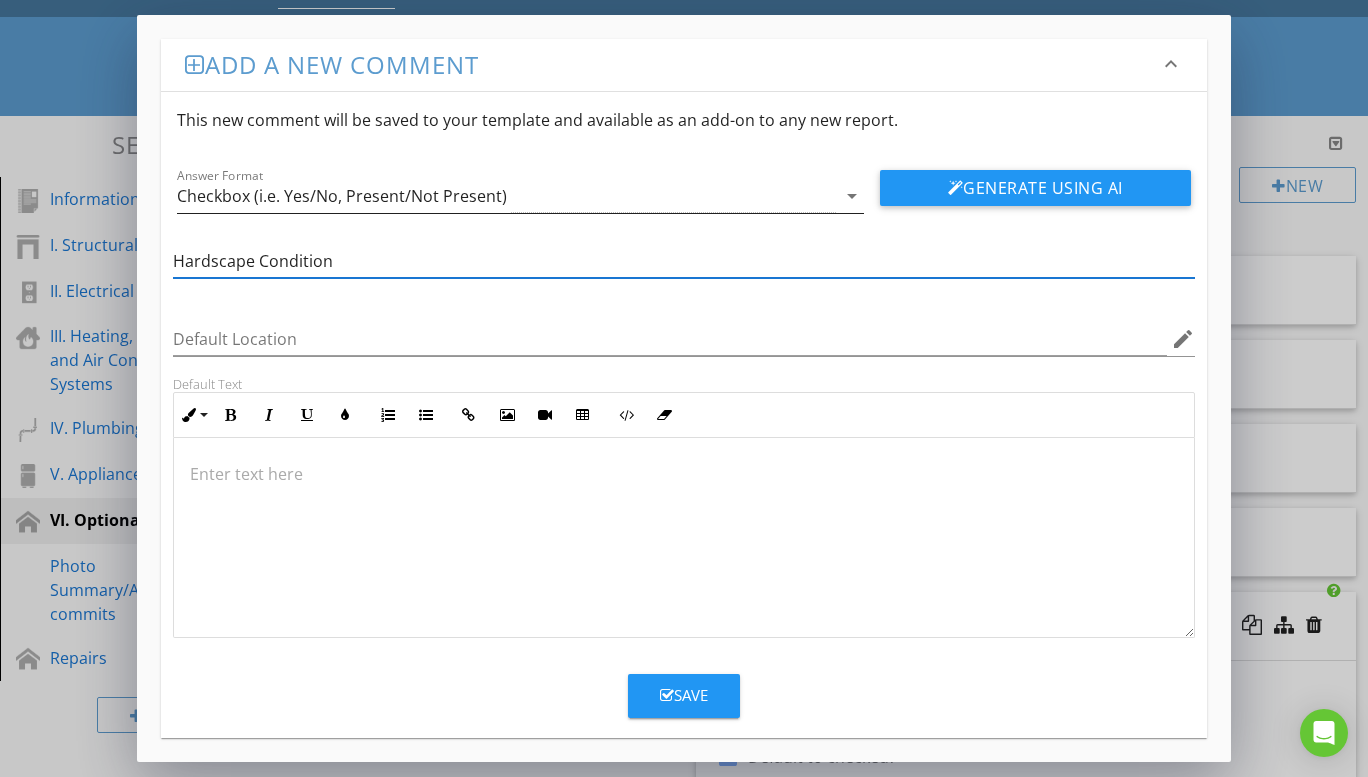 type on "Hardscape Condition" 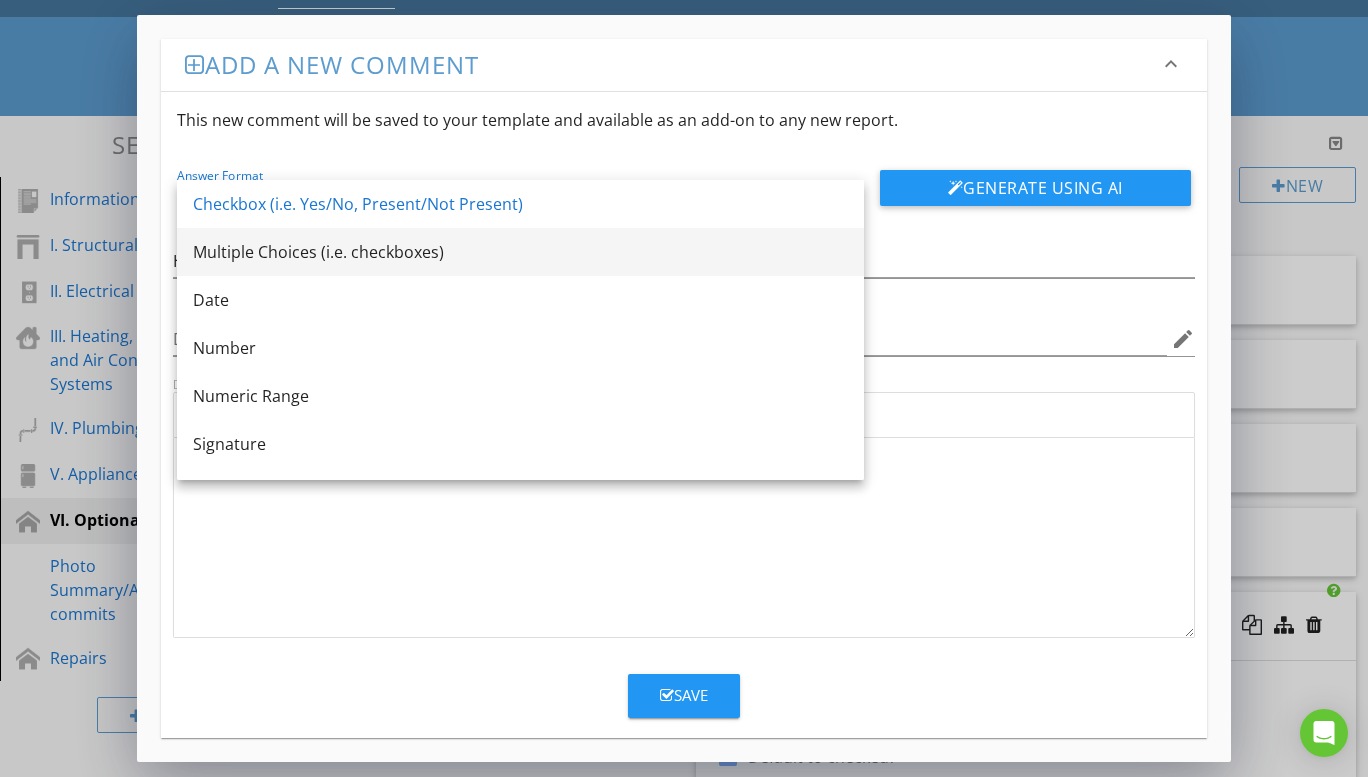 click on "Multiple Choices (i.e. checkboxes)" at bounding box center (520, 252) 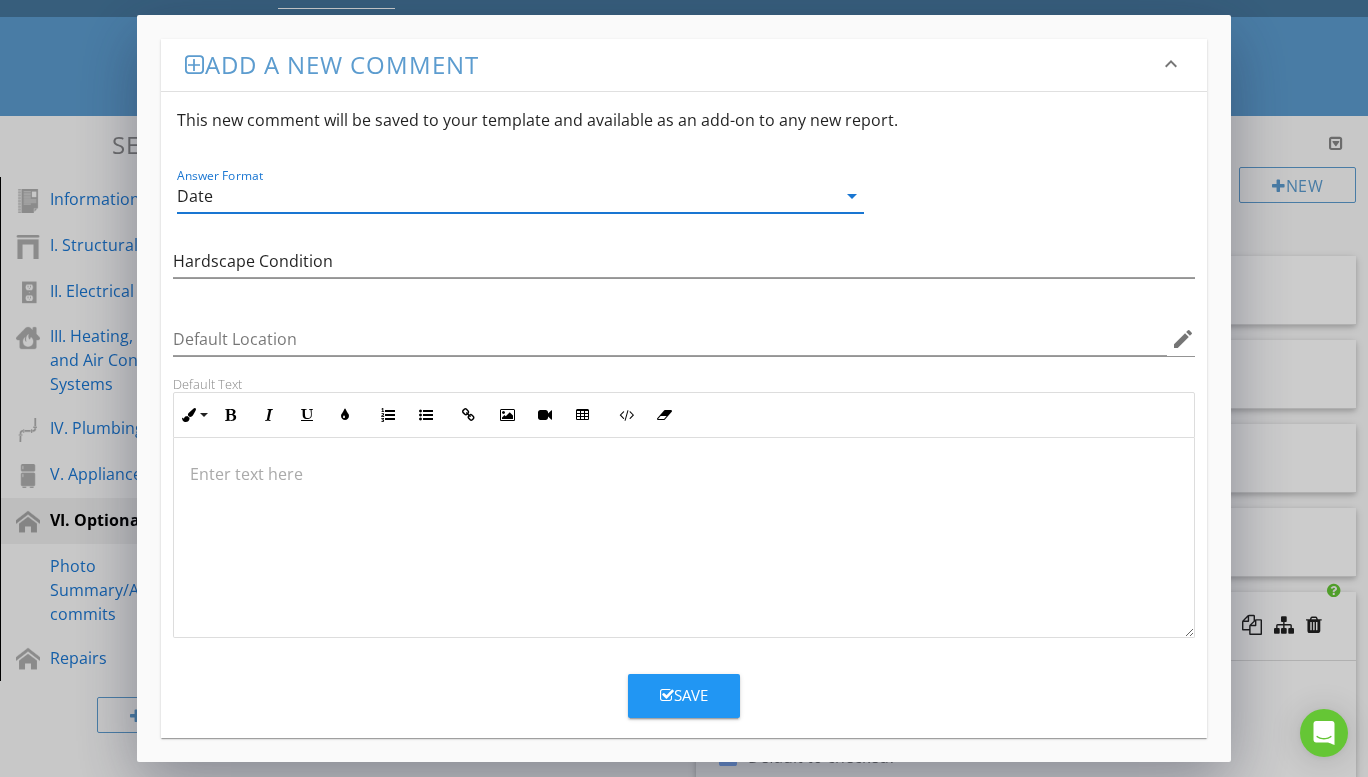 click on "arrow_drop_down" at bounding box center (852, 196) 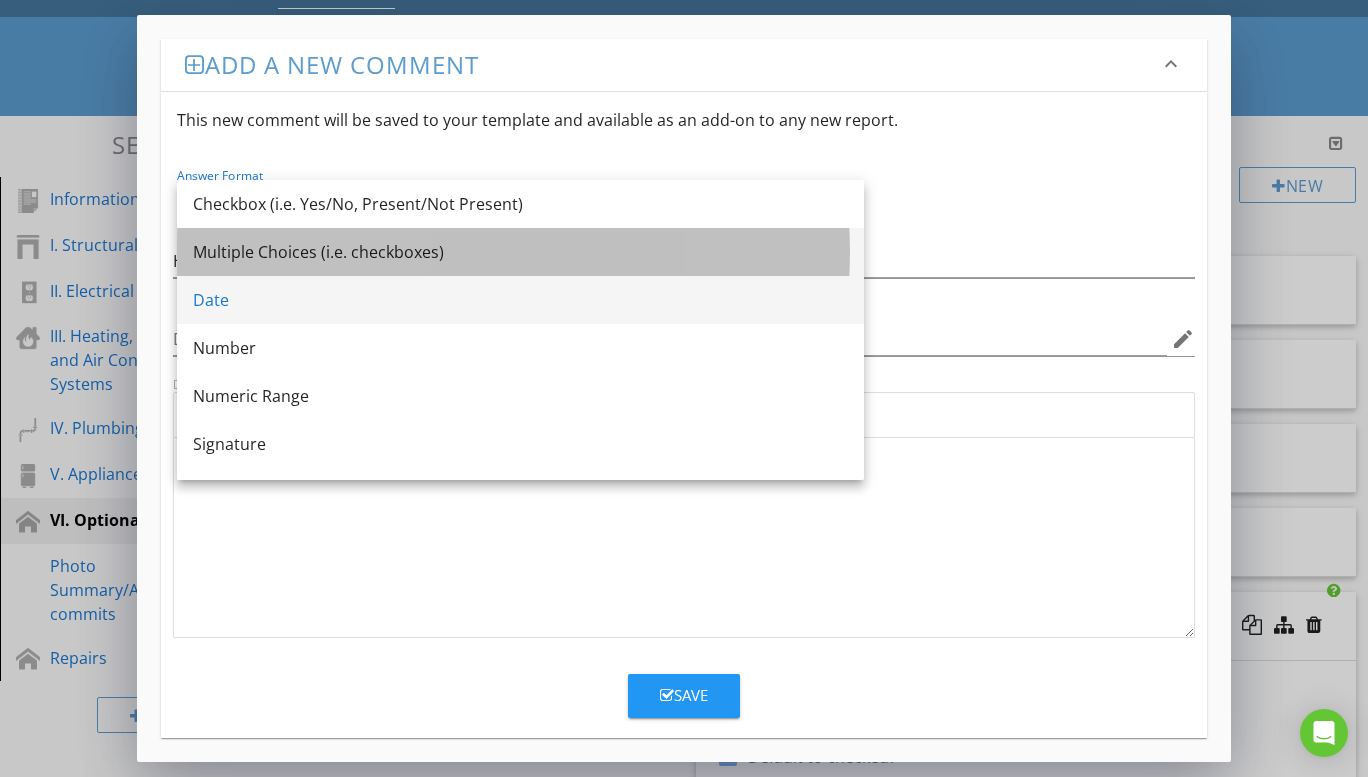 click on "Multiple Choices (i.e. checkboxes)" at bounding box center [520, 252] 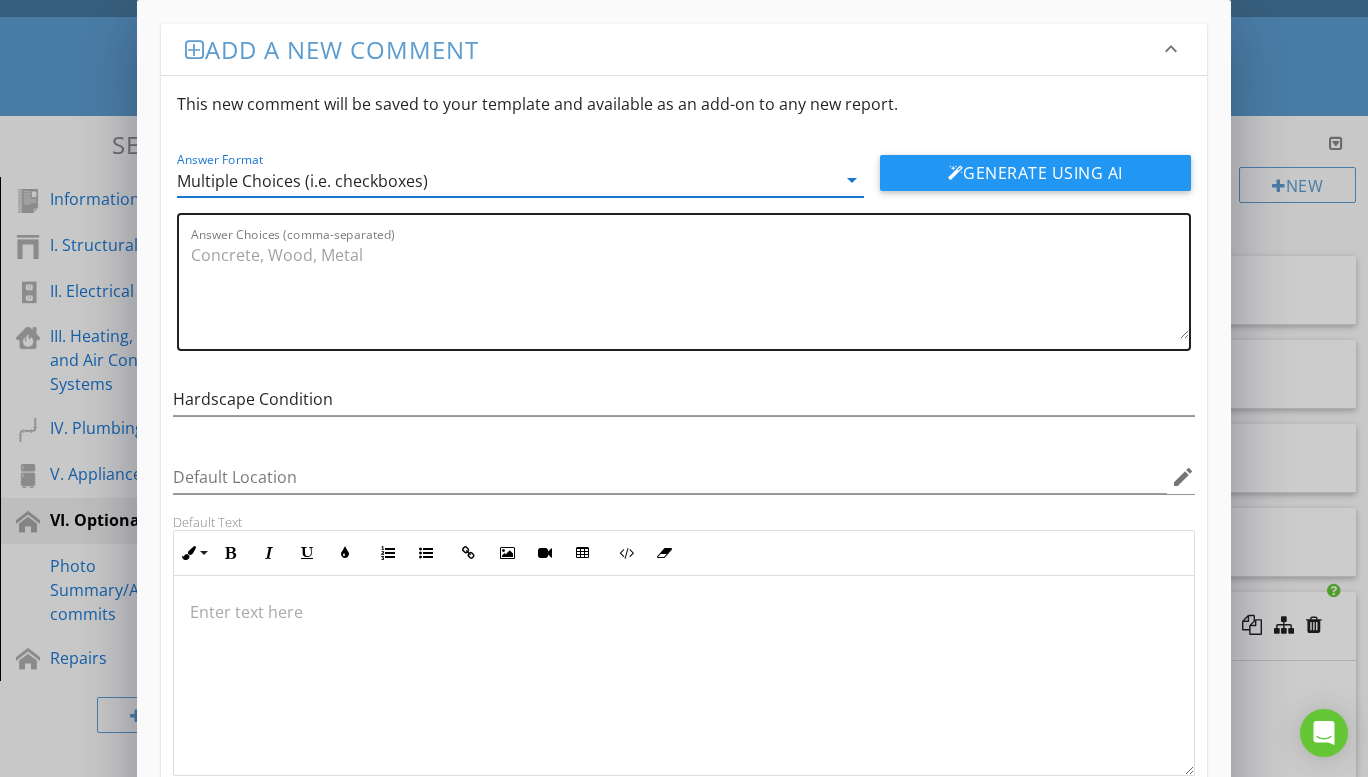 click on "Answer Choices (comma-separated)" at bounding box center [690, 289] 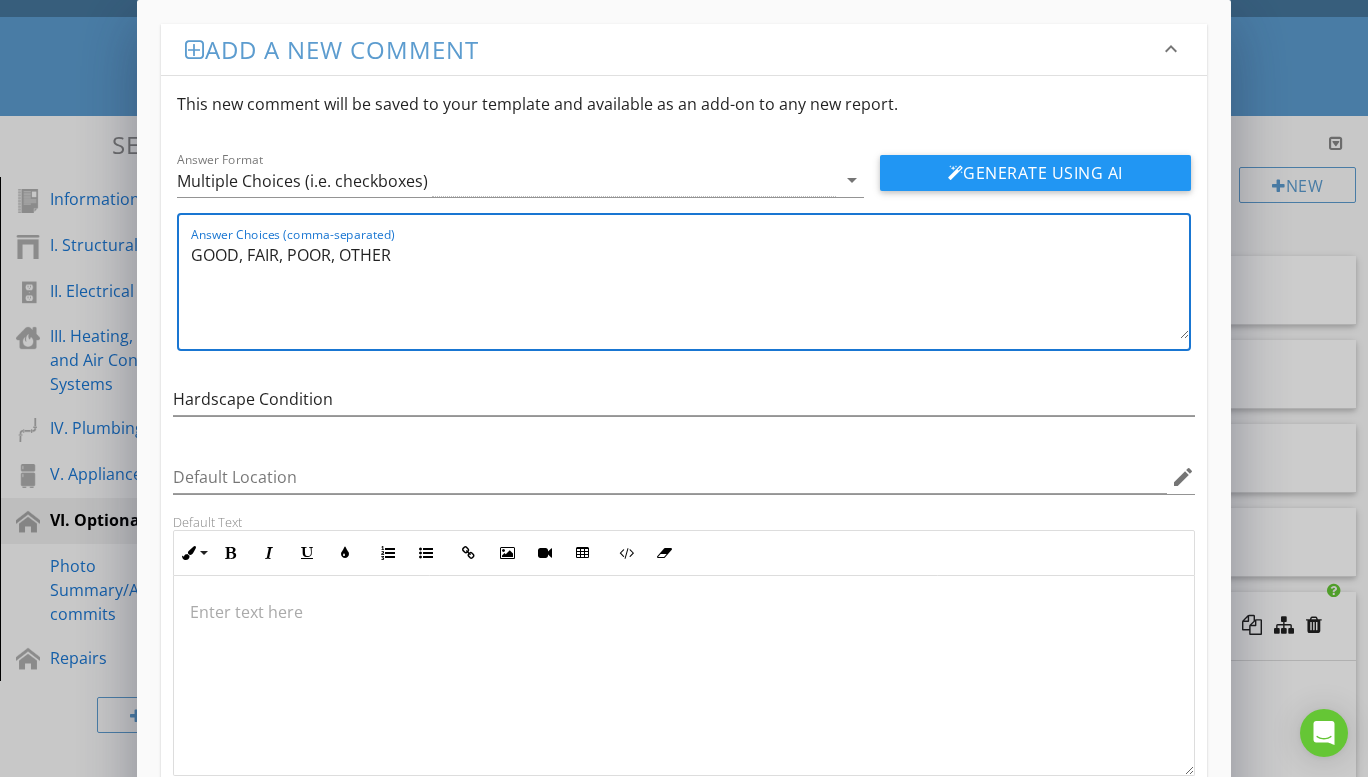 scroll, scrollTop: 1, scrollLeft: 0, axis: vertical 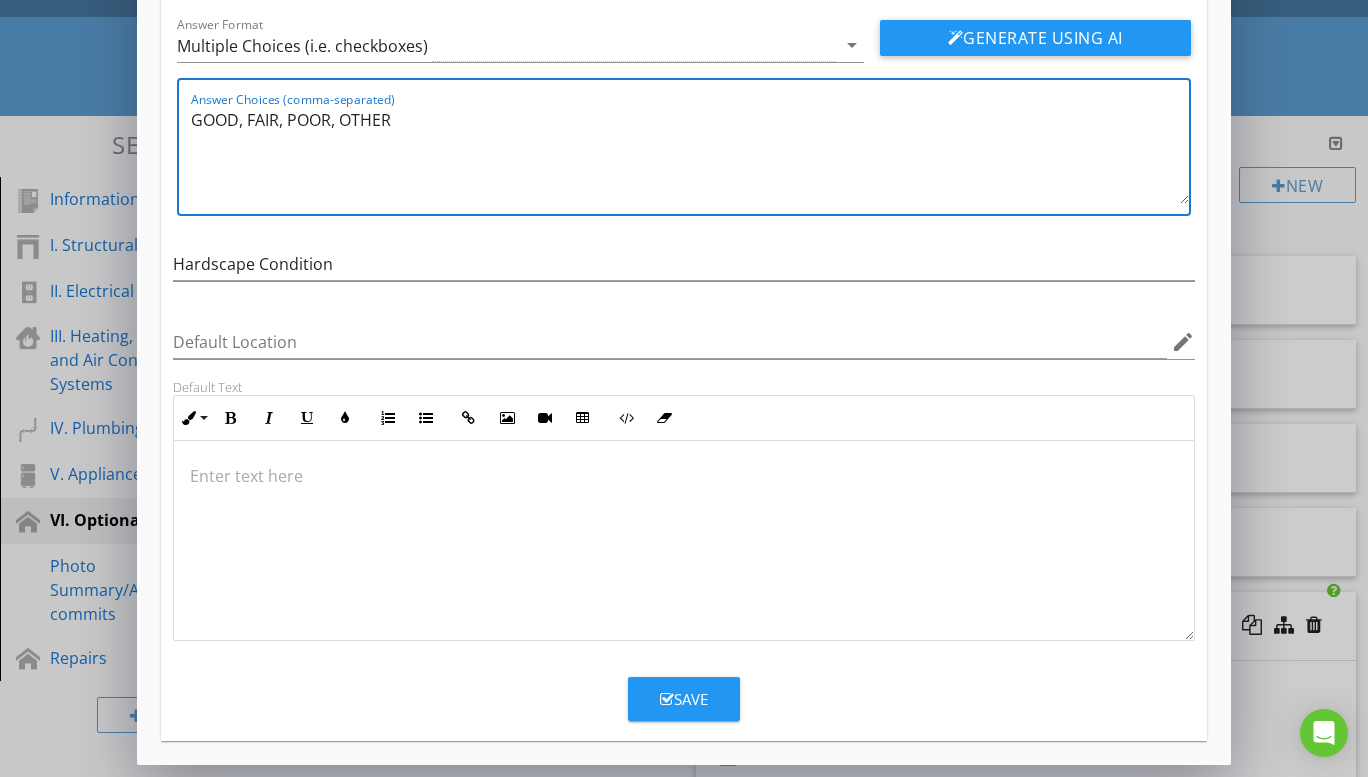 type on "GOOD, FAIR, POOR, OTHER" 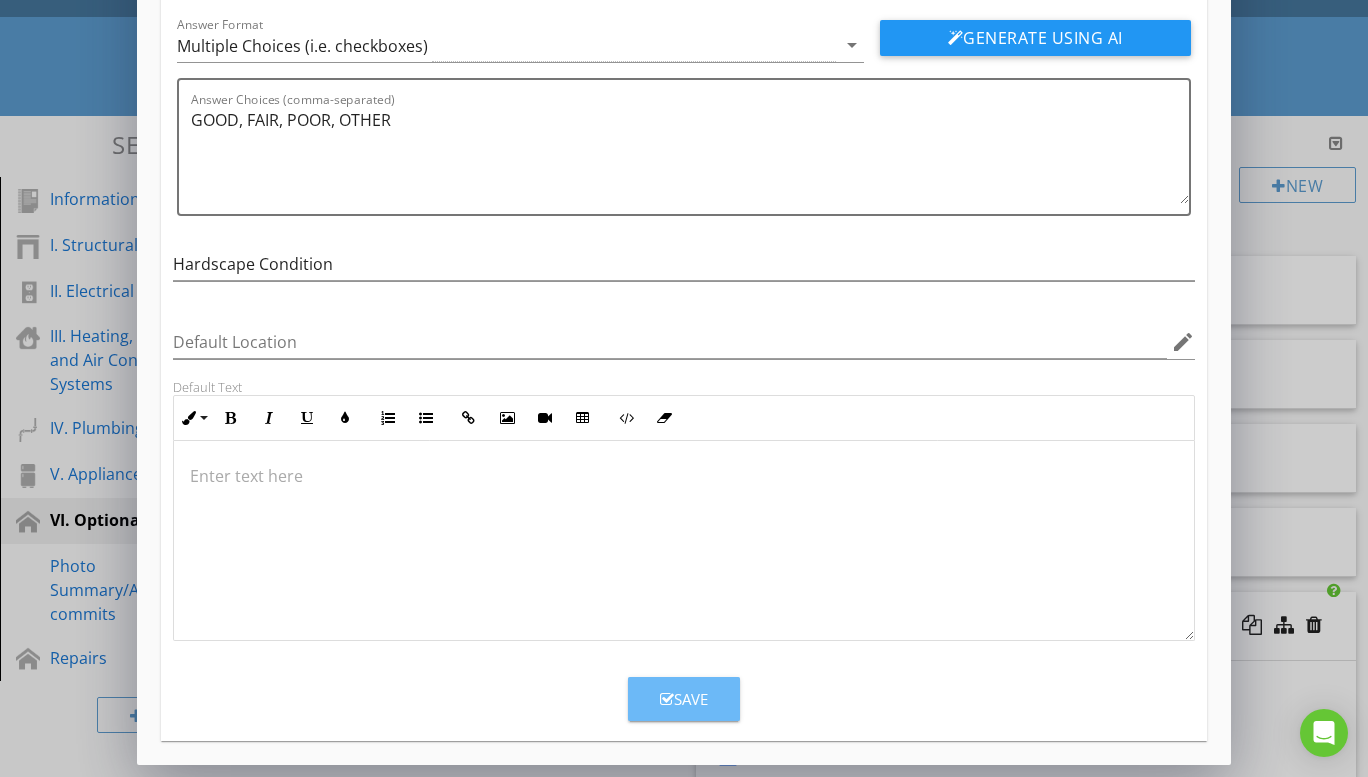 click on "Save" at bounding box center (684, 699) 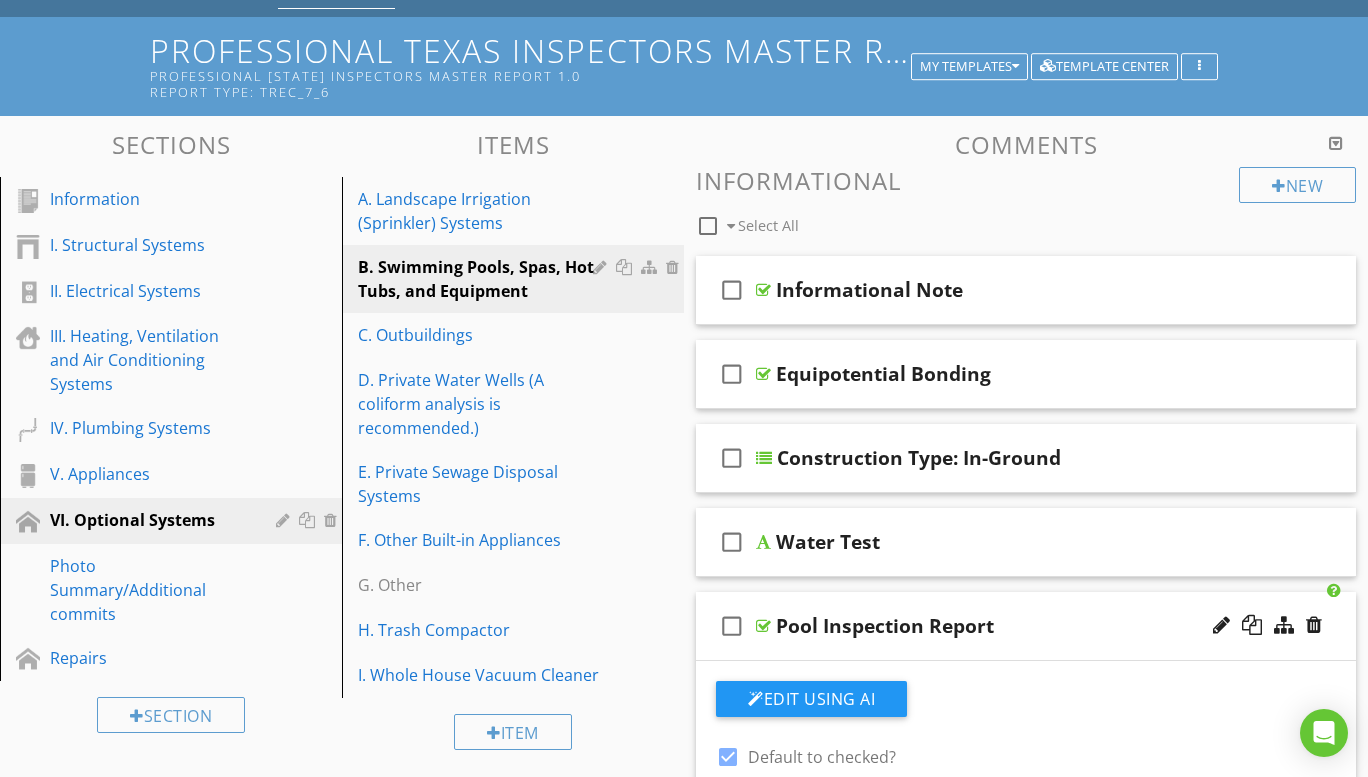 scroll, scrollTop: 38, scrollLeft: 0, axis: vertical 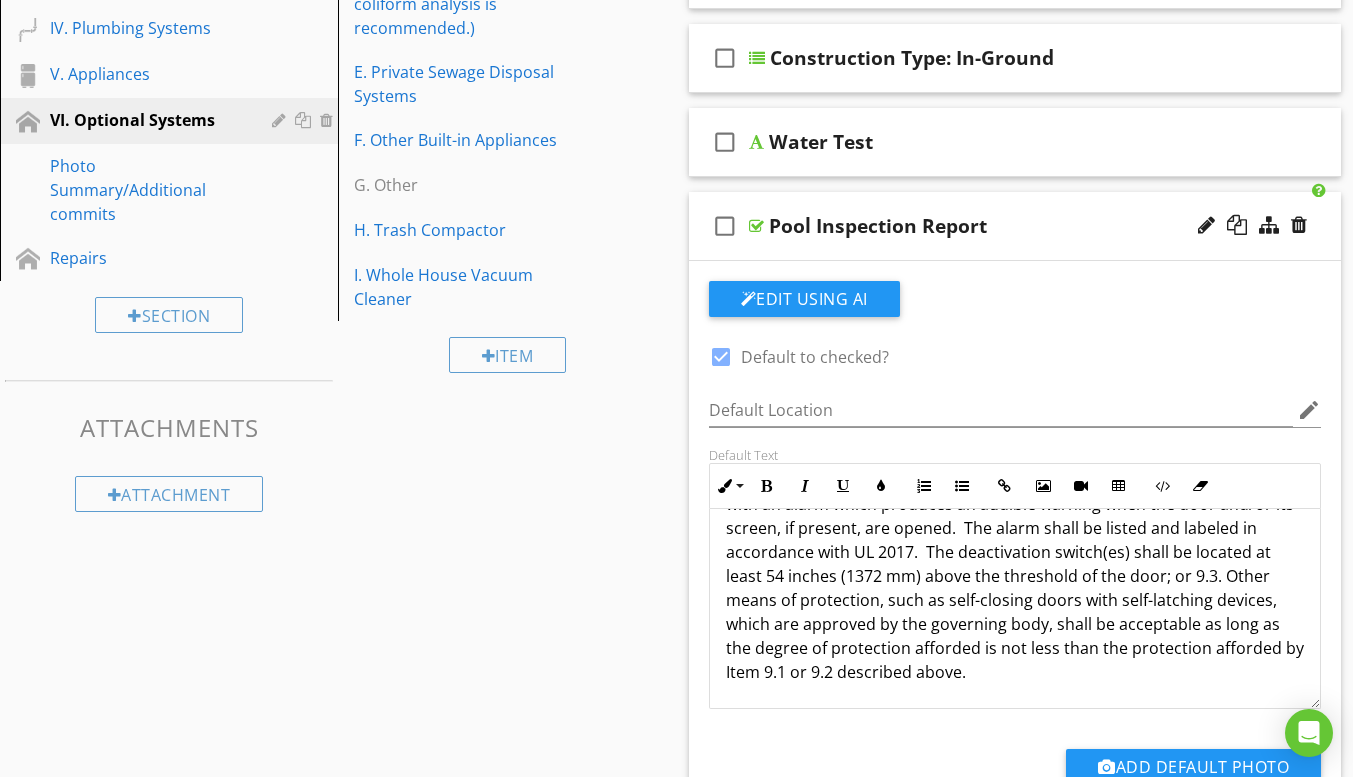 click on "check_box_outline_blank
Pool Inspection Report" at bounding box center [1015, 226] 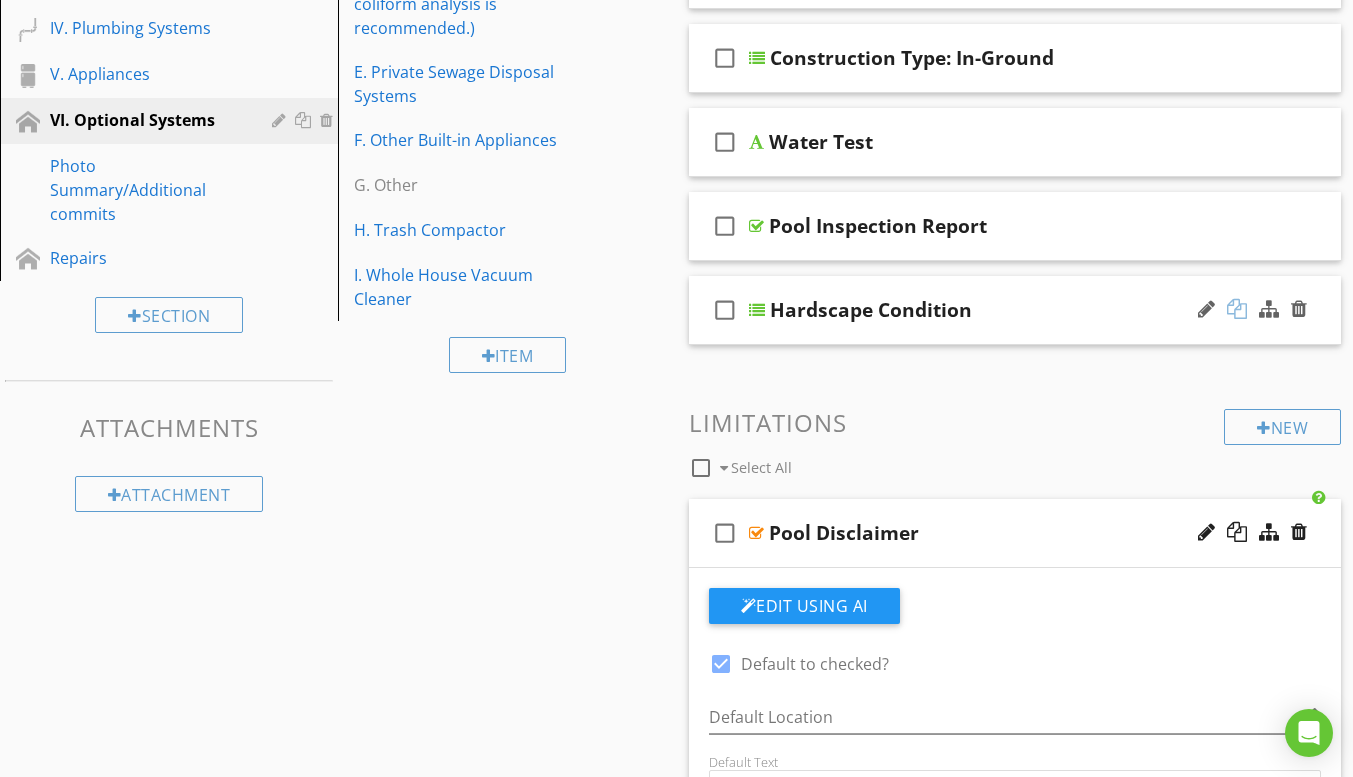 click at bounding box center [1237, 309] 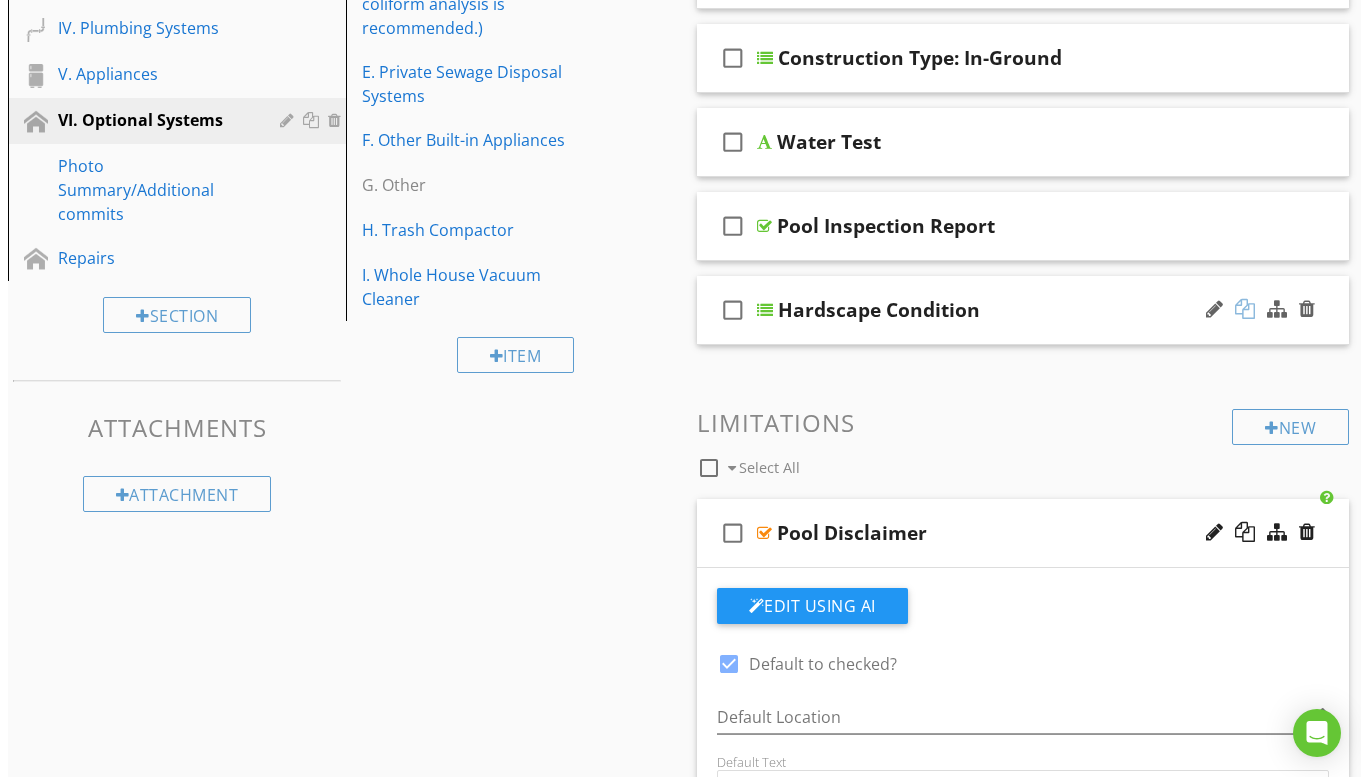 scroll, scrollTop: 441, scrollLeft: 0, axis: vertical 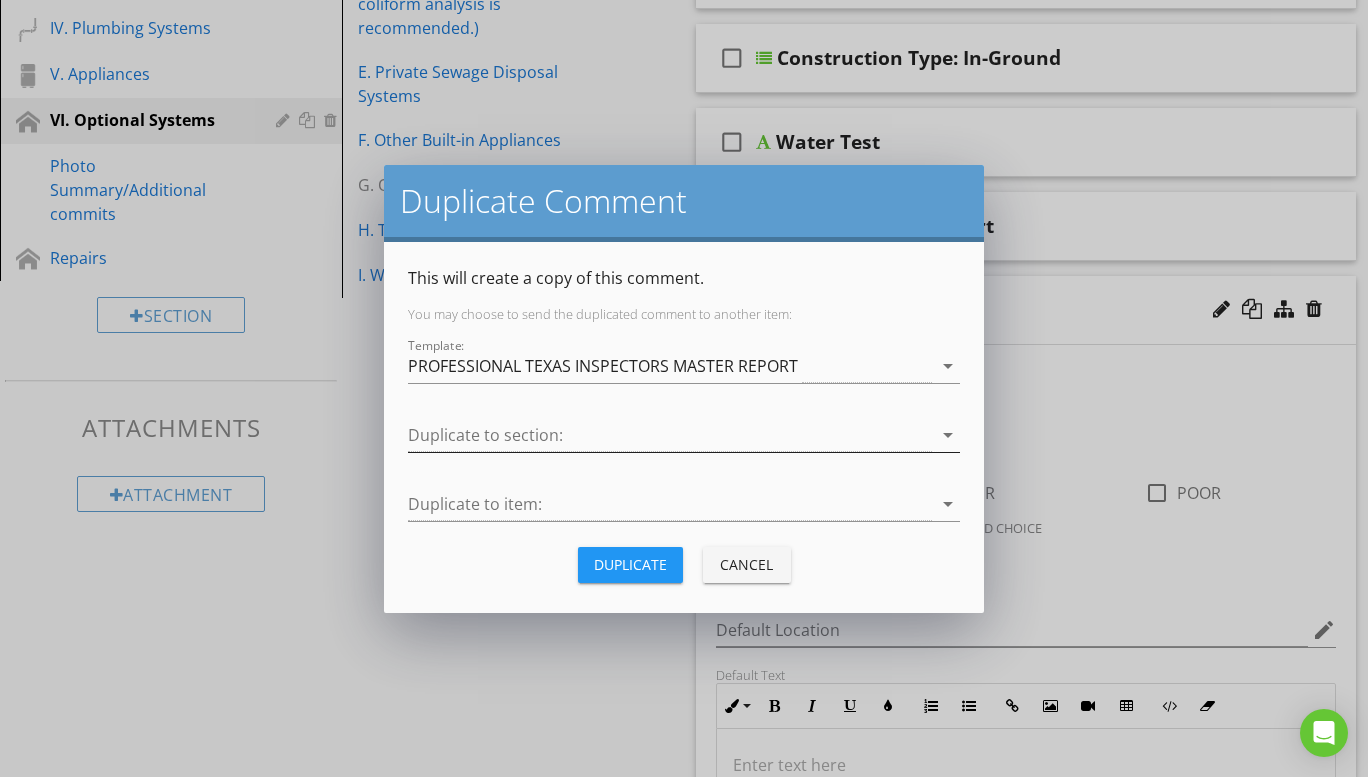 click on "arrow_drop_down" at bounding box center [948, 435] 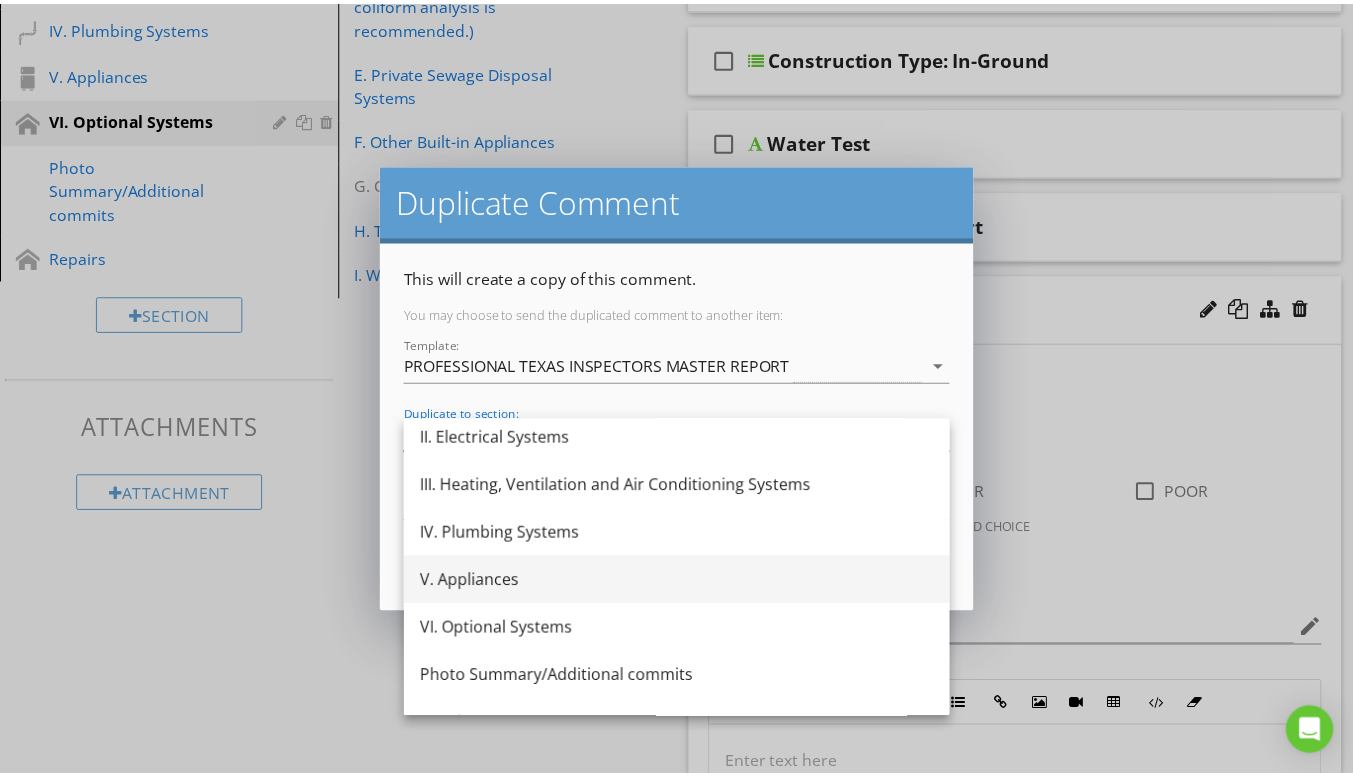 scroll, scrollTop: 132, scrollLeft: 0, axis: vertical 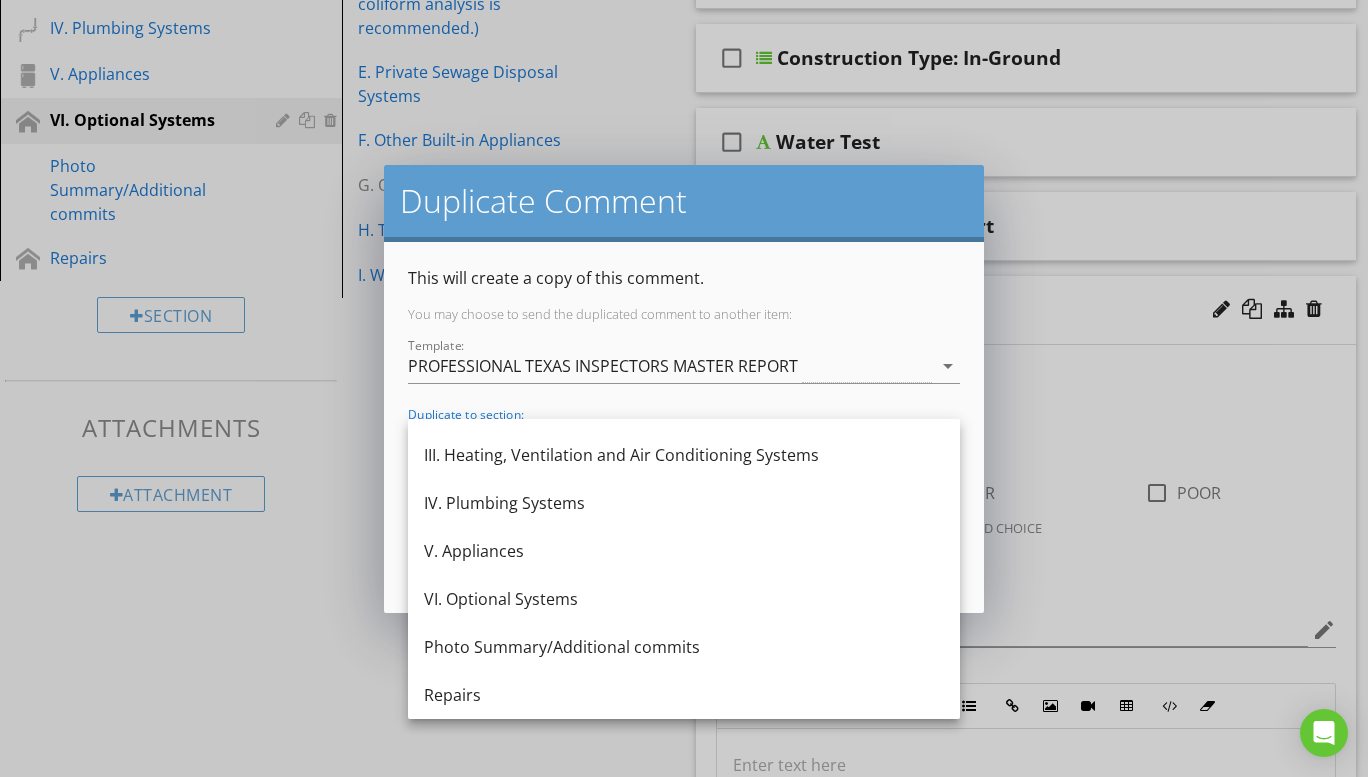 click on "VI. Optional Systems" at bounding box center [684, 599] 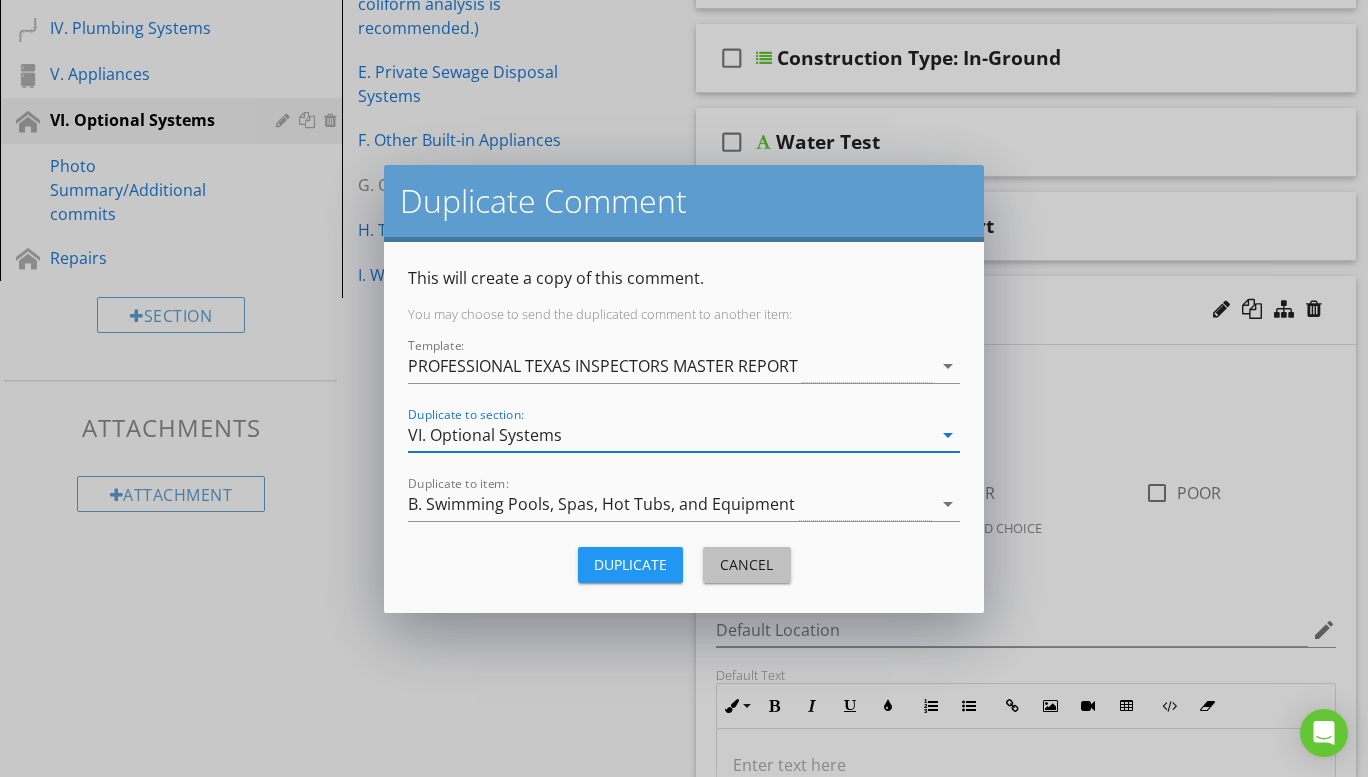 click on "Cancel" at bounding box center (747, 564) 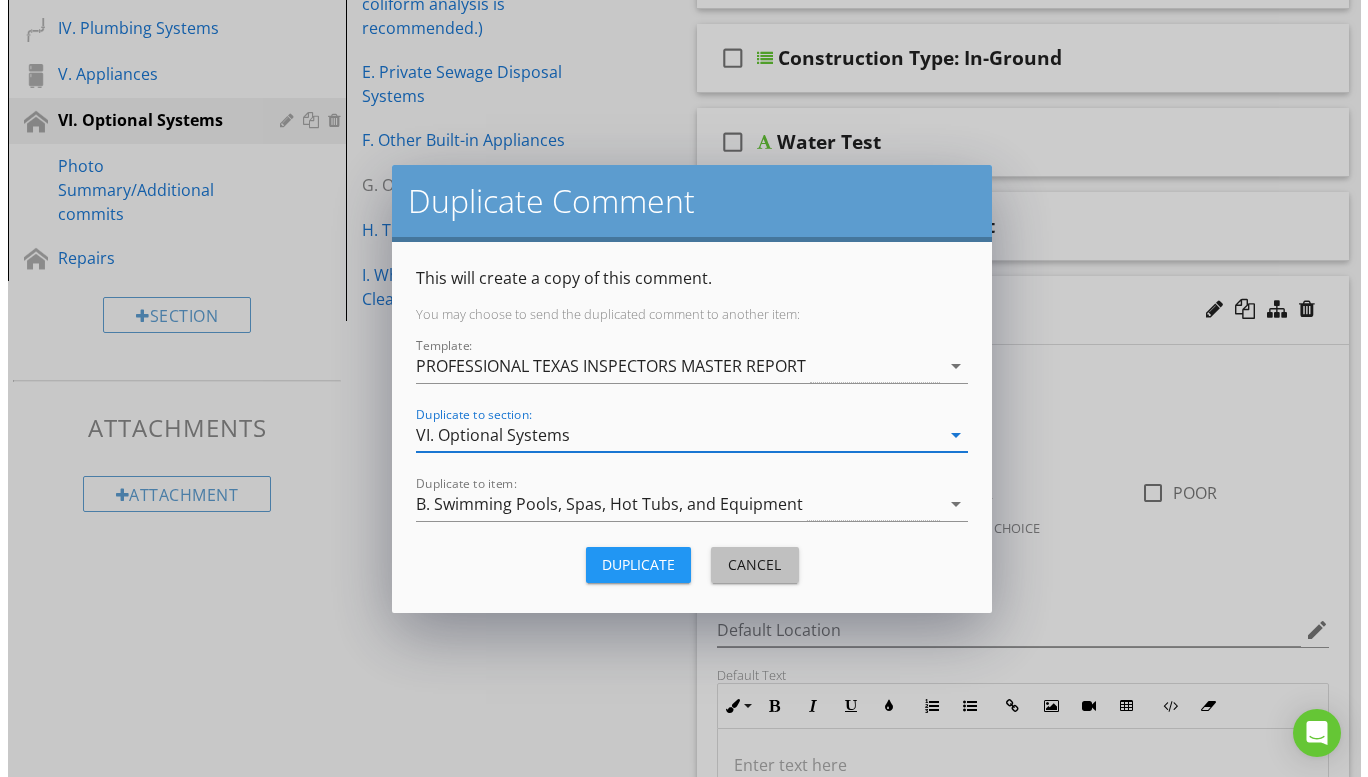 scroll, scrollTop: 465, scrollLeft: 0, axis: vertical 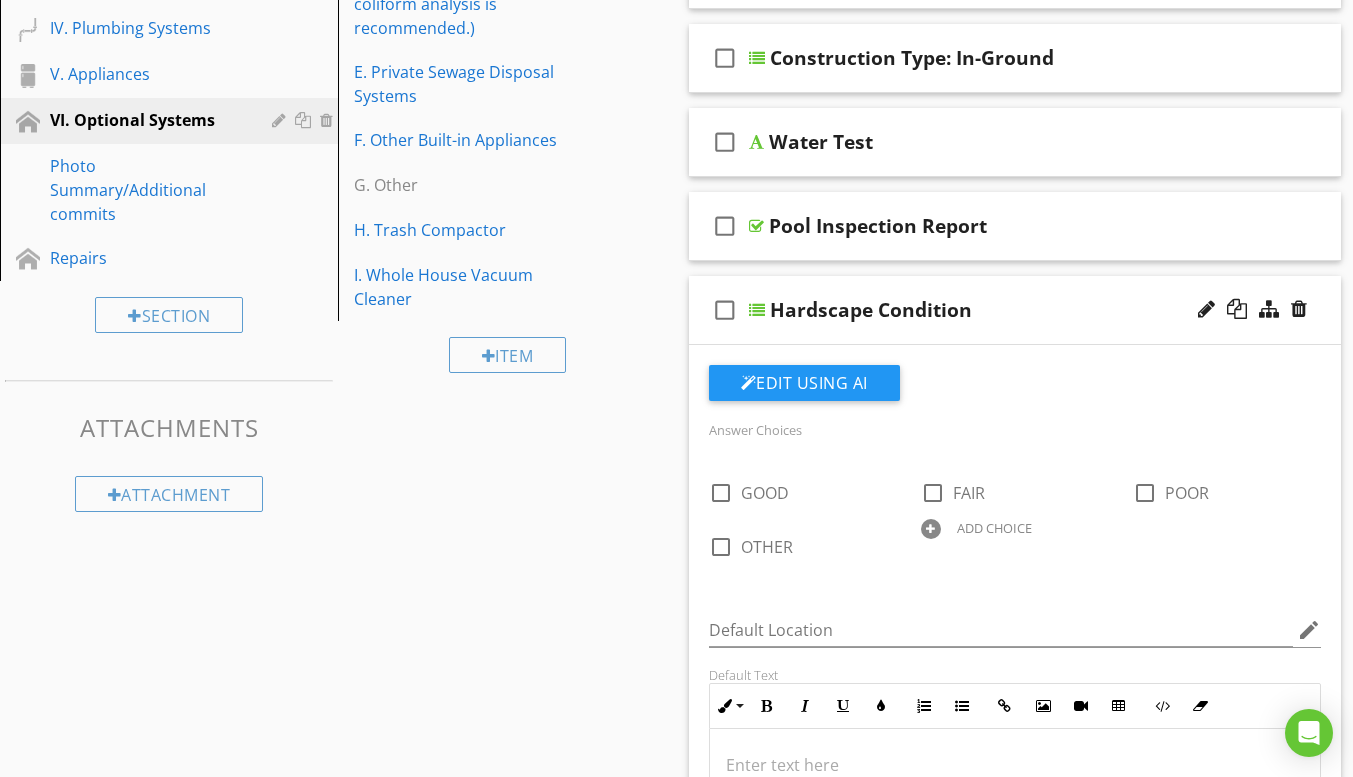 click on "check_box_outline_blank
Hardscape Condition" at bounding box center (1015, 310) 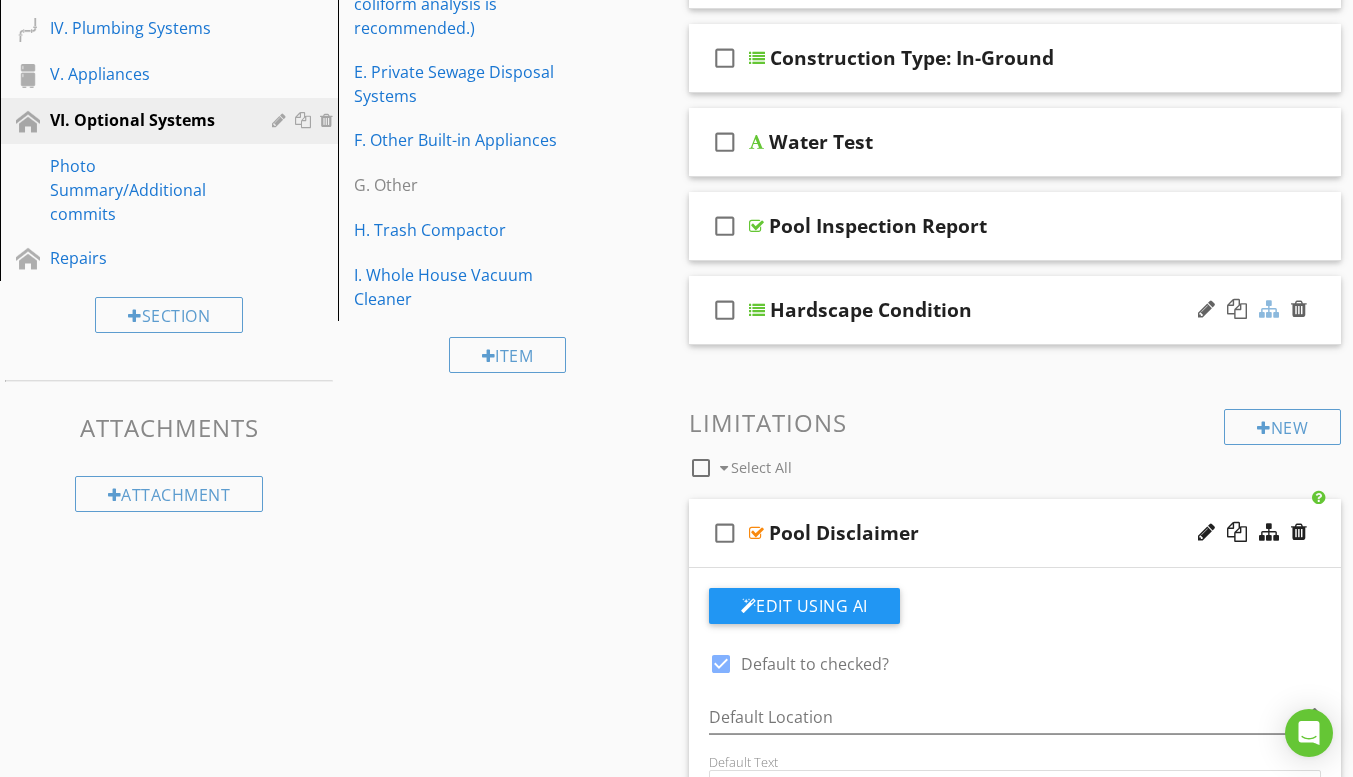 click at bounding box center (1269, 309) 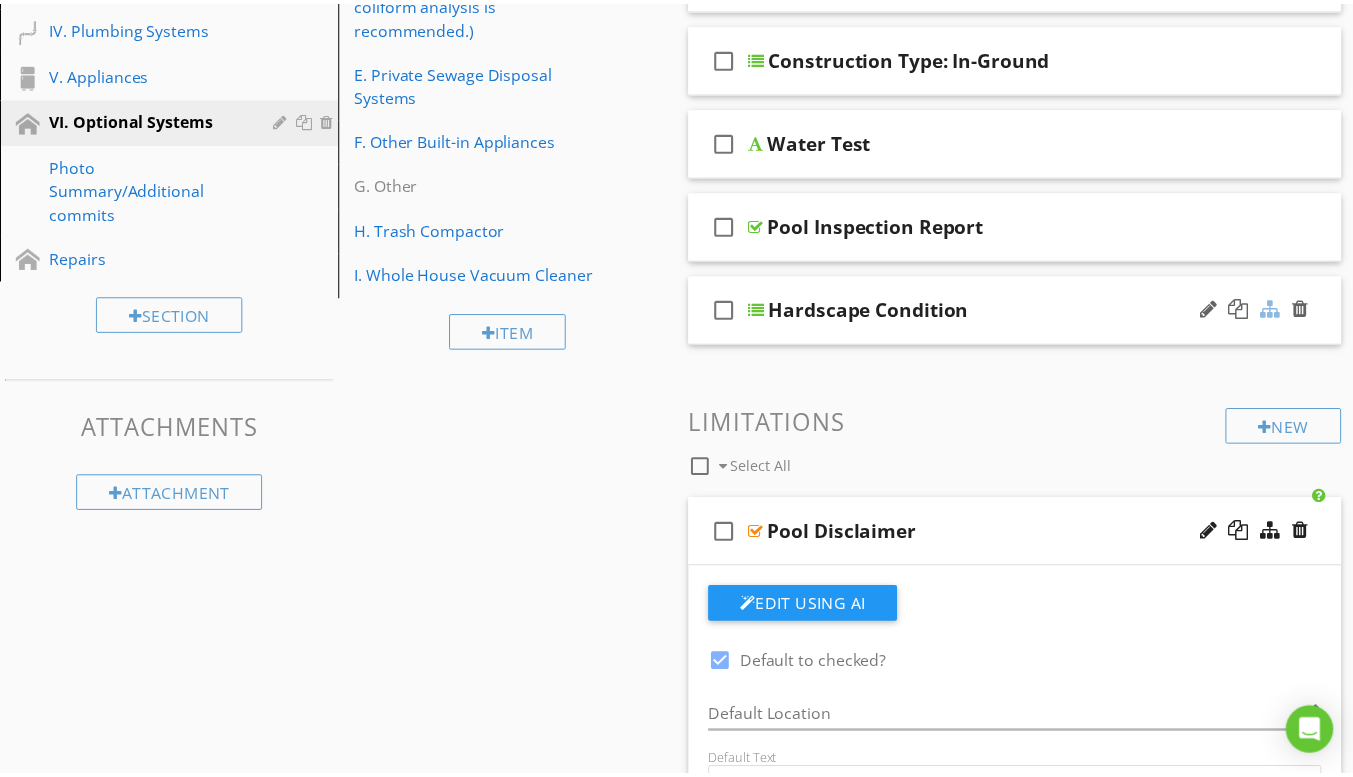 scroll, scrollTop: 441, scrollLeft: 0, axis: vertical 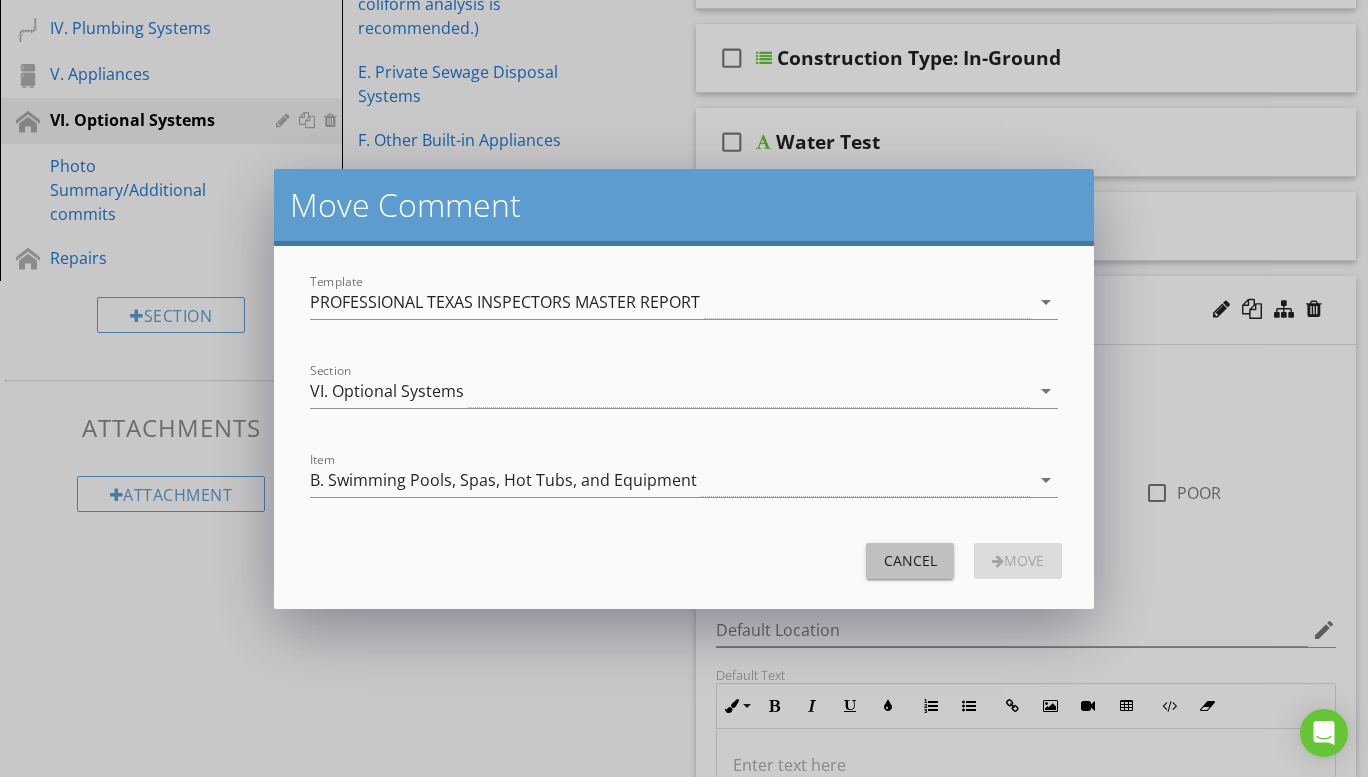 click on "Cancel" at bounding box center [910, 560] 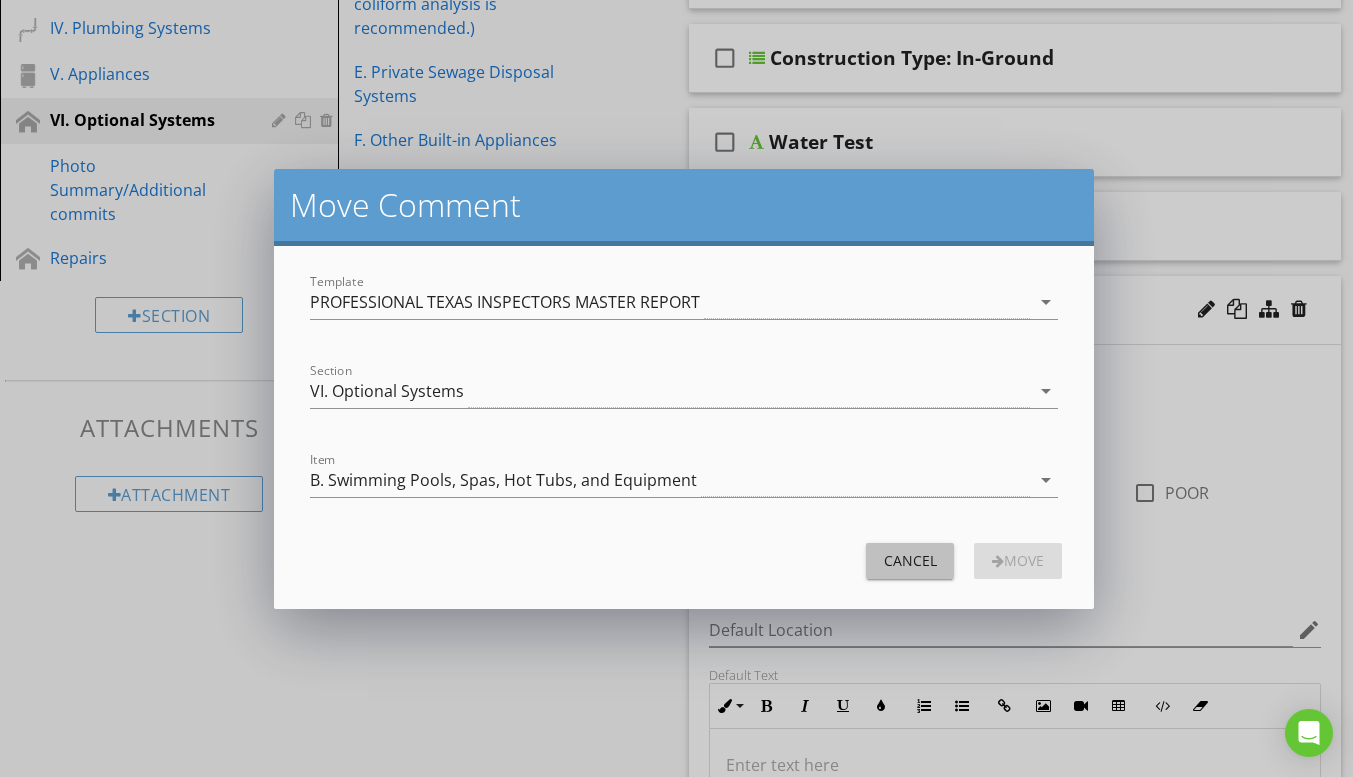 scroll, scrollTop: 465, scrollLeft: 0, axis: vertical 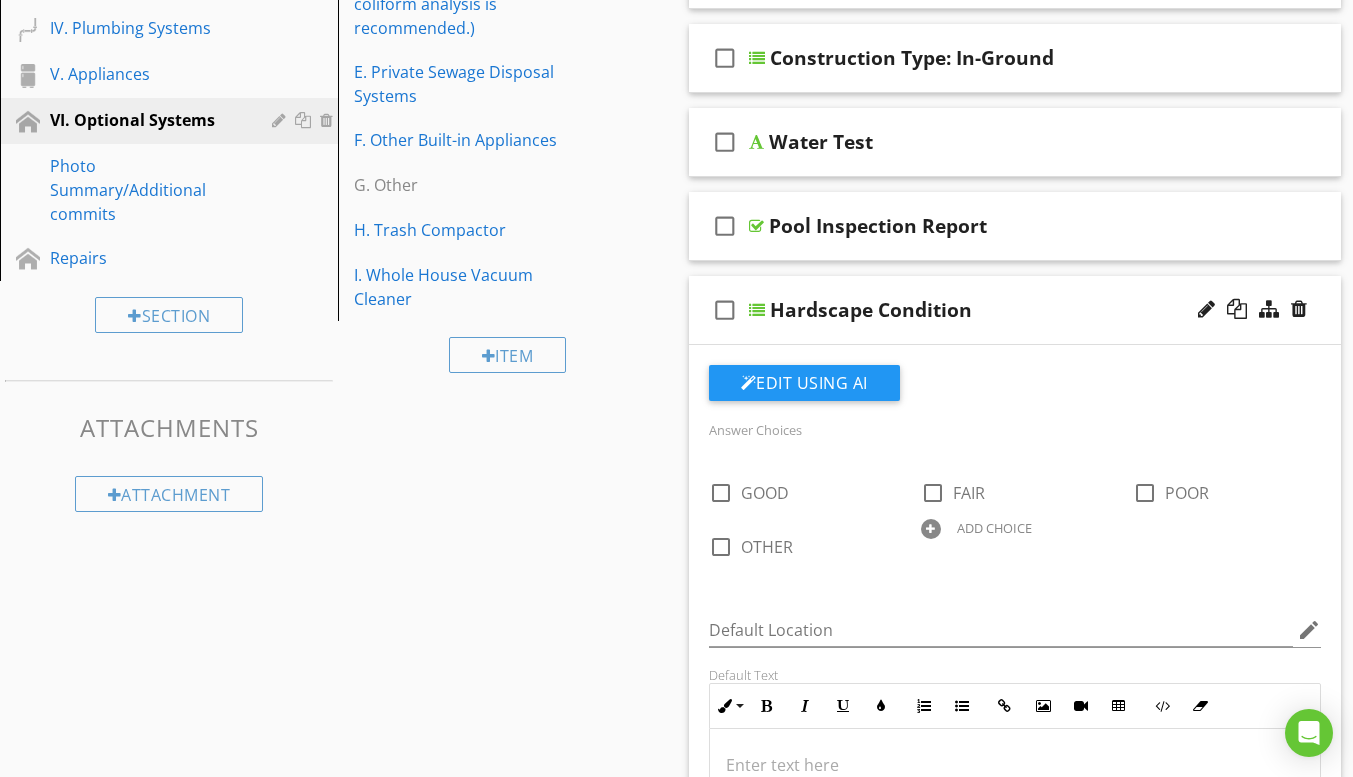 click on "check_box_outline_blank
Hardscape Condition" at bounding box center [1015, 310] 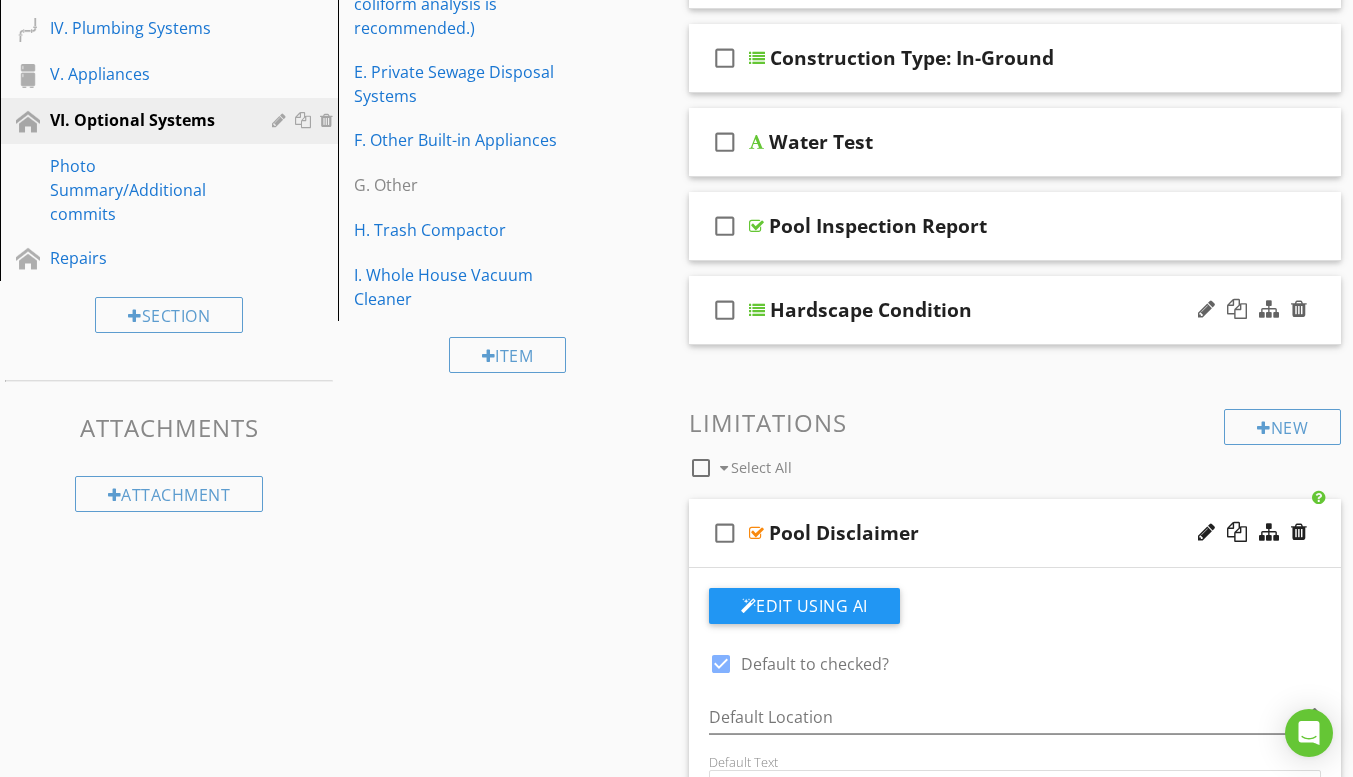 type 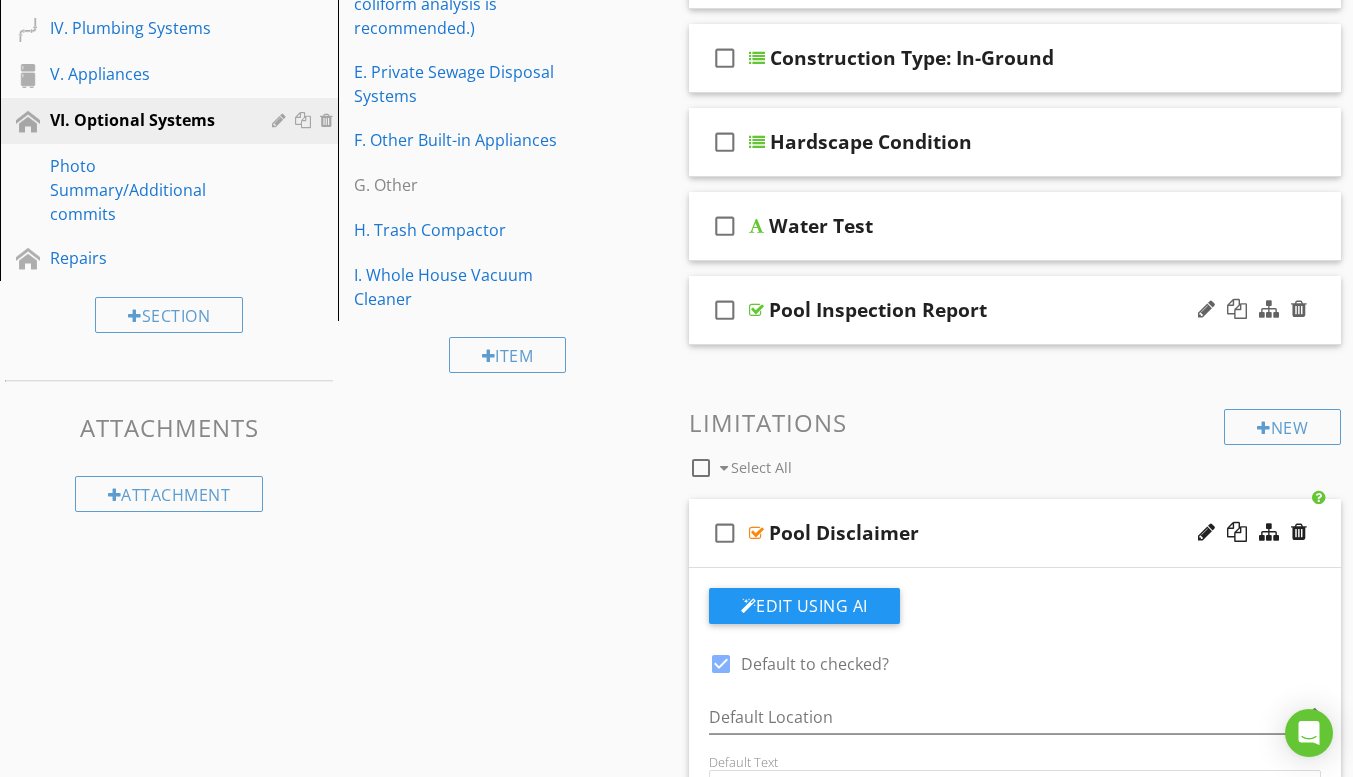 click on "check_box_outline_blank
Pool Inspection Report" at bounding box center [1015, 310] 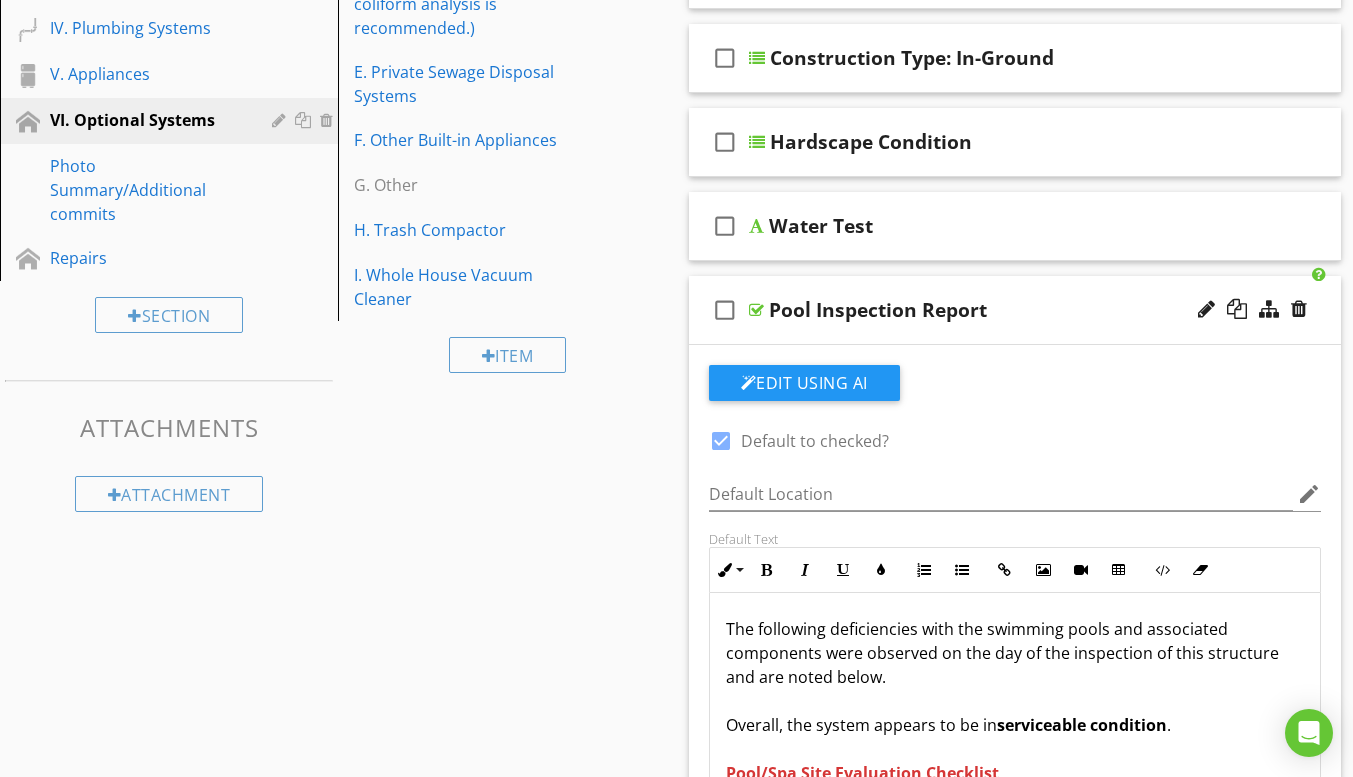 click on "check_box_outline_blank
Pool Inspection Report" at bounding box center [1015, 310] 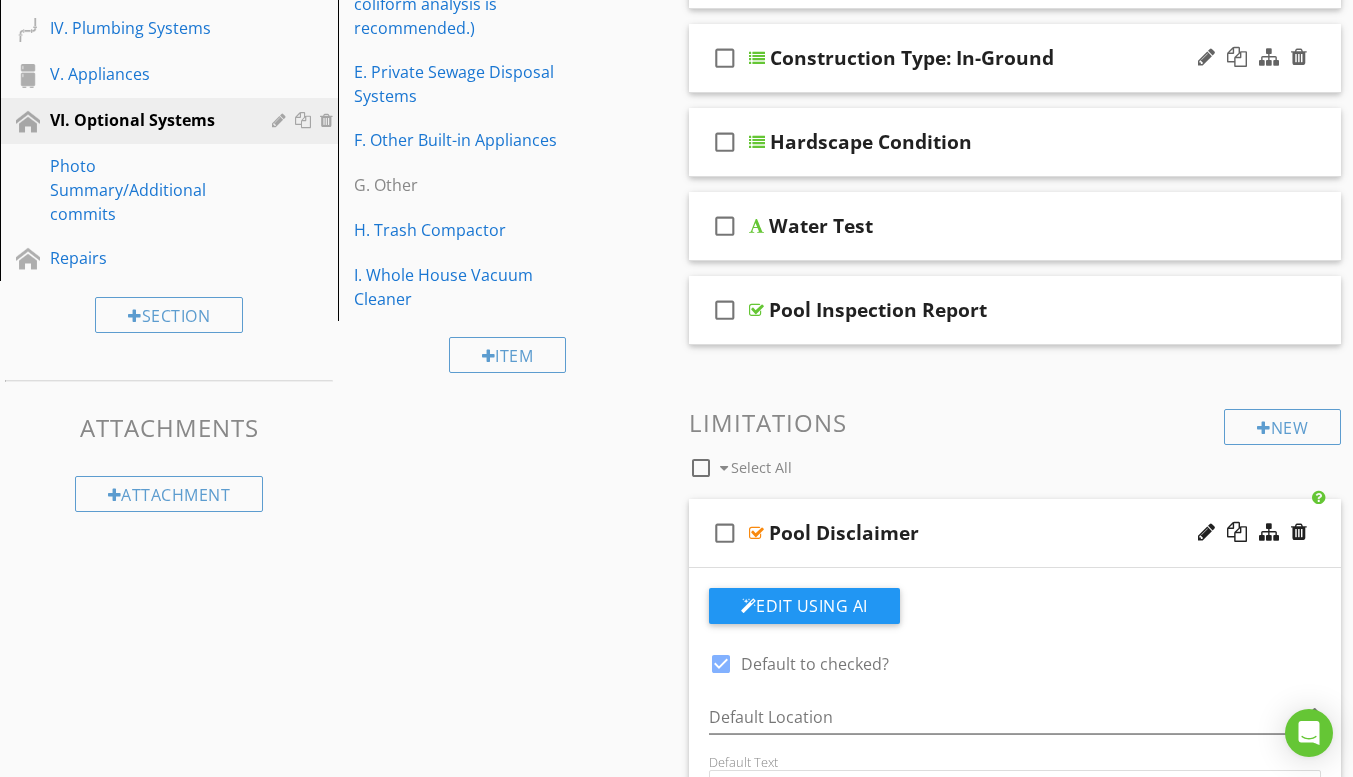 click on "check_box_outline_blank
Construction Type: In-Ground" at bounding box center (1015, 58) 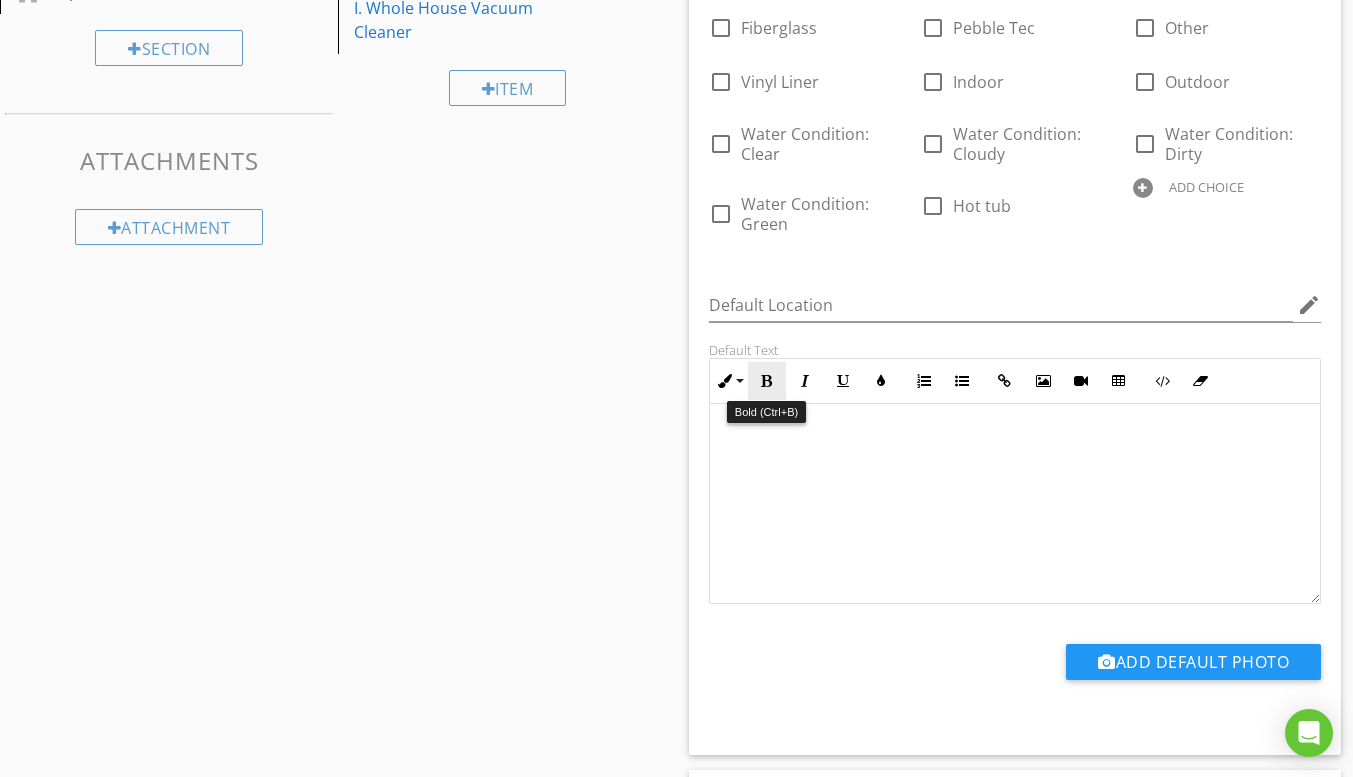 scroll, scrollTop: 800, scrollLeft: 0, axis: vertical 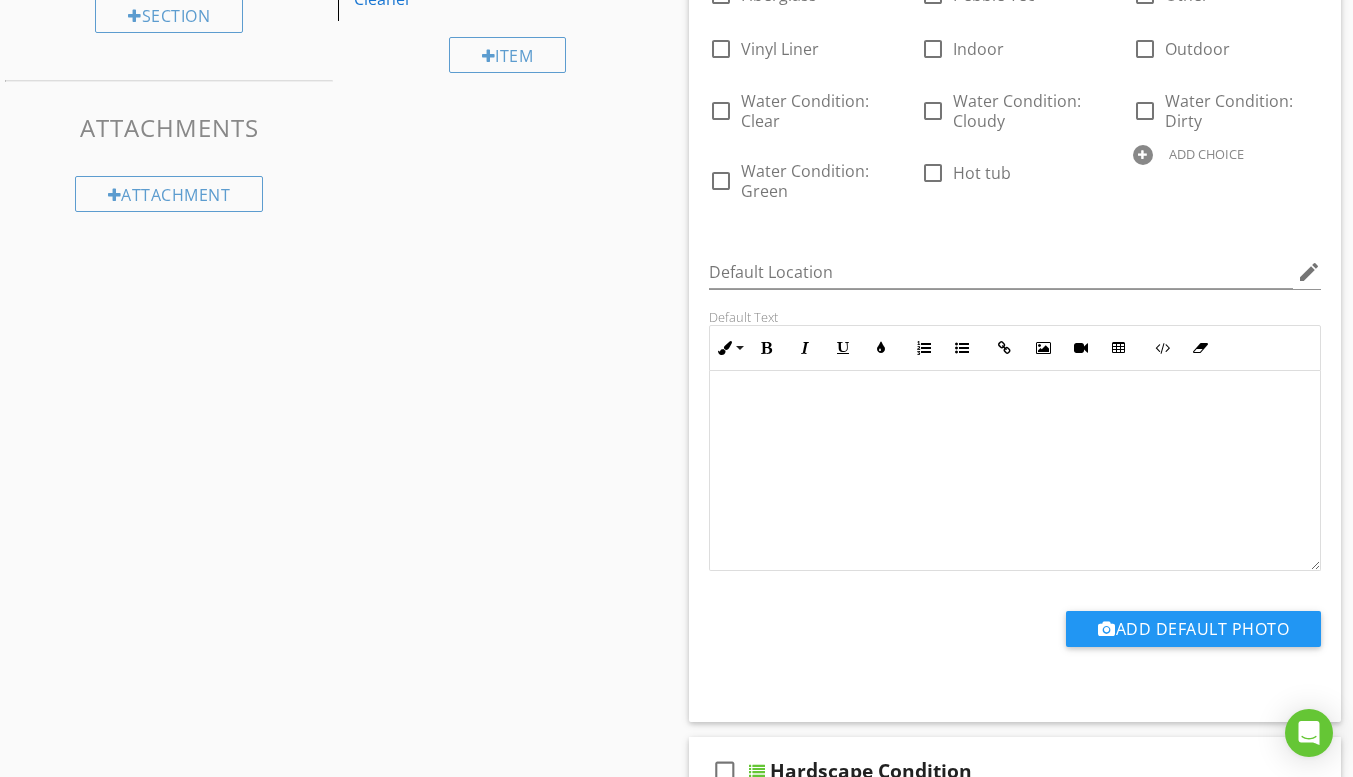 click at bounding box center [1015, 419] 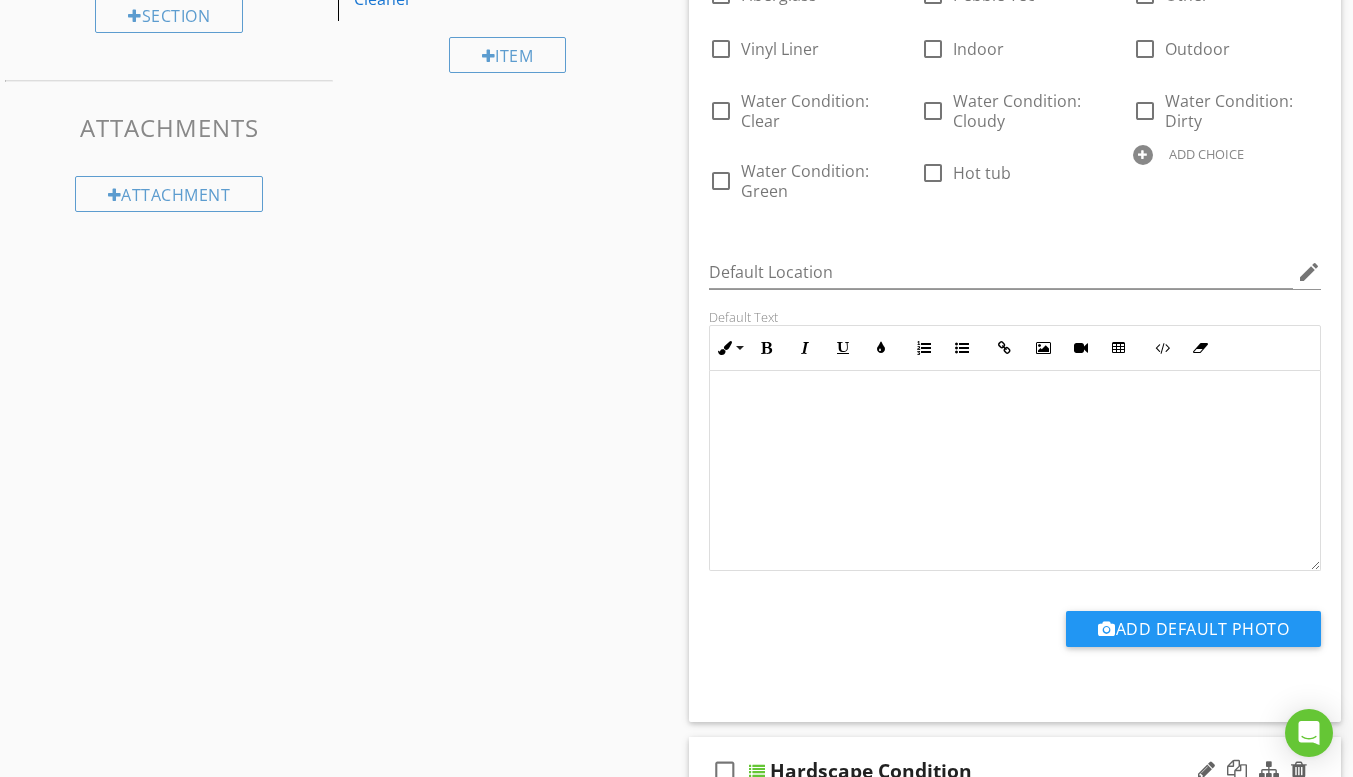 type 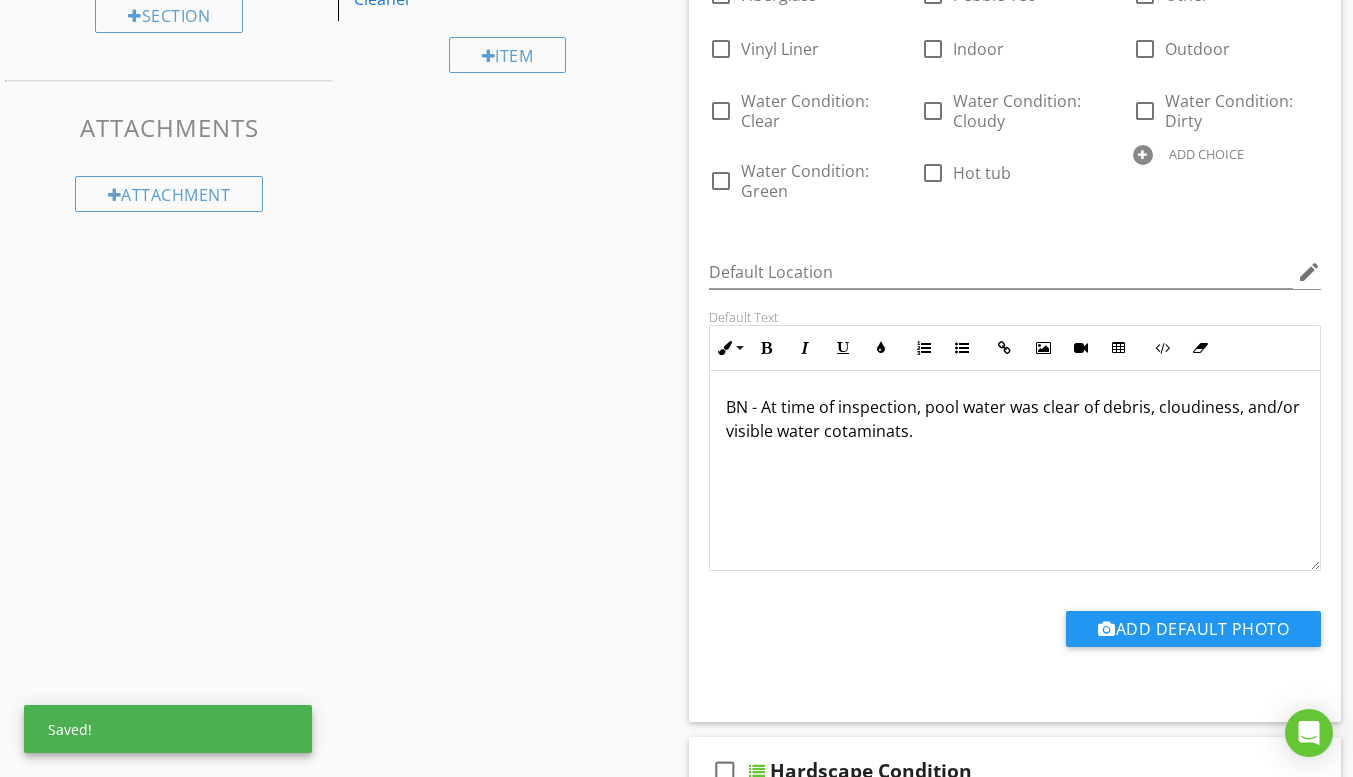 click on "BN - At time of inspection, pool water was clear of debris, cloudiness, and/or visible water cotaminats." at bounding box center (1015, 431) 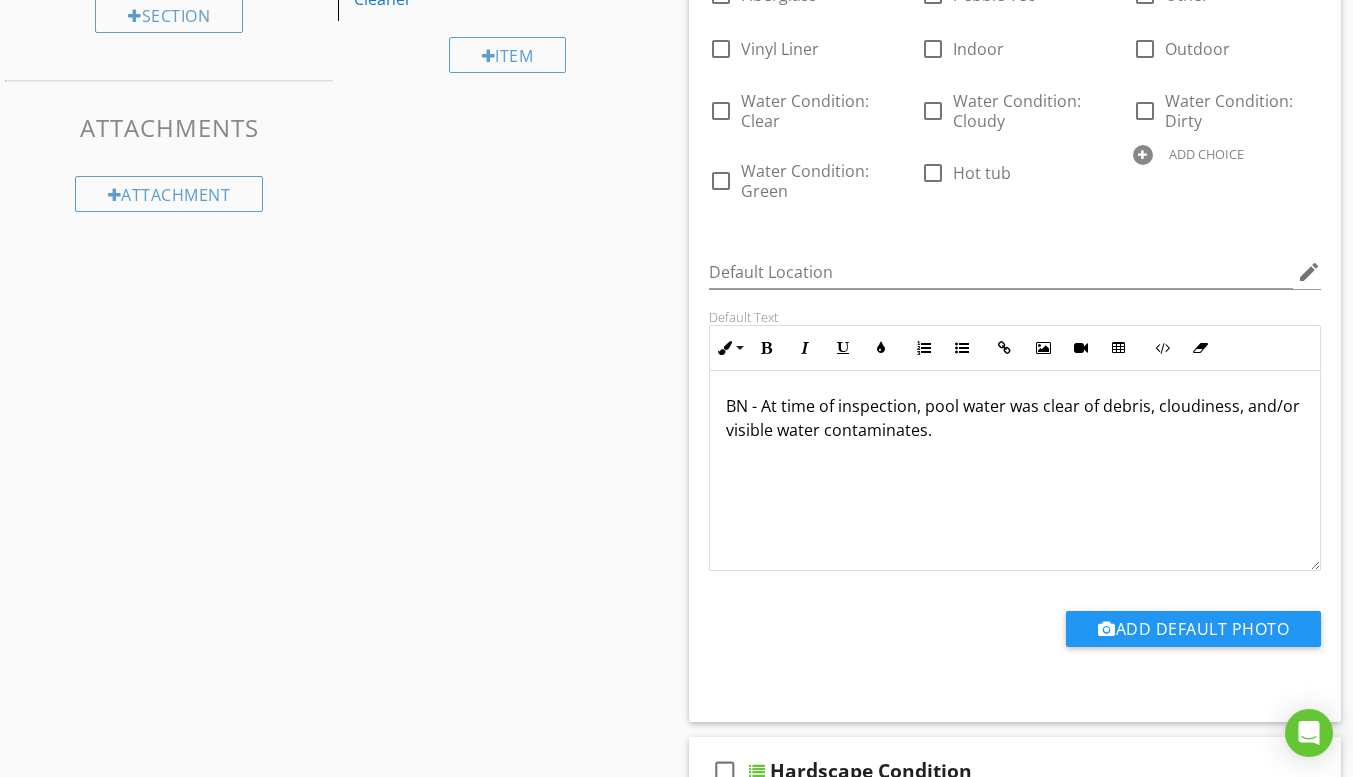 scroll, scrollTop: 0, scrollLeft: 0, axis: both 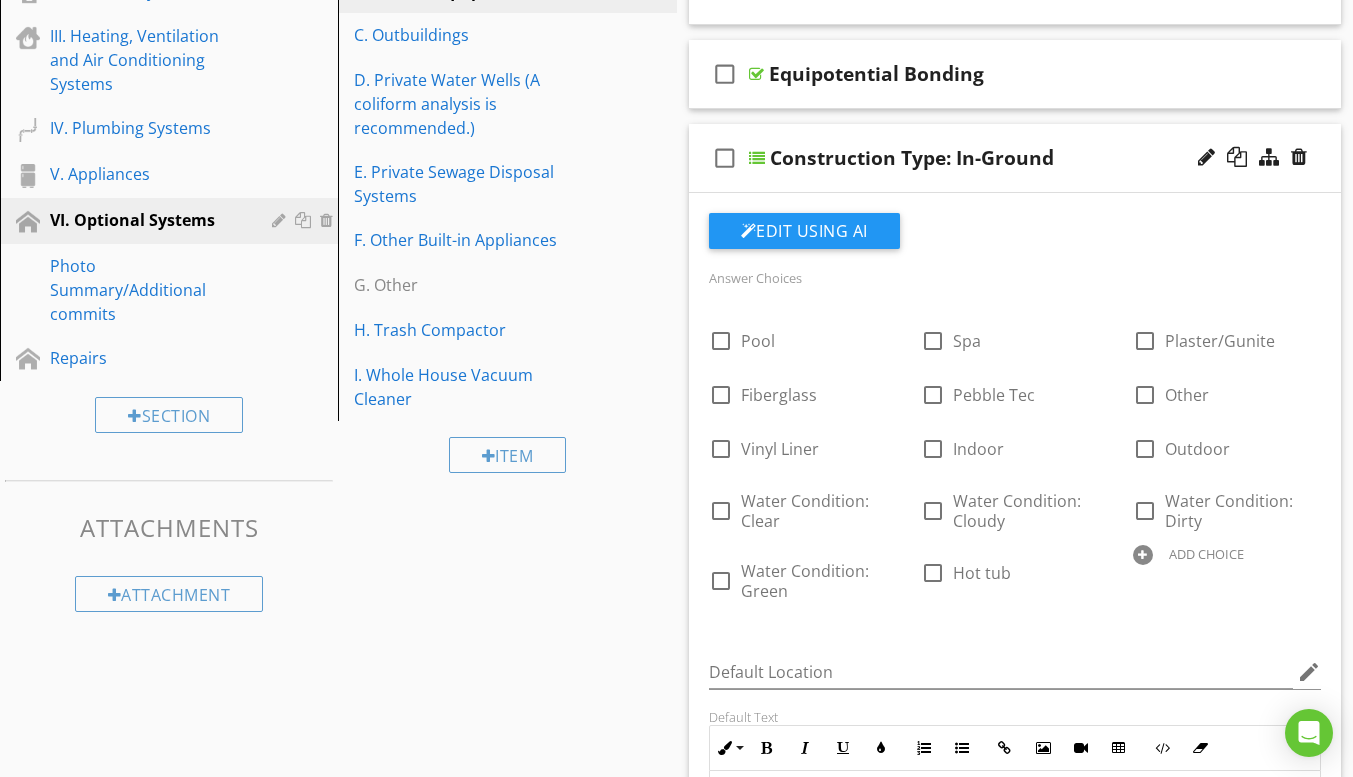 click on "Construction Type: In-Ground" at bounding box center (912, 158) 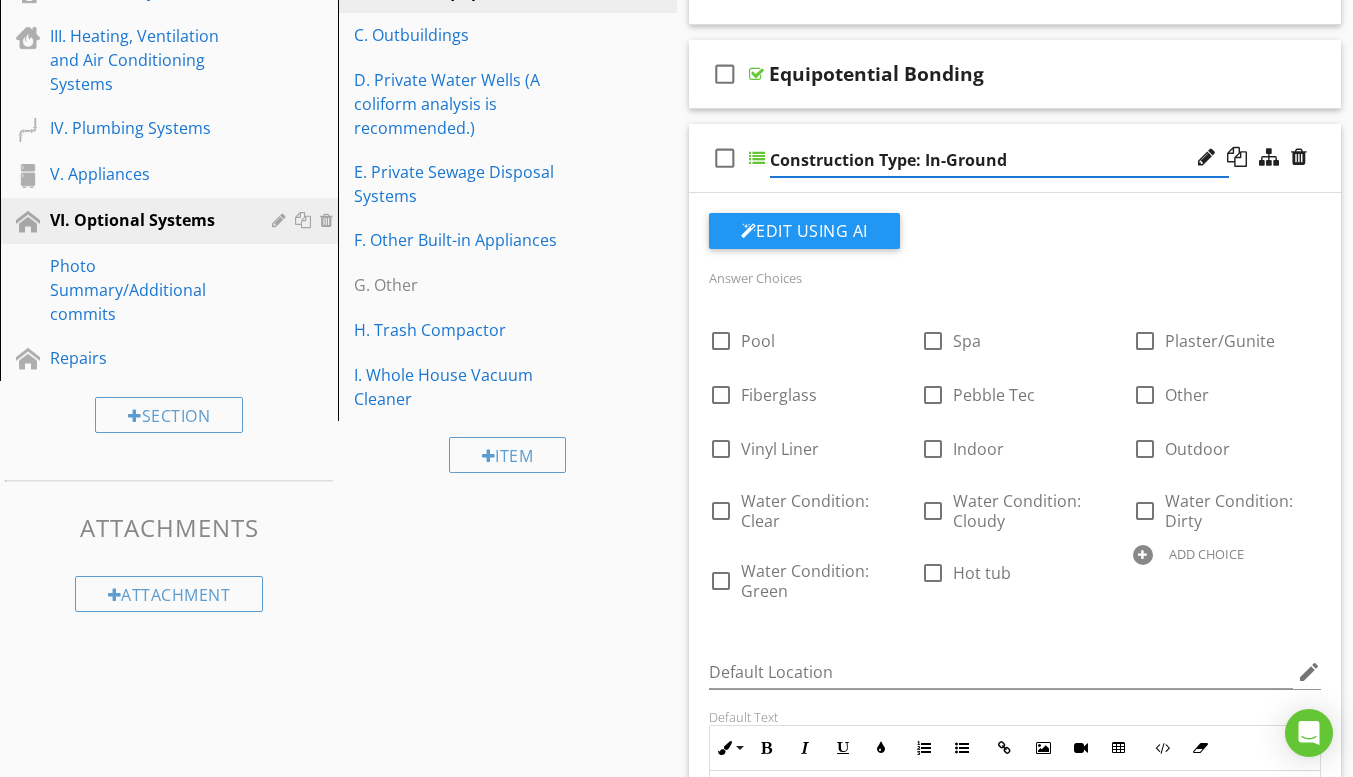 click on "check_box_outline_blank         Construction Type: In-Ground" at bounding box center (1015, 158) 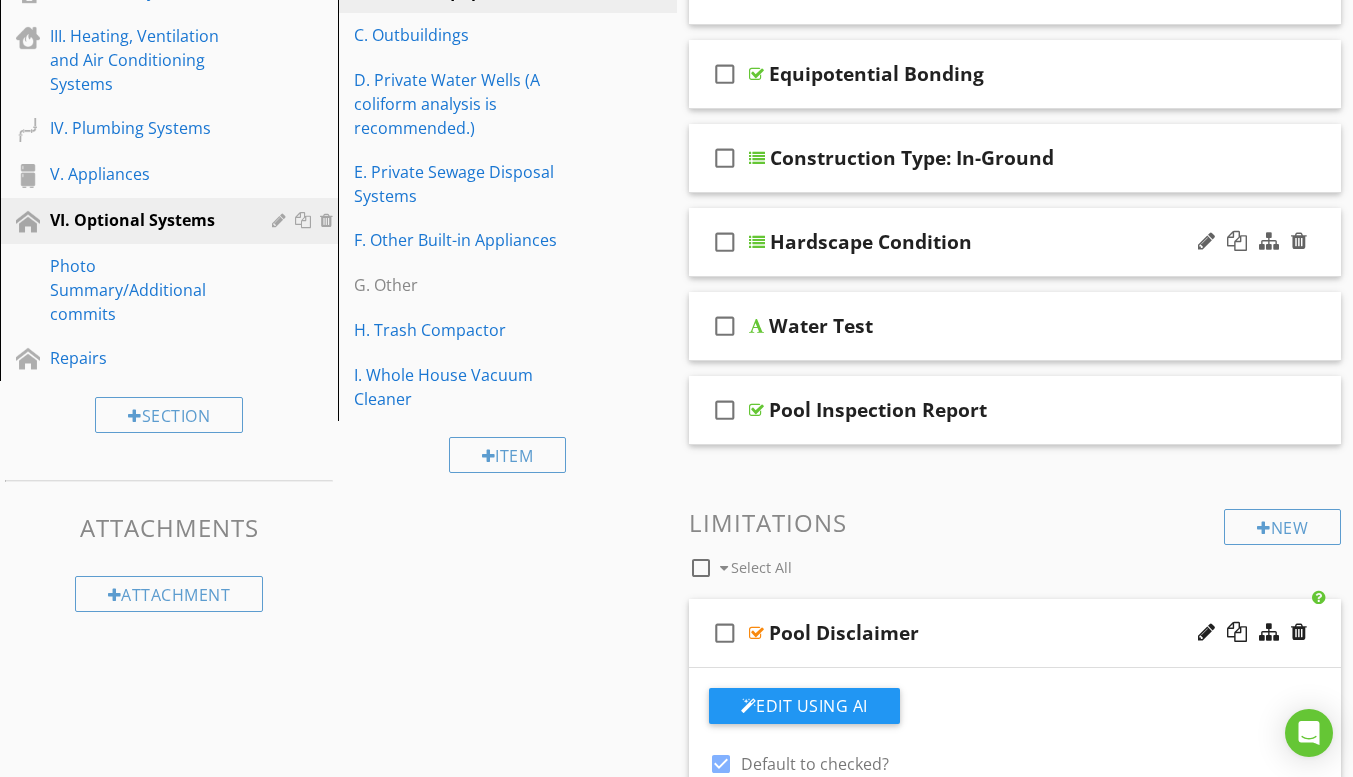 click on "check_box_outline_blank
Hardscape Condition" at bounding box center [1015, 242] 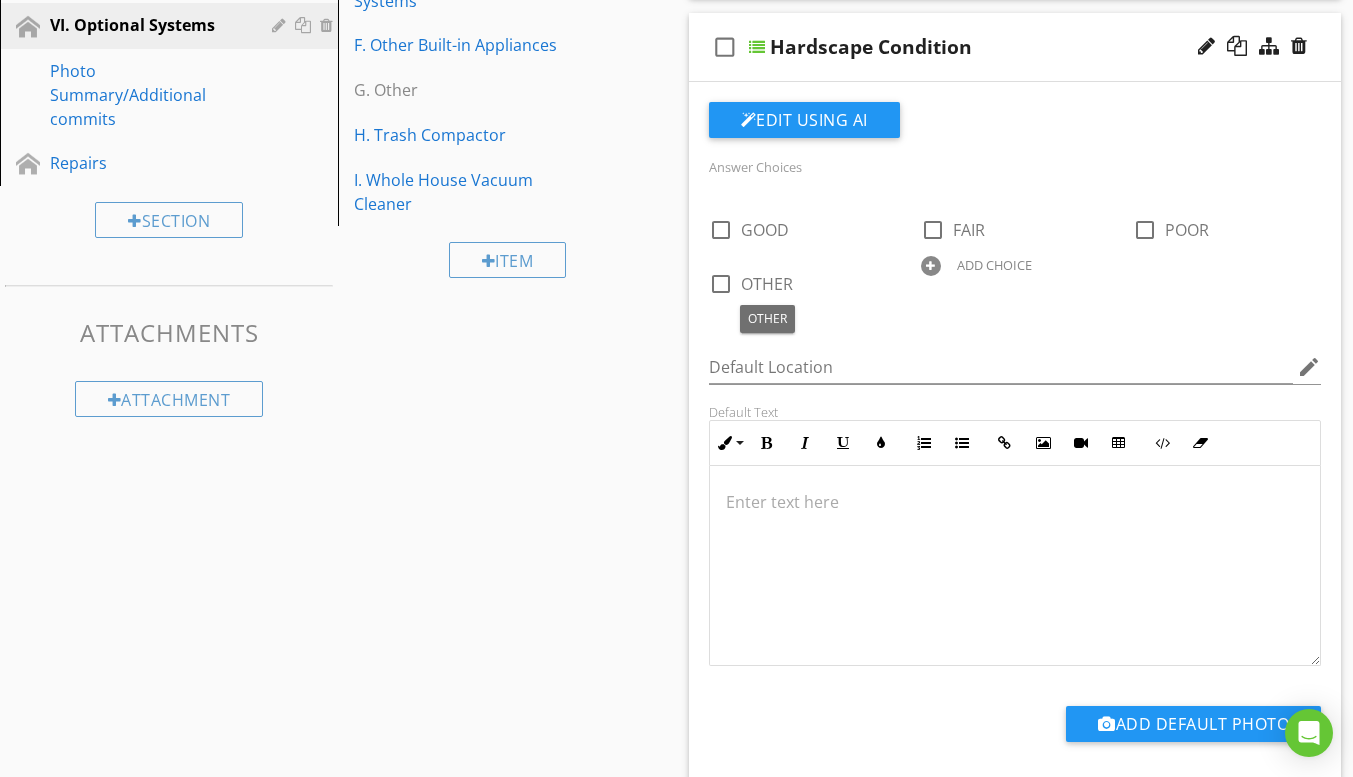 scroll, scrollTop: 600, scrollLeft: 0, axis: vertical 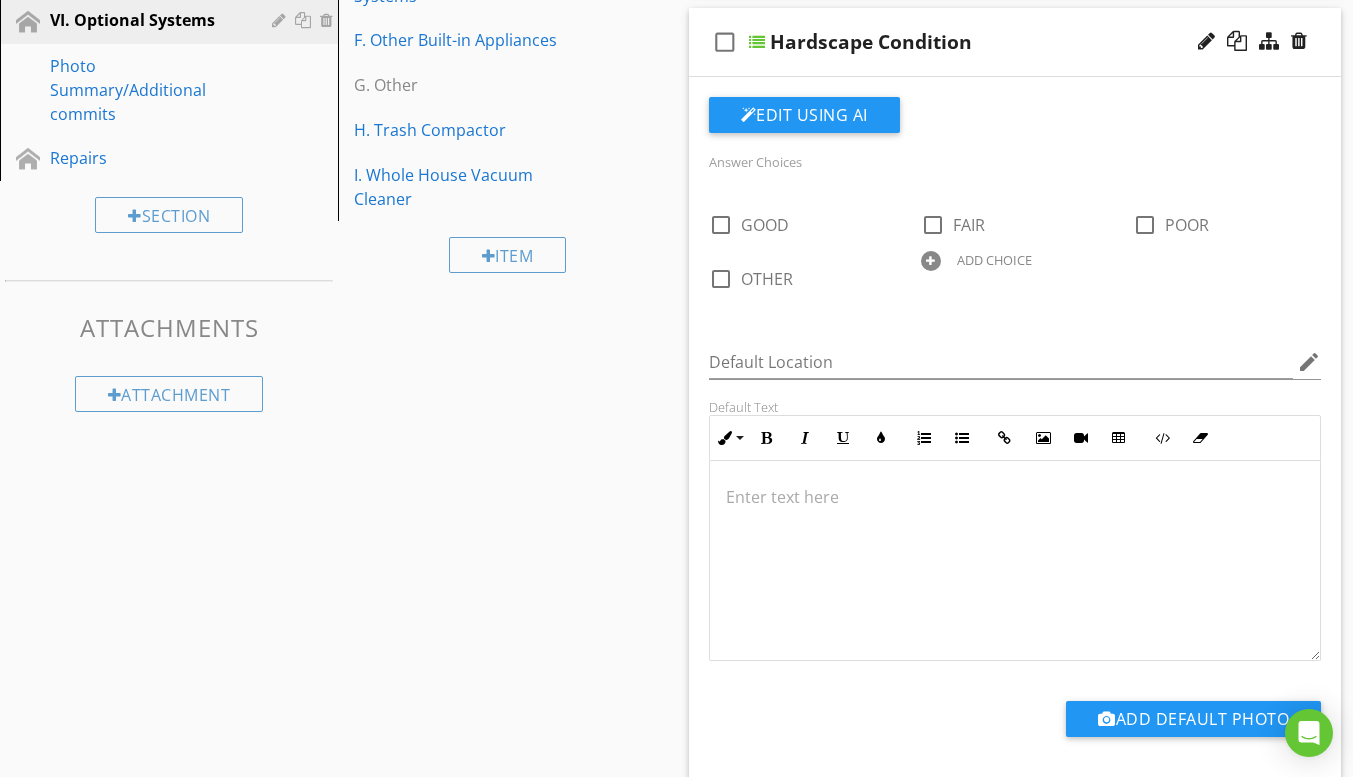 click at bounding box center (1015, 497) 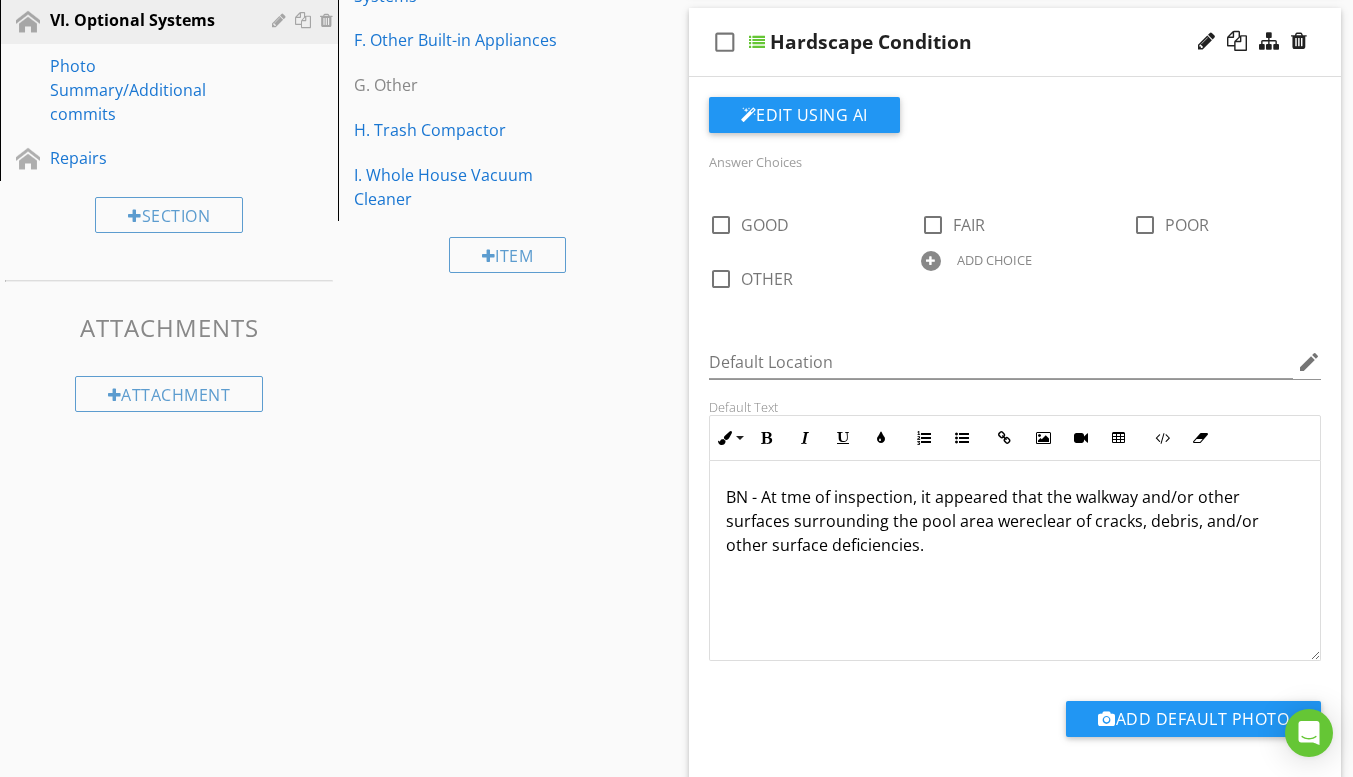click on "BN - At tme of inspection, it appeared that the walkway and/or other surfaces surrounding the pool area wereclear of cracks, debris, and/or other surface deficiencies." at bounding box center (1015, 561) 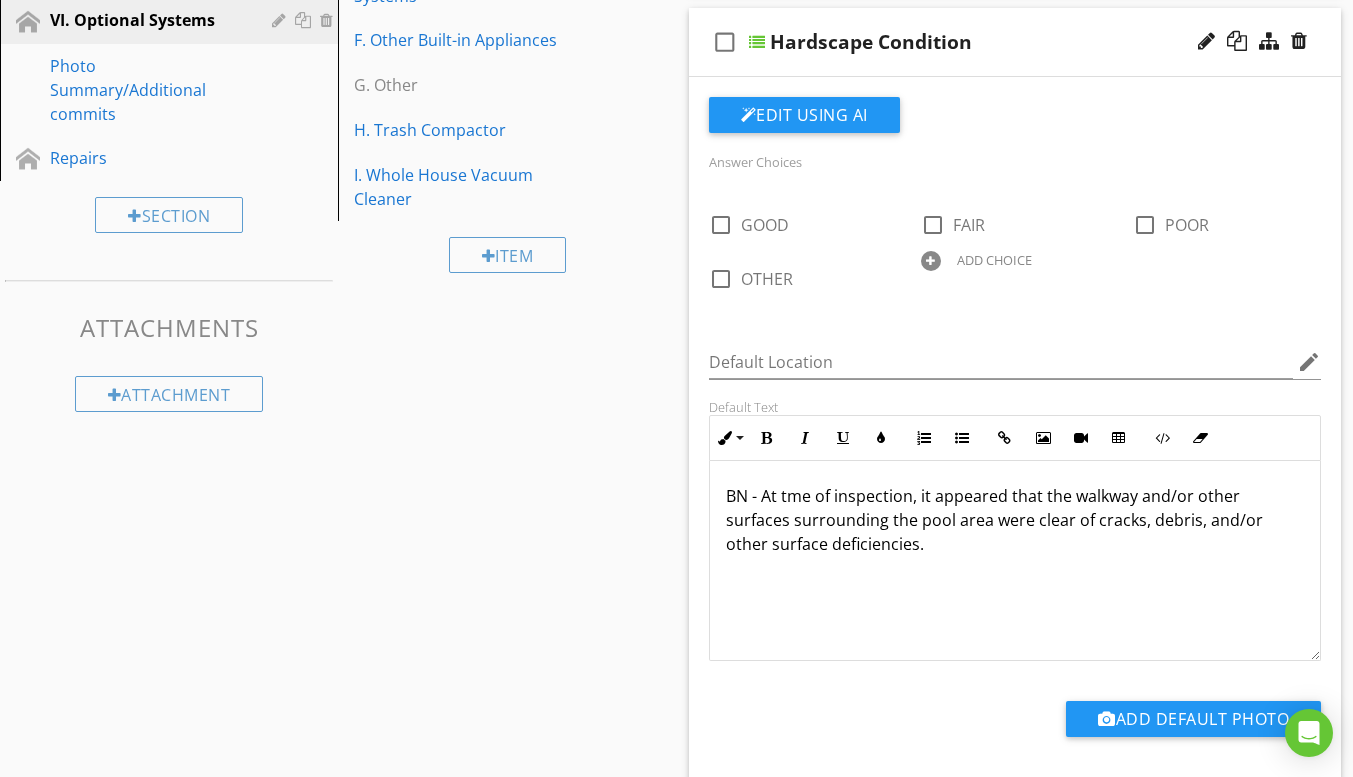 scroll, scrollTop: 0, scrollLeft: 0, axis: both 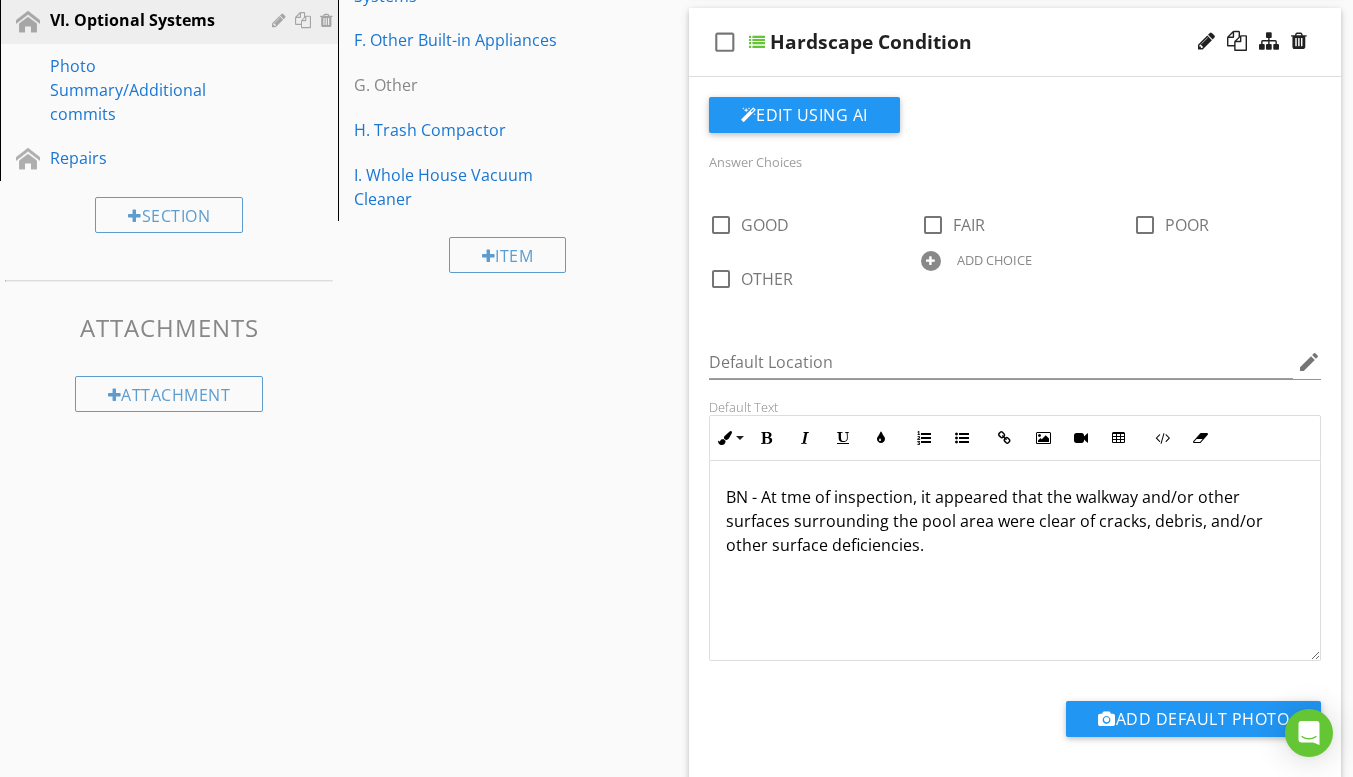 click on "check_box_outline_blank
Hardscape Condition" at bounding box center (1015, 42) 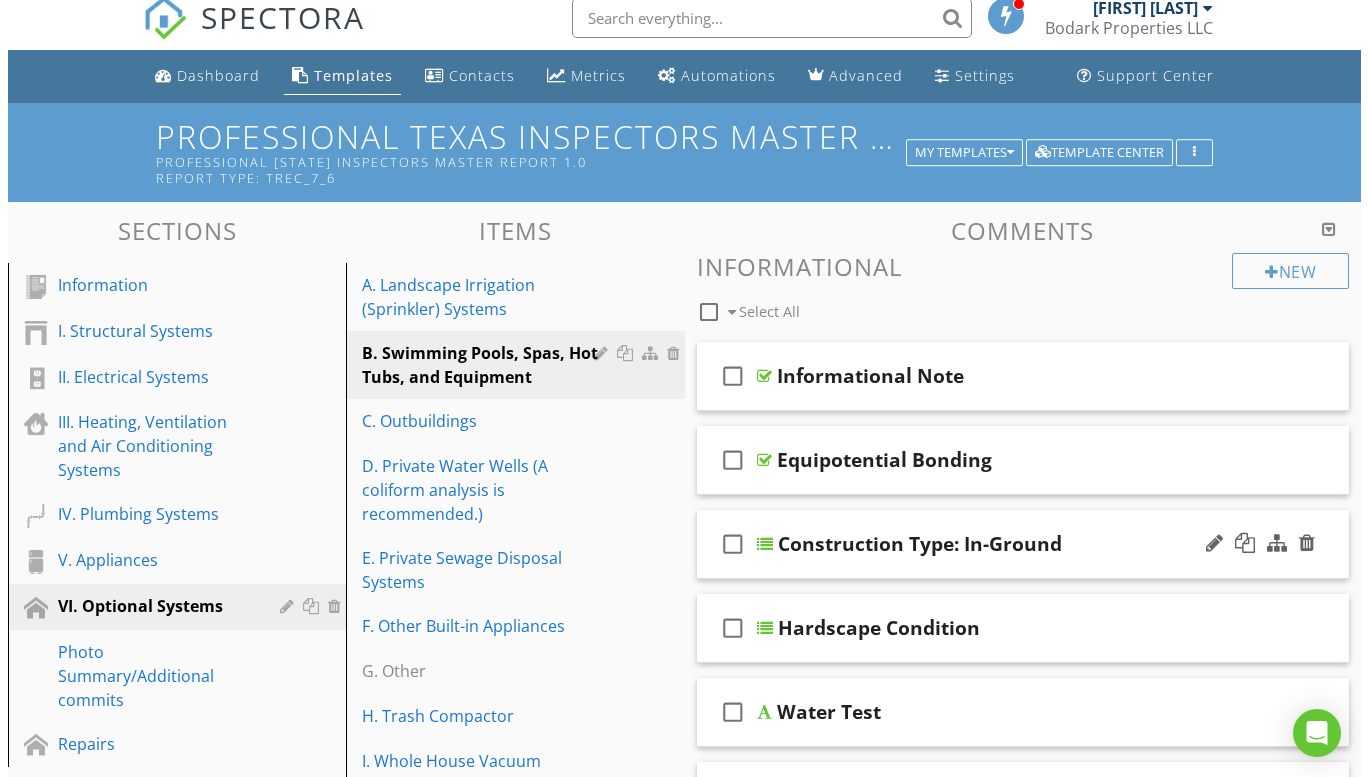 scroll, scrollTop: 0, scrollLeft: 0, axis: both 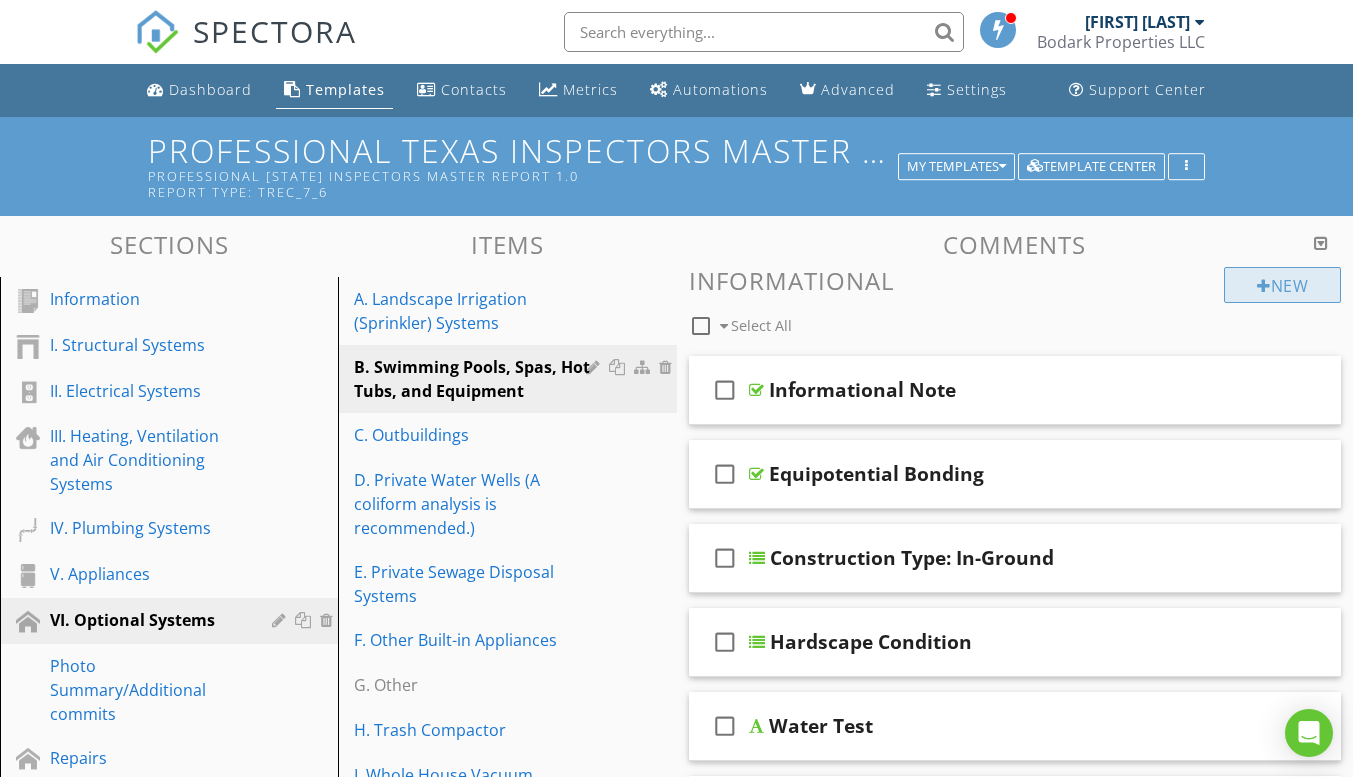 click on "New" at bounding box center [1282, 285] 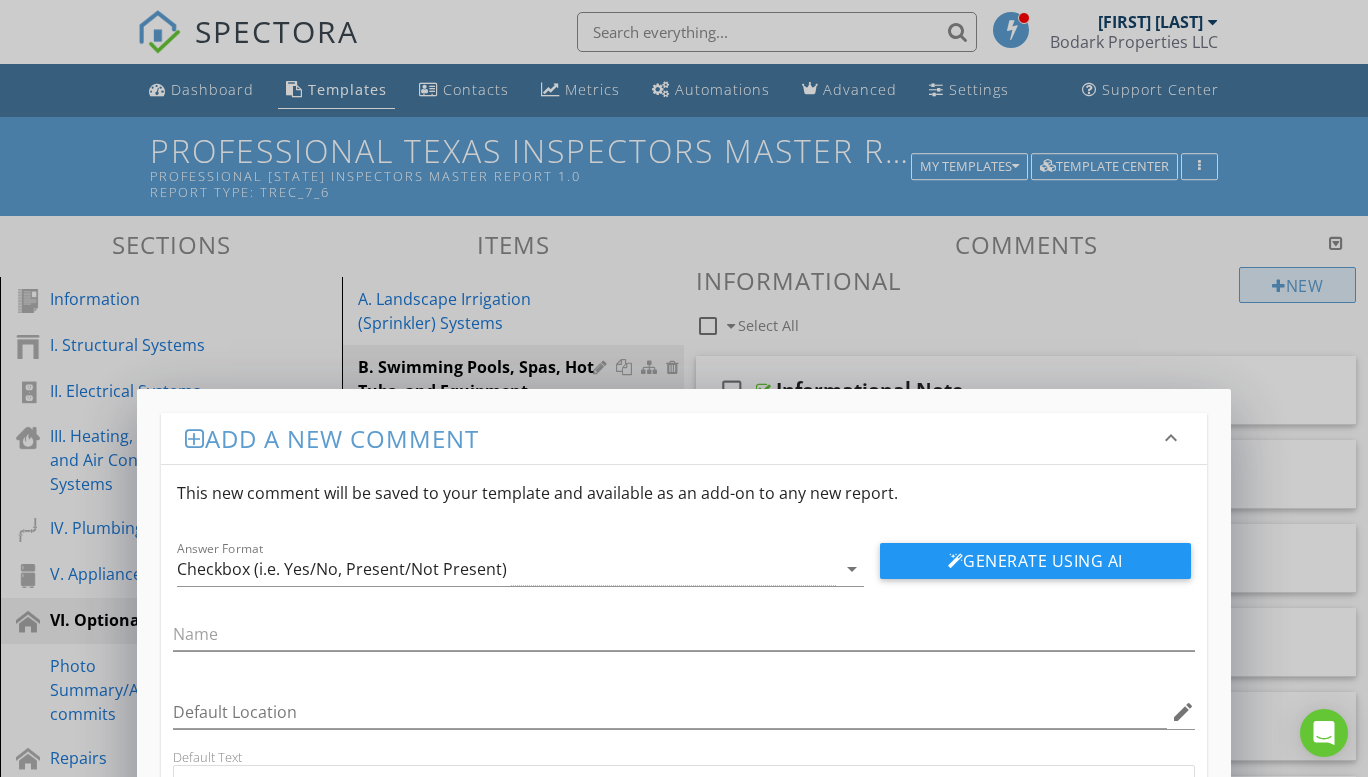scroll, scrollTop: 441, scrollLeft: 0, axis: vertical 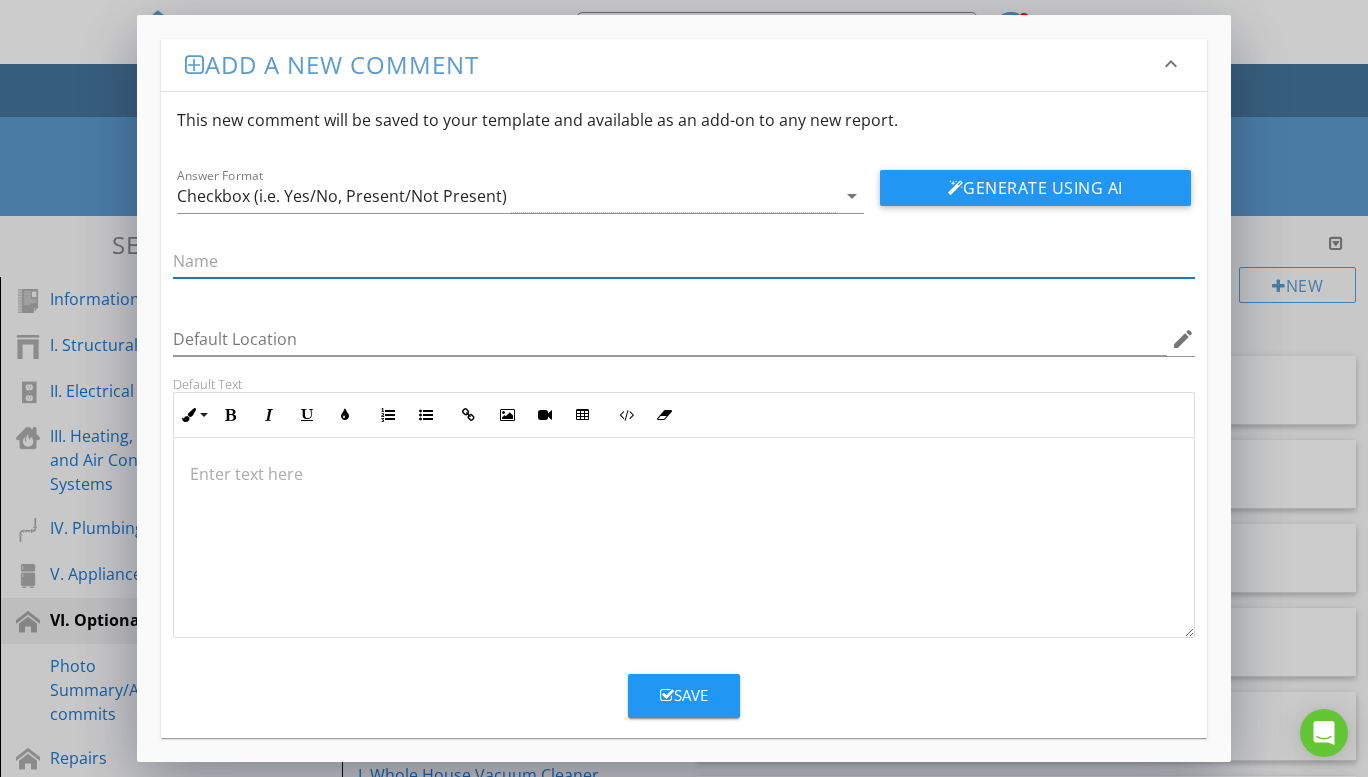 click at bounding box center (684, 261) 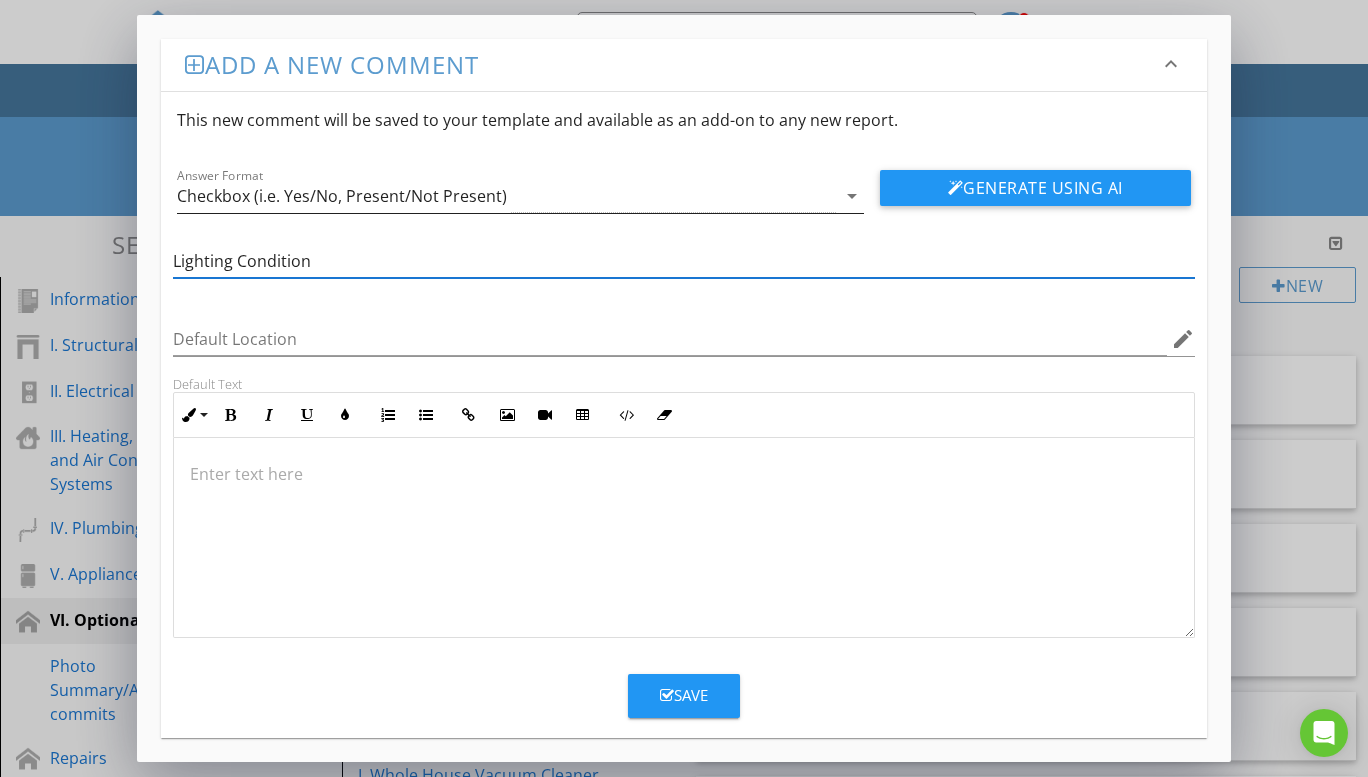 type on "Lighting Condition" 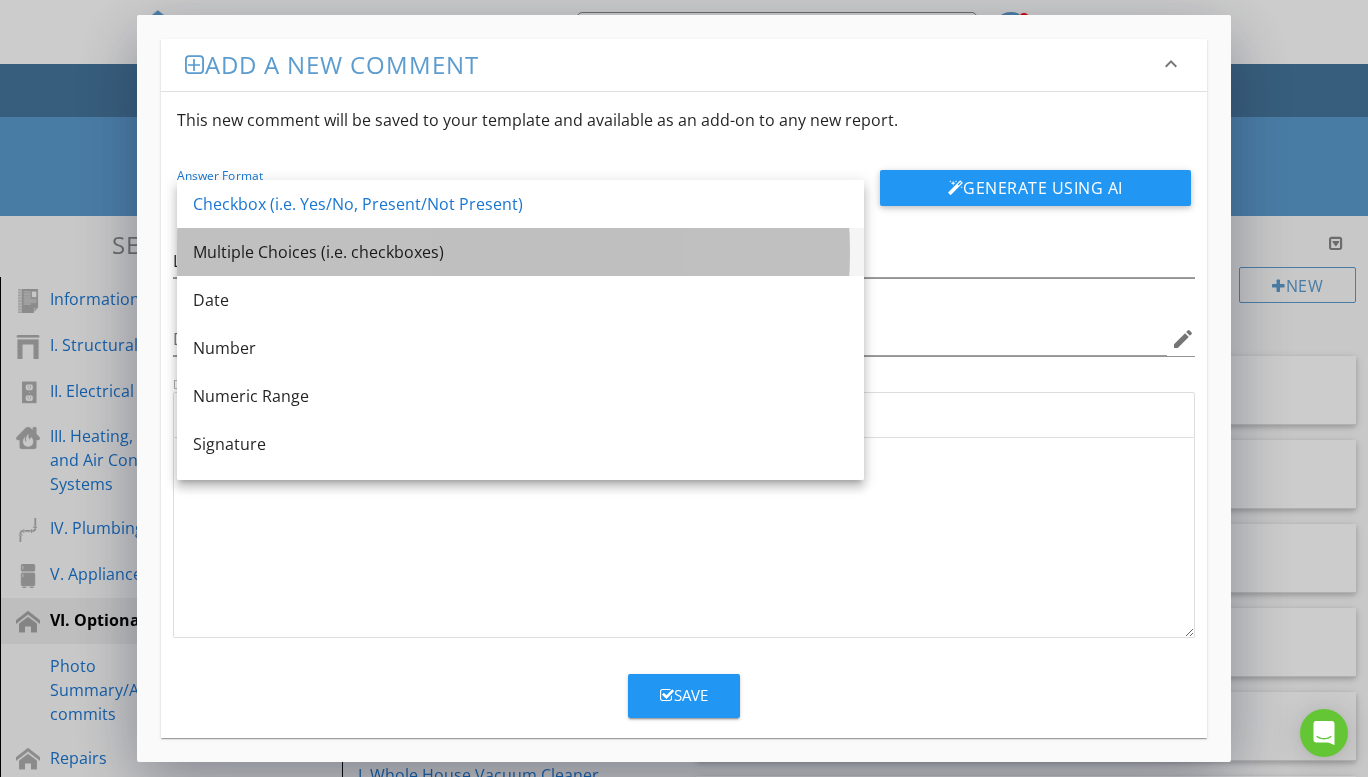 click on "Multiple Choices (i.e. checkboxes)" at bounding box center (520, 252) 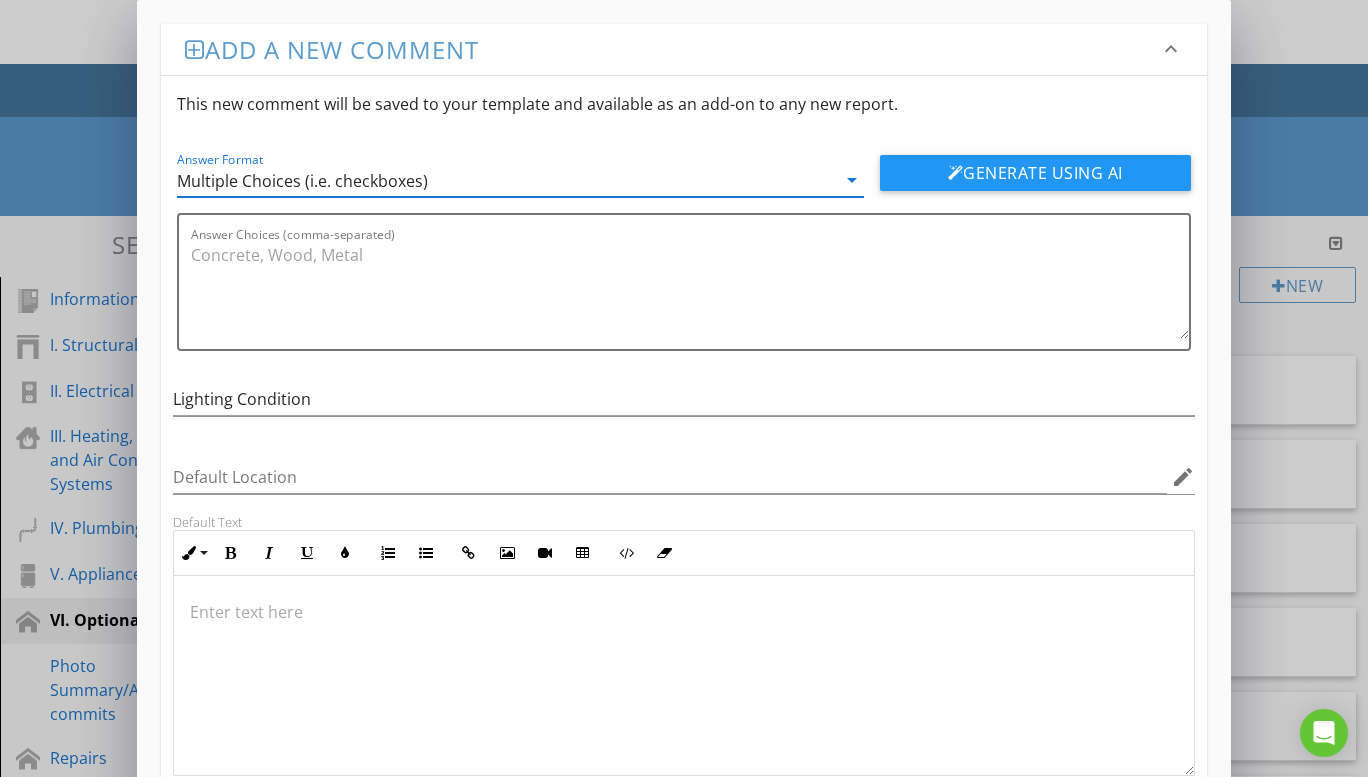 click on "Answer Choices (comma-separated)" at bounding box center [690, 289] 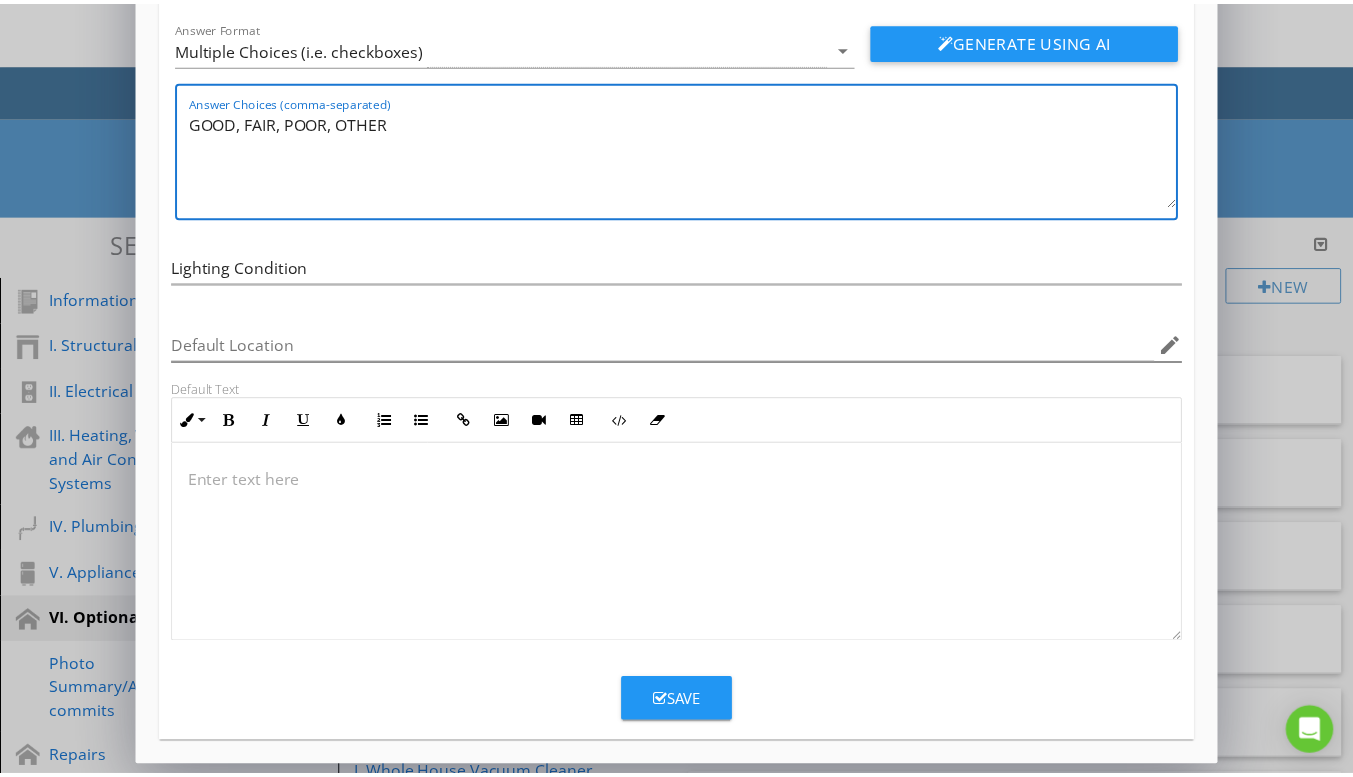 scroll, scrollTop: 135, scrollLeft: 0, axis: vertical 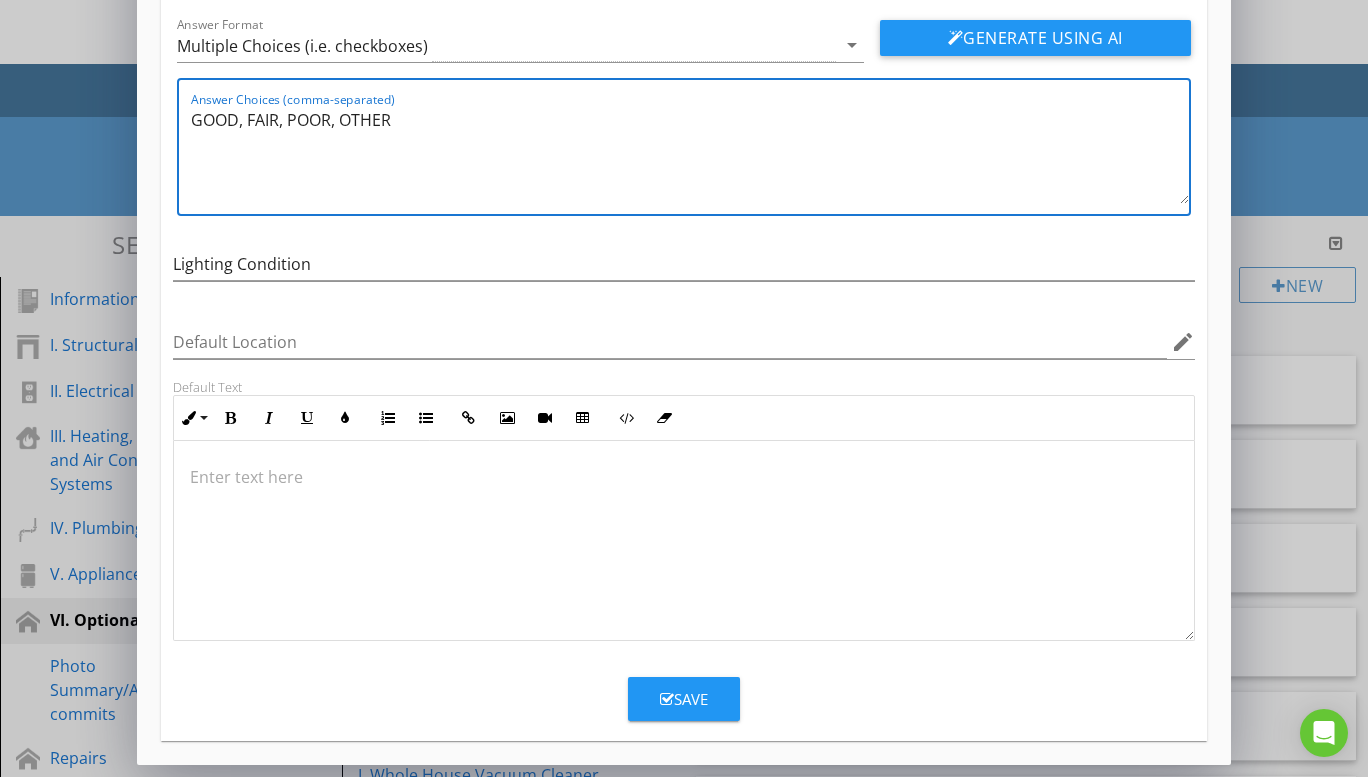 type on "GOOD, FAIR, POOR, OTHER" 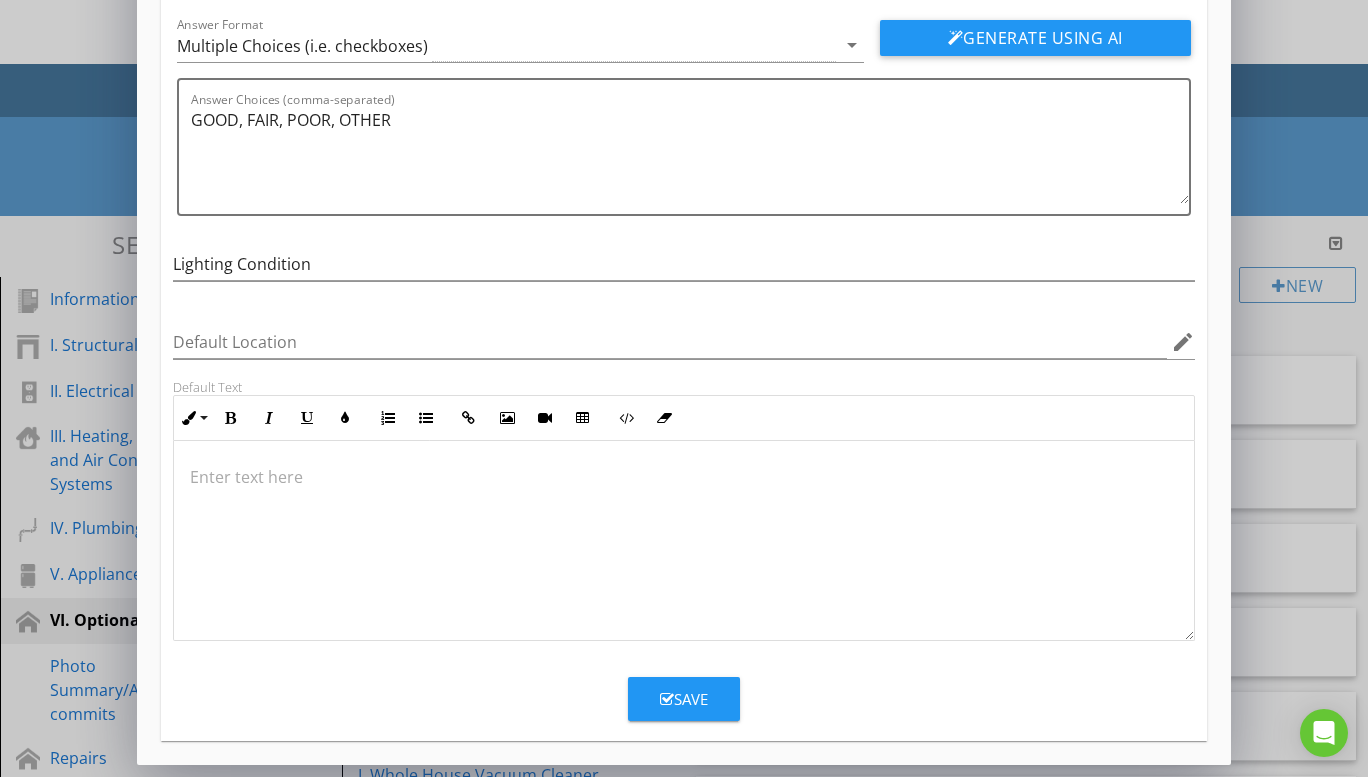 click at bounding box center (684, 477) 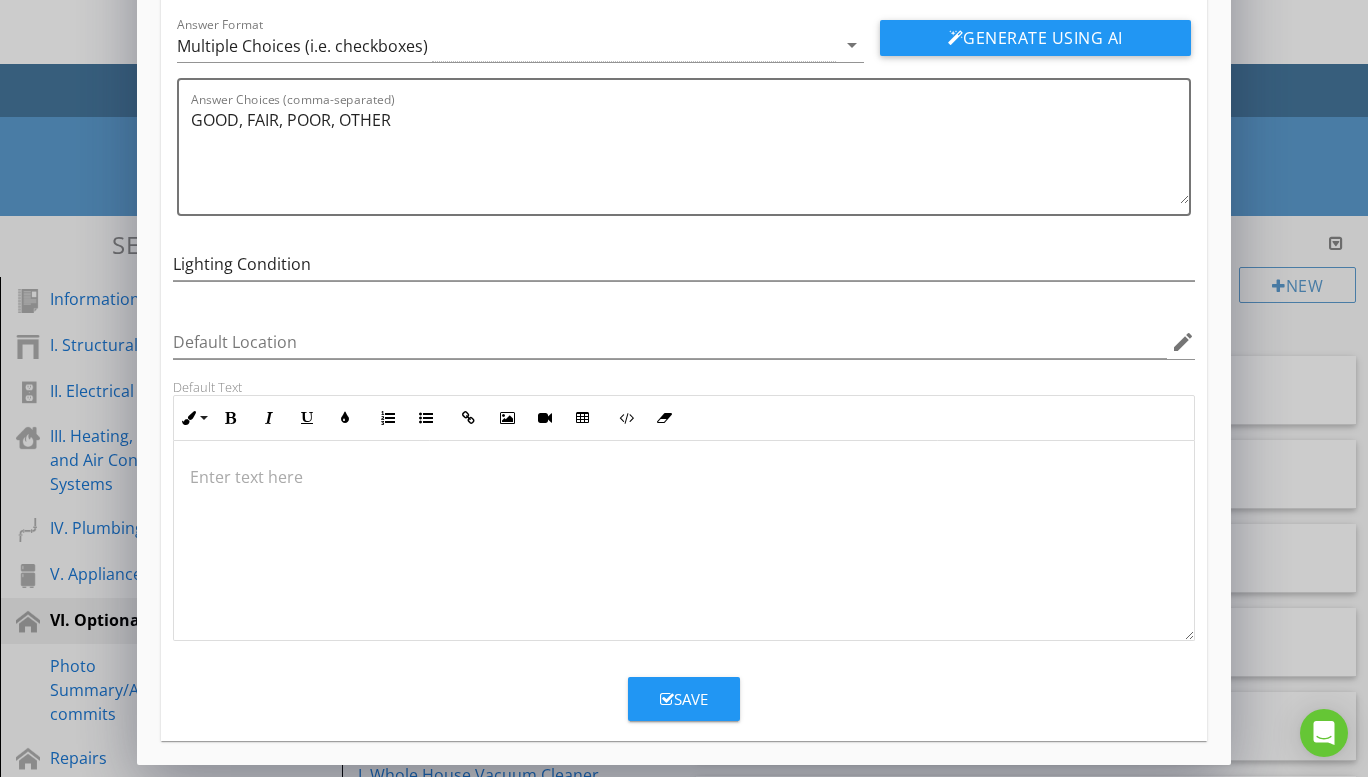 type 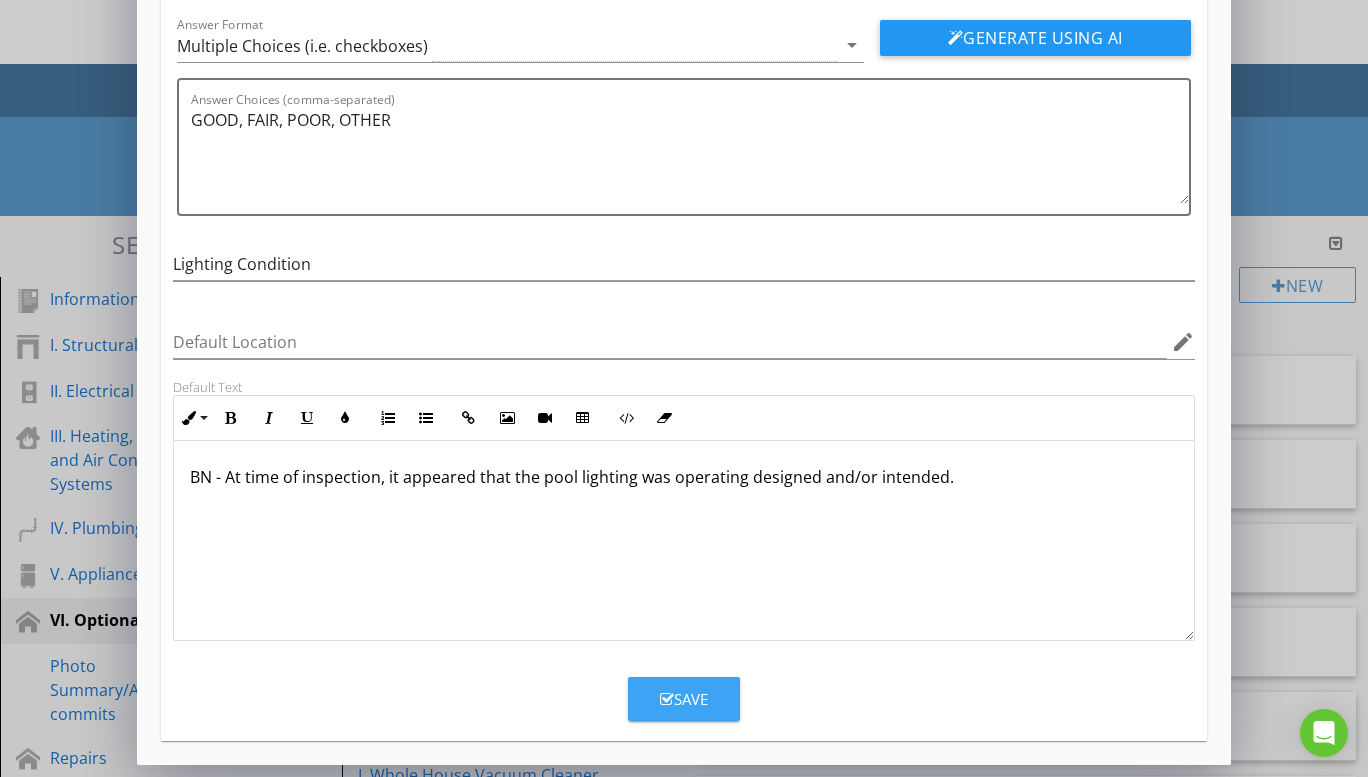 click on "Save" at bounding box center [684, 699] 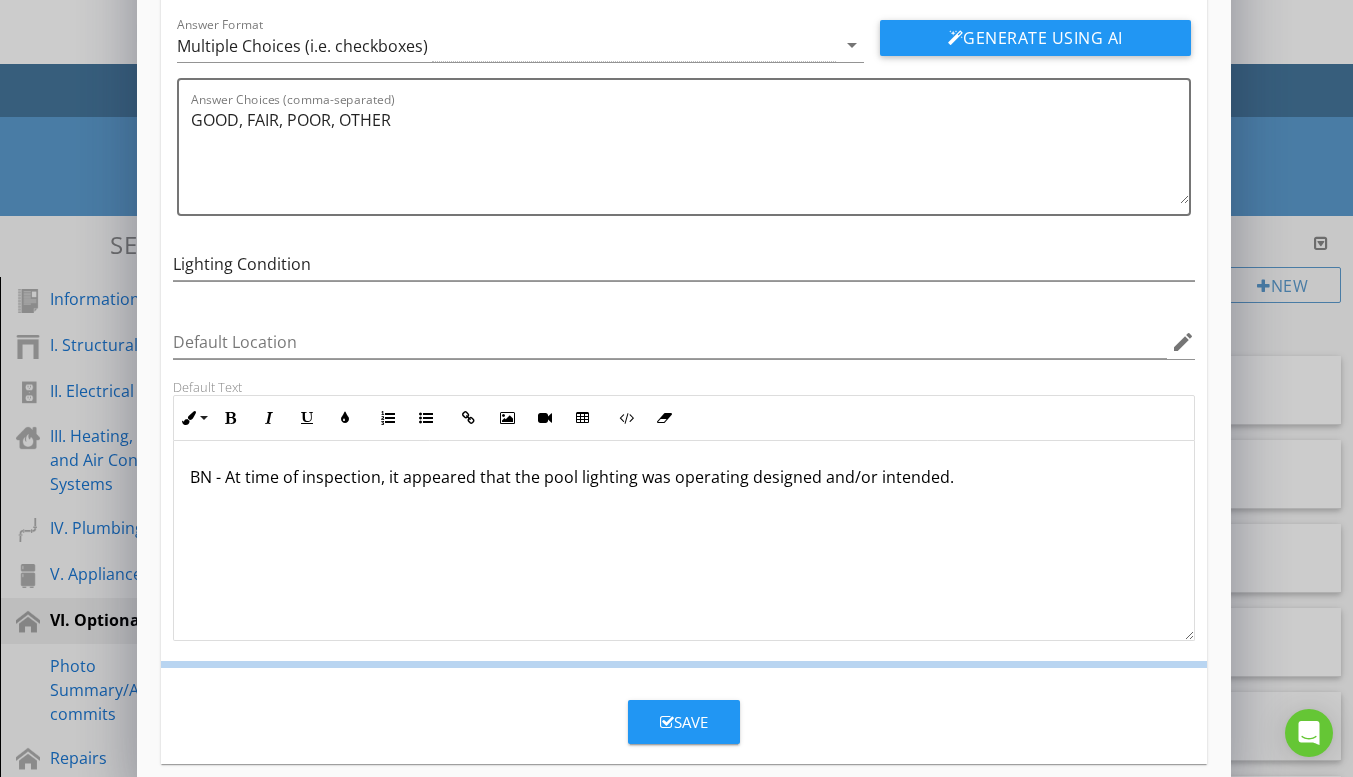scroll, scrollTop: 38, scrollLeft: 0, axis: vertical 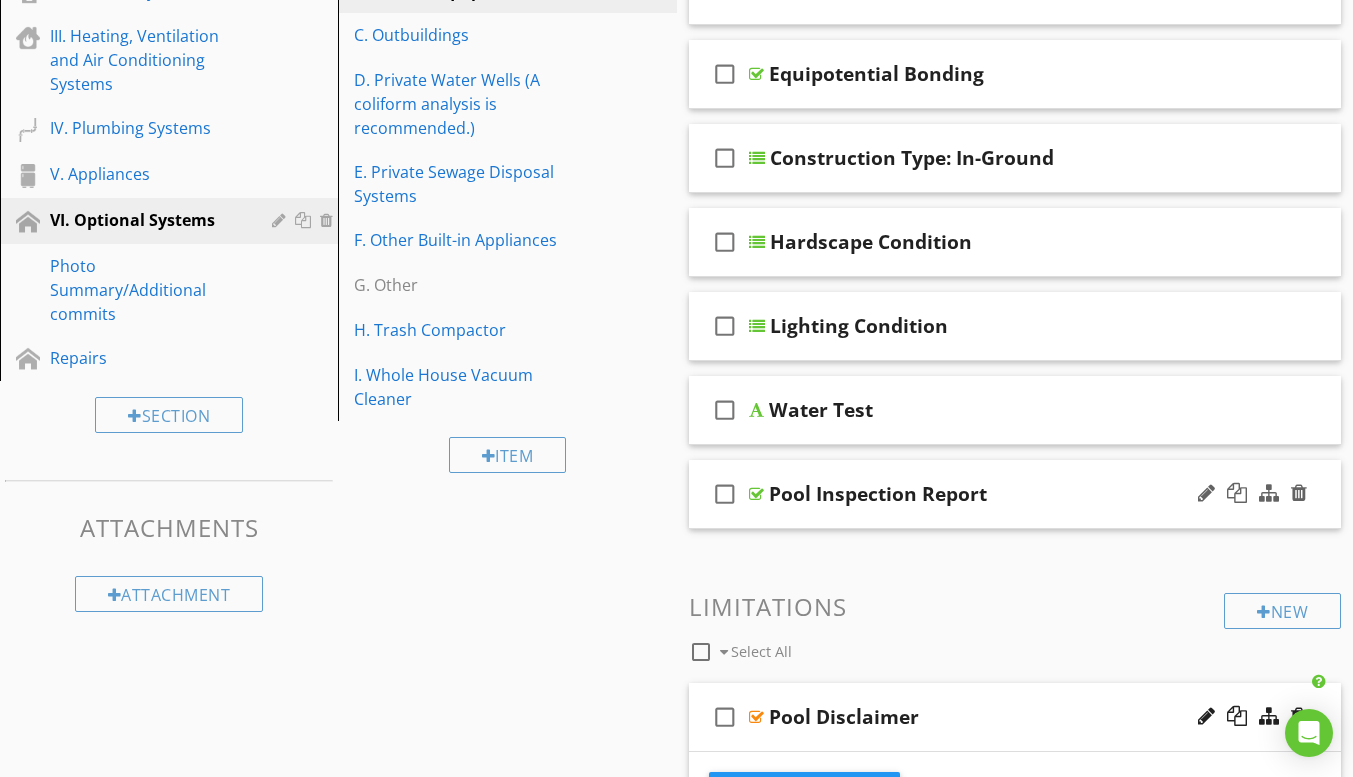 click on "check_box_outline_blank
Pool Inspection Report" at bounding box center [1015, 494] 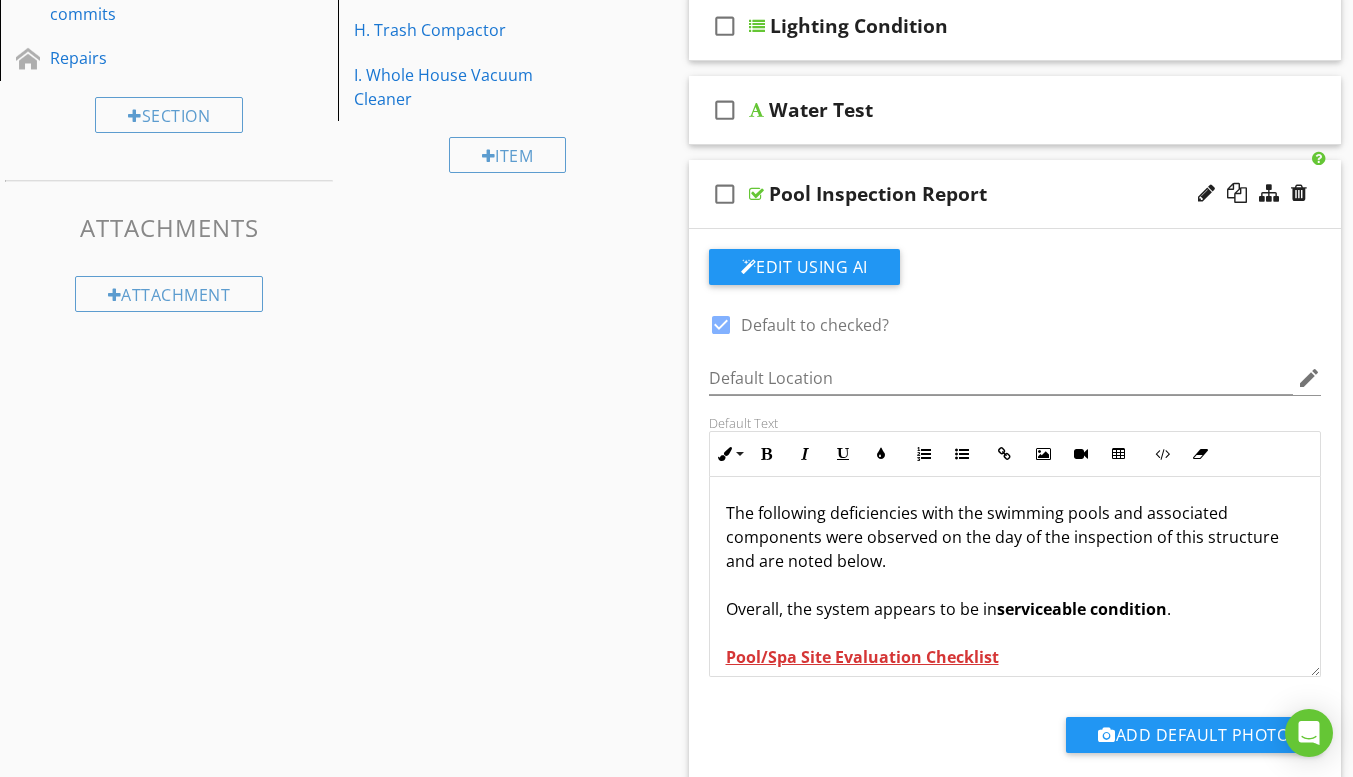 scroll, scrollTop: 800, scrollLeft: 0, axis: vertical 